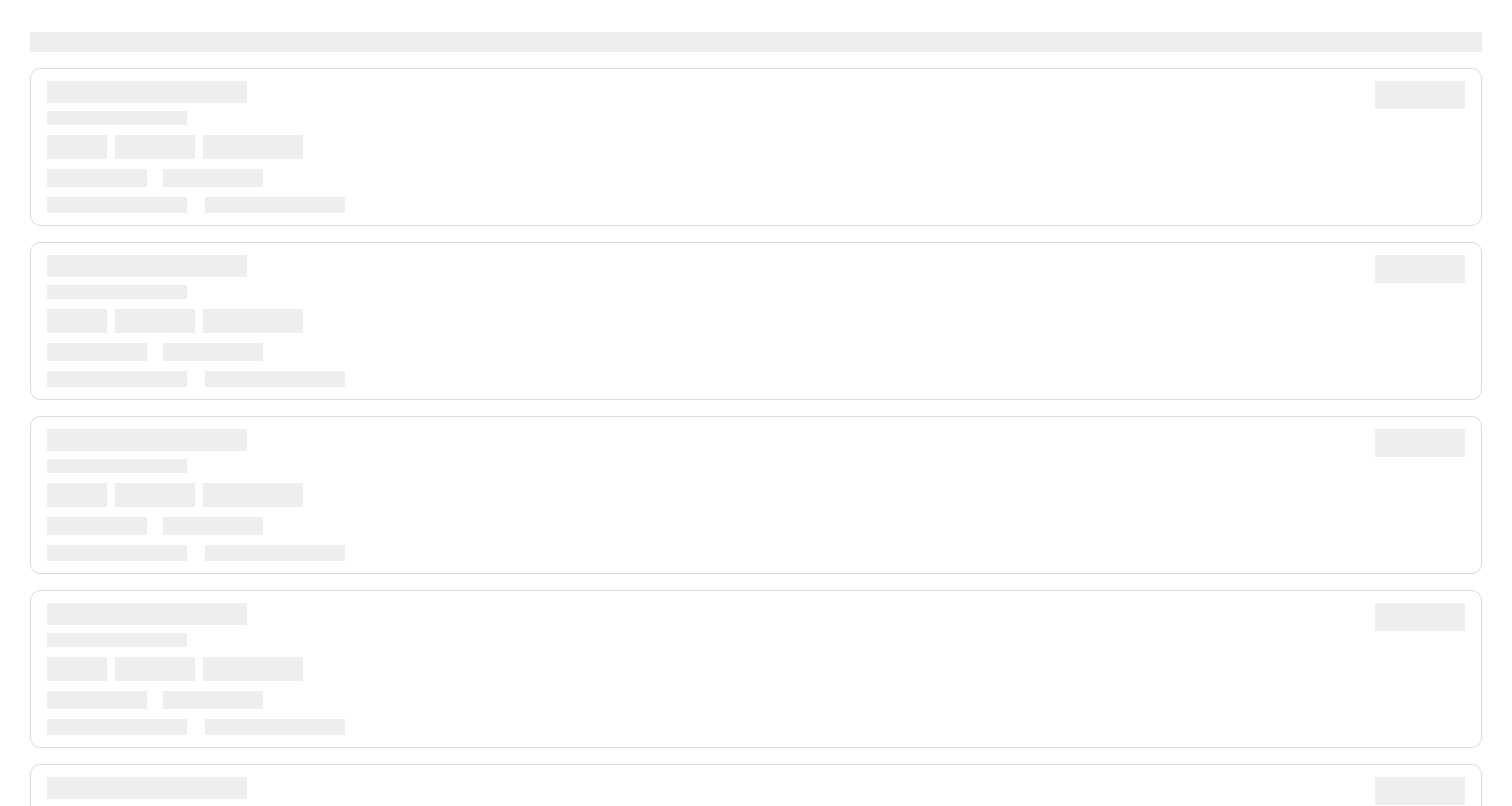 scroll, scrollTop: 0, scrollLeft: 0, axis: both 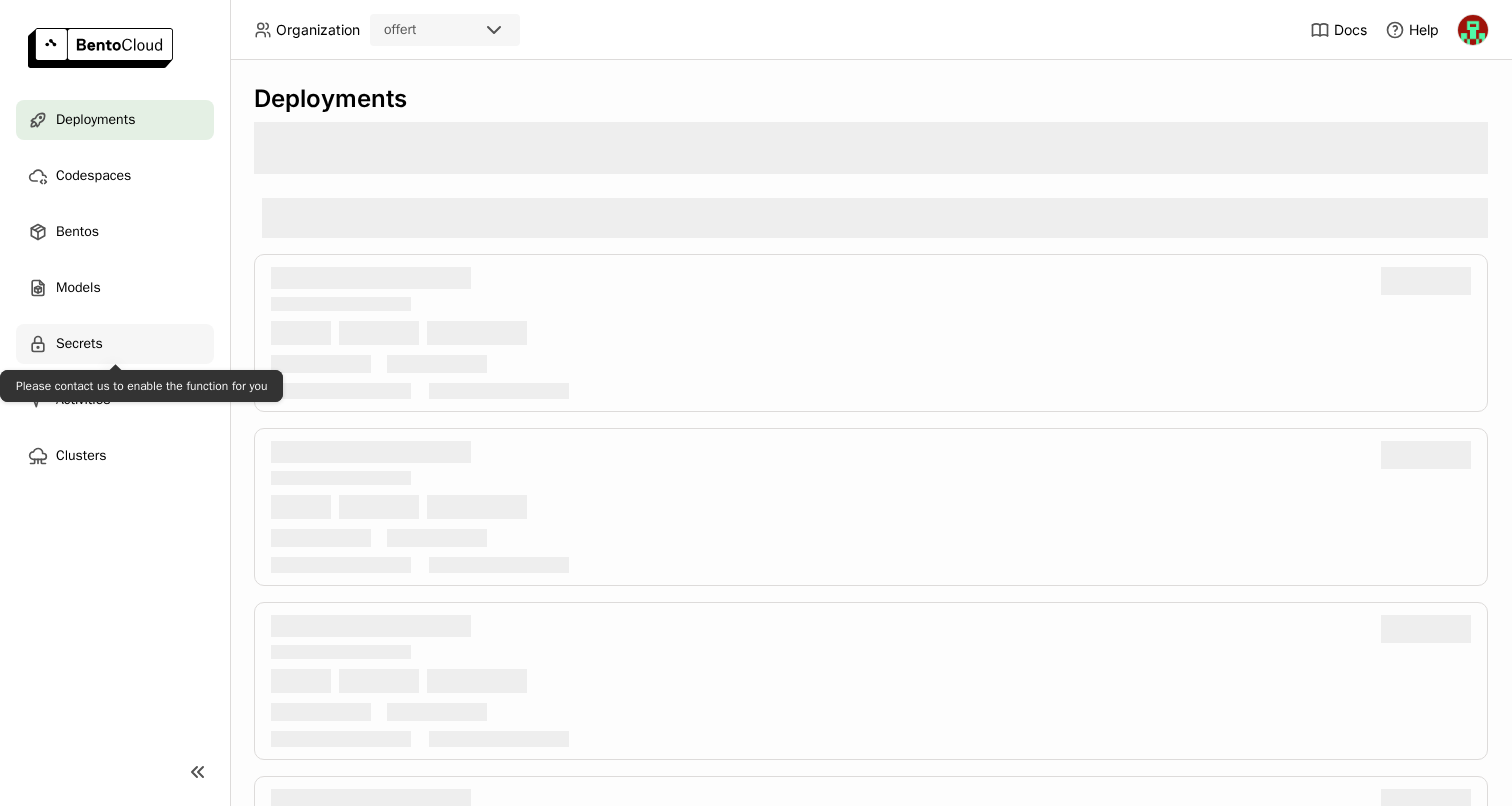 click on "Secrets" at bounding box center (79, 344) 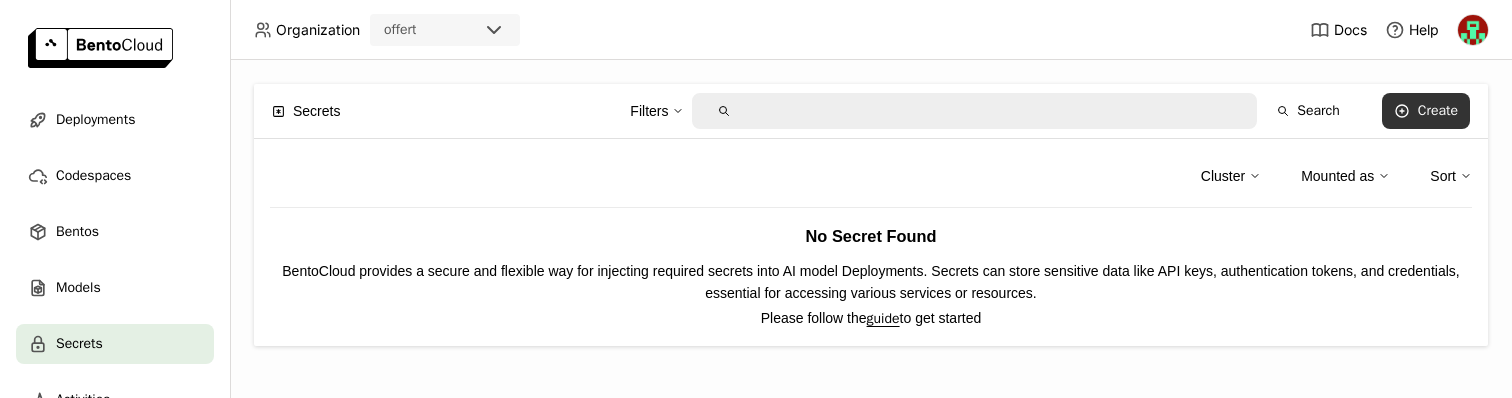 click on "Create" at bounding box center (1438, 111) 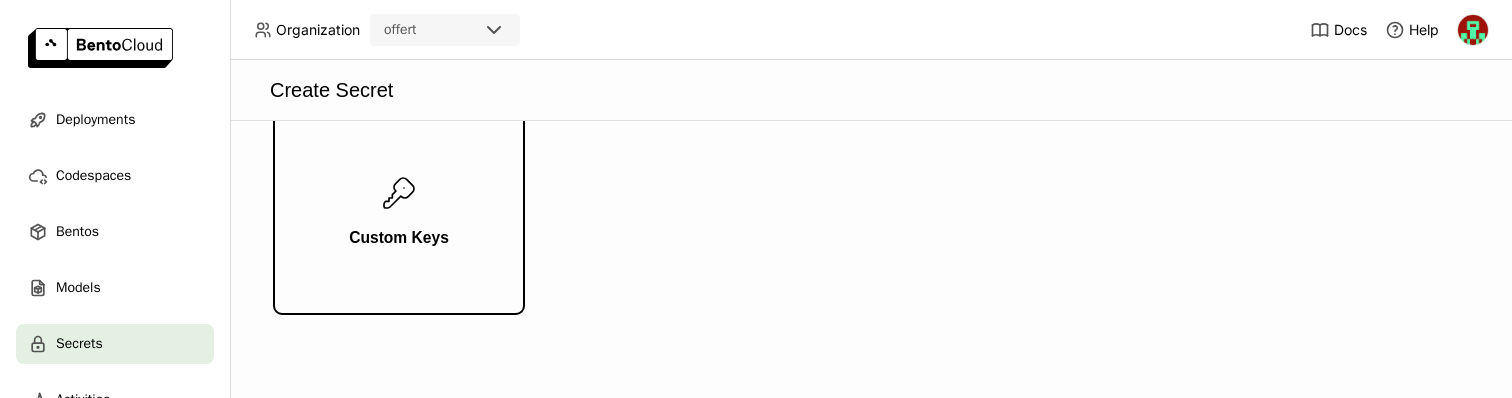 click on "Custom Keys" at bounding box center (399, 214) 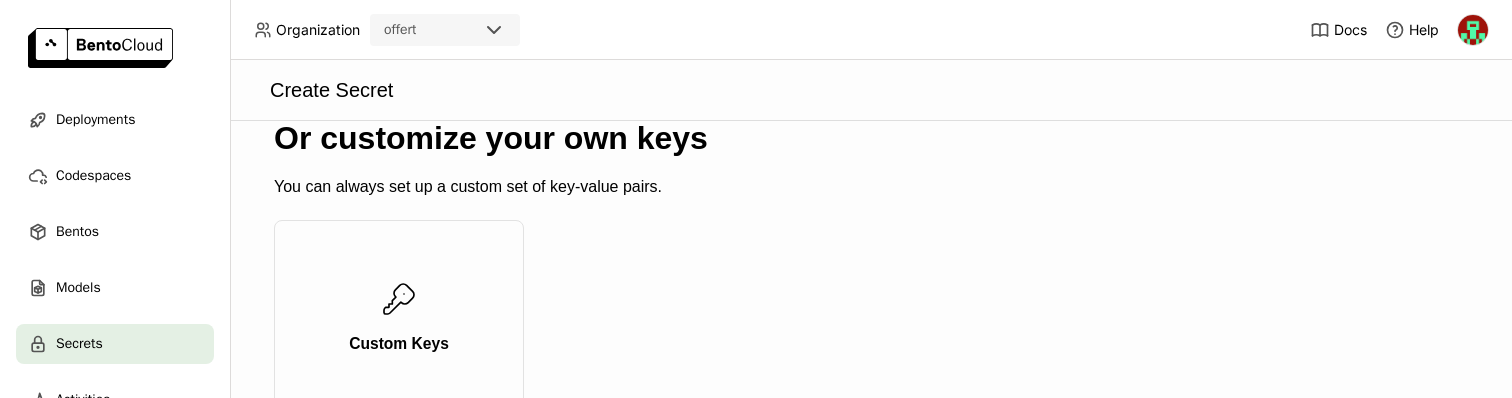 scroll, scrollTop: 373, scrollLeft: 0, axis: vertical 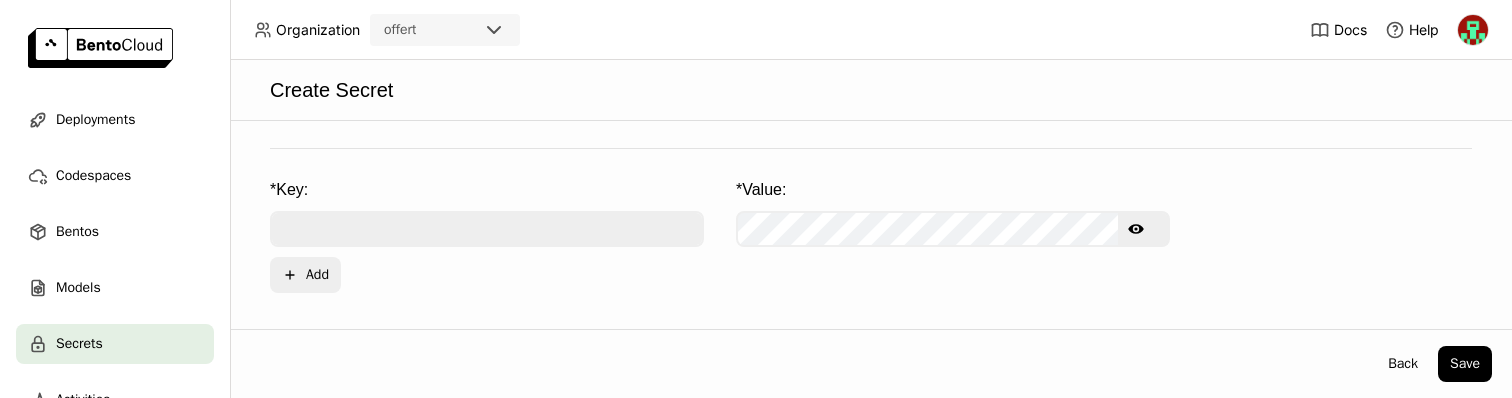 click on "*  Key:  *  Value:  Show password text Plus Add" at bounding box center [871, 236] 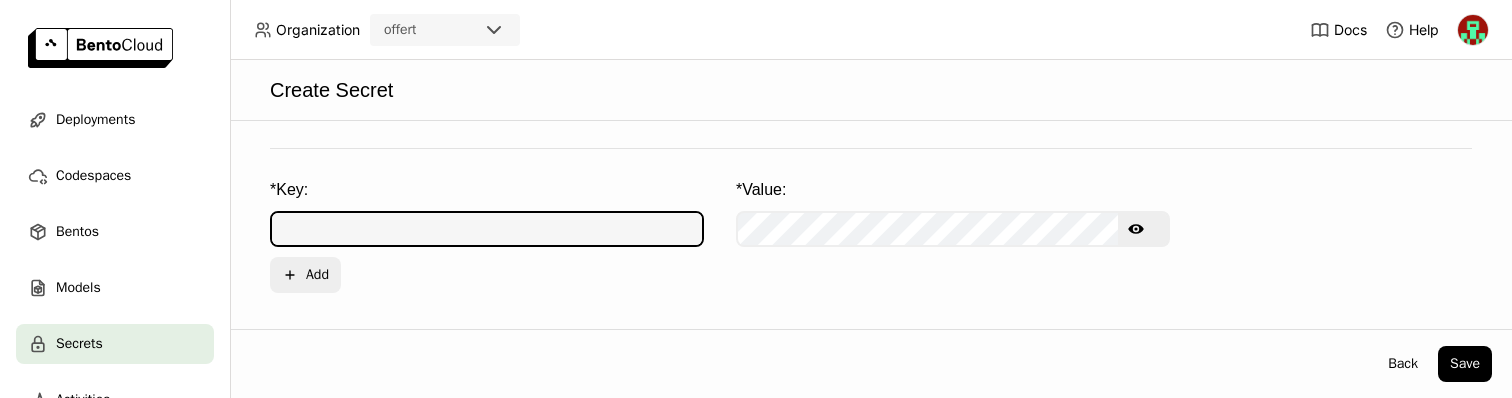 click at bounding box center [487, 229] 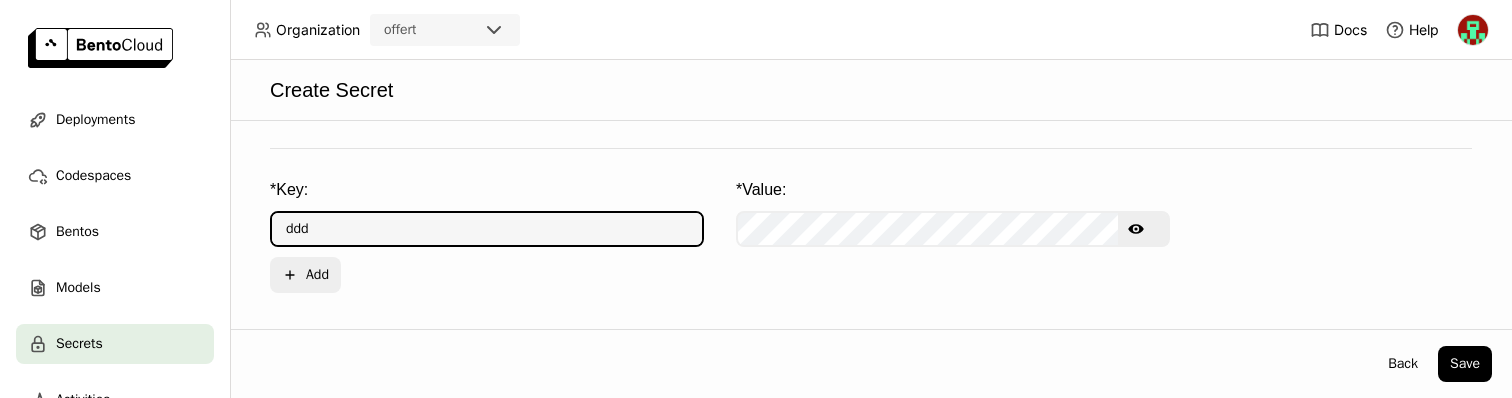 type on "ddd" 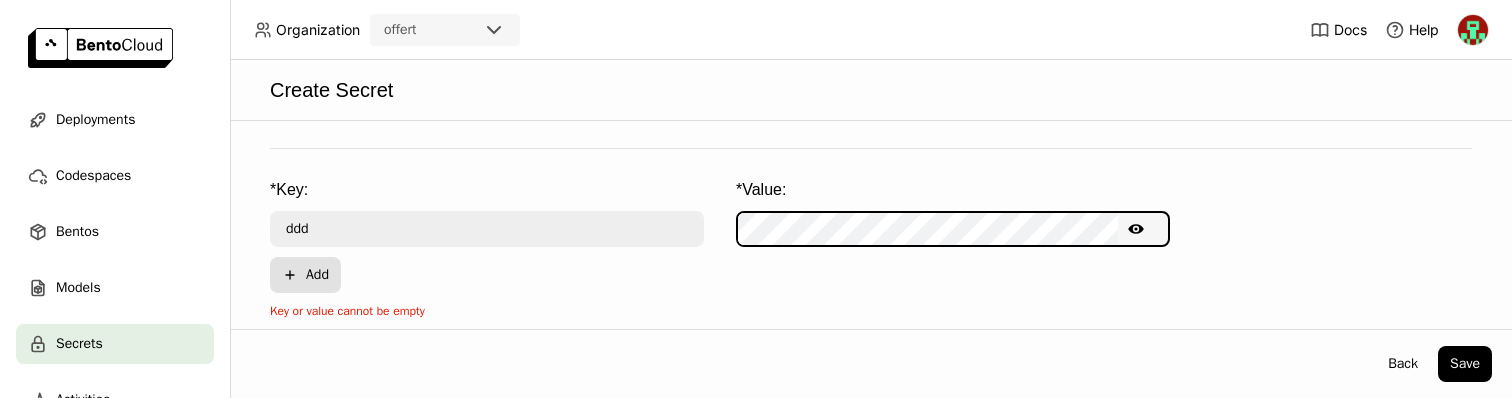 click on "Plus Add" at bounding box center (305, 275) 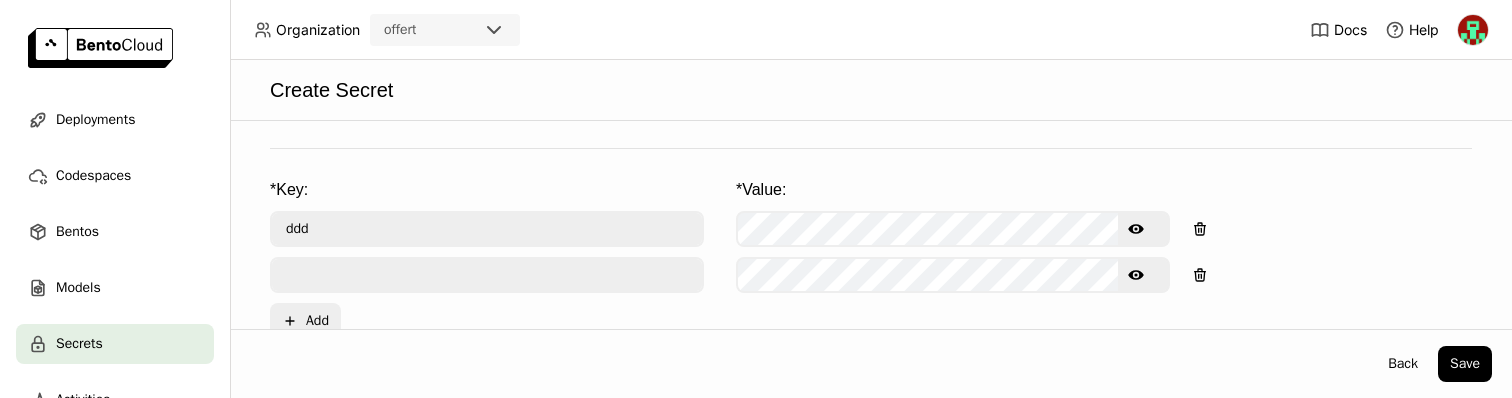 click at bounding box center (487, 275) 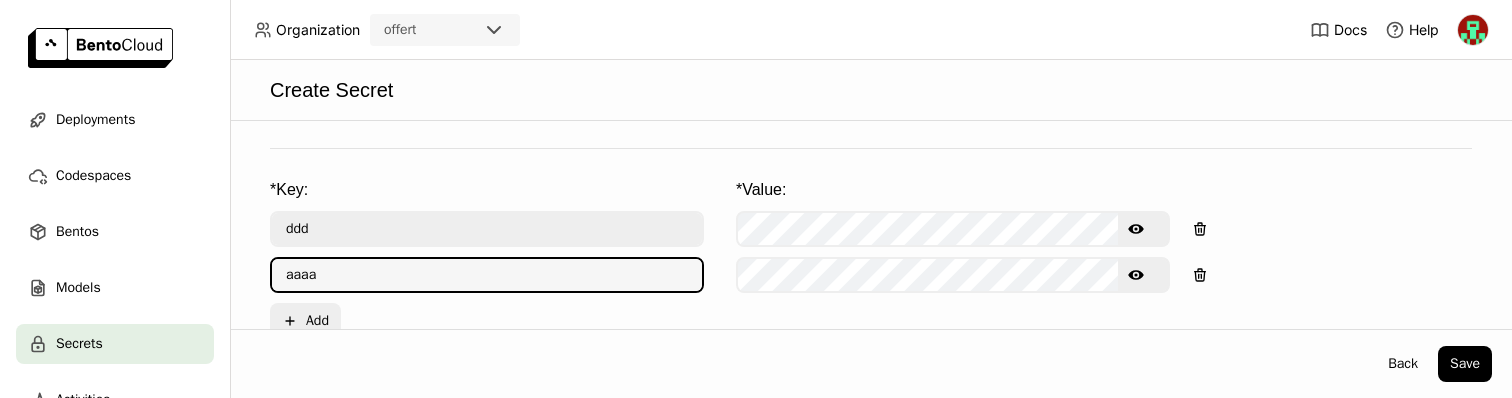 type on "aaaa" 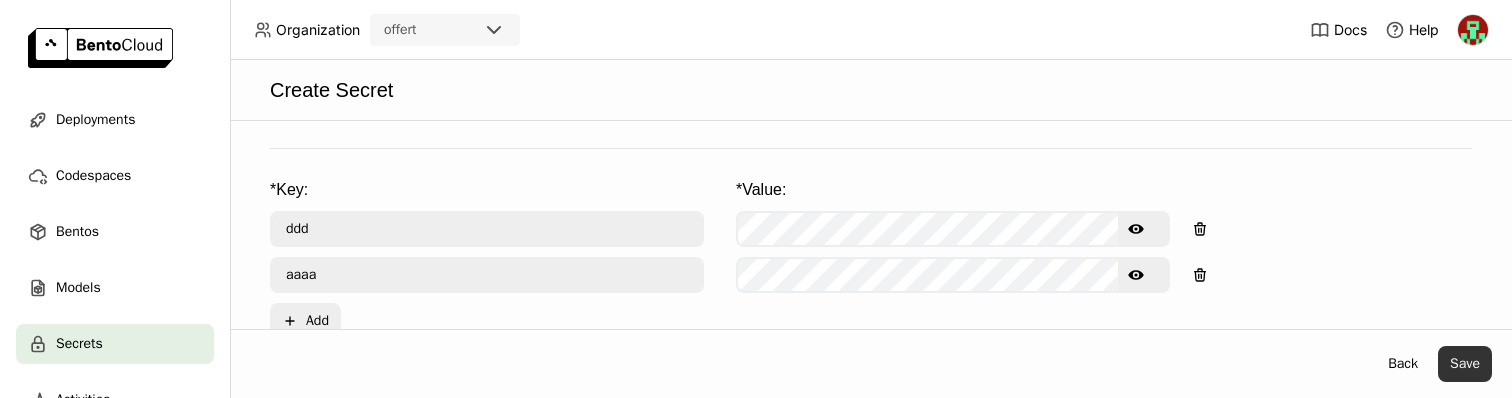 click on "Save" at bounding box center (1465, 364) 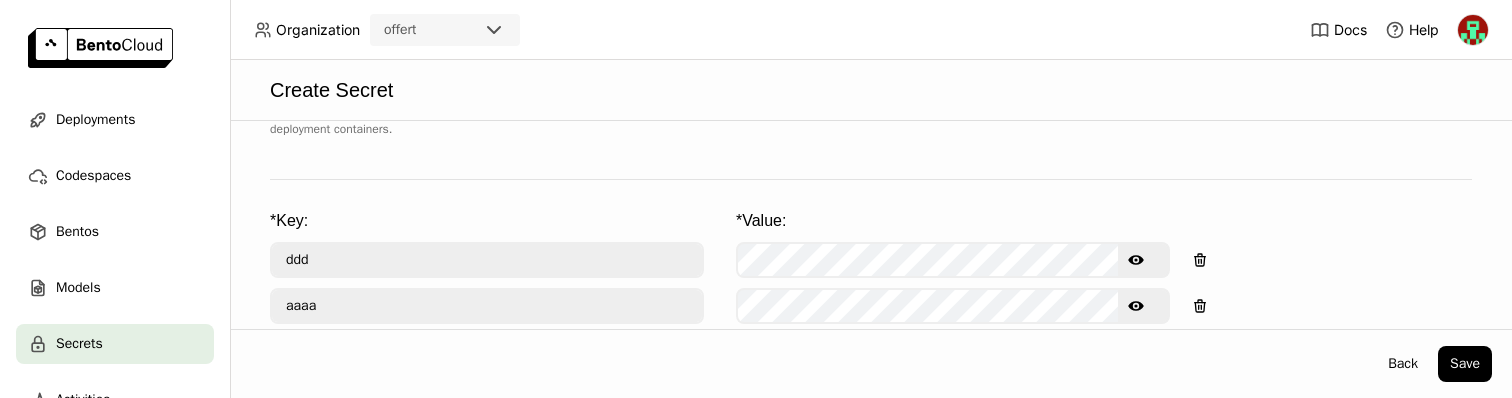scroll, scrollTop: 447, scrollLeft: 0, axis: vertical 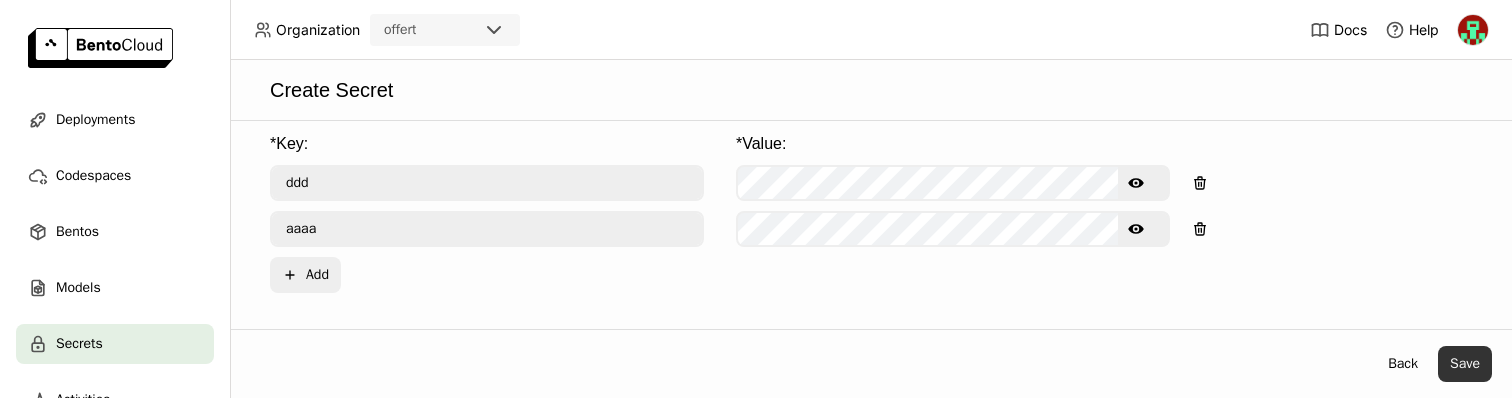 click on "Save" at bounding box center (1465, 364) 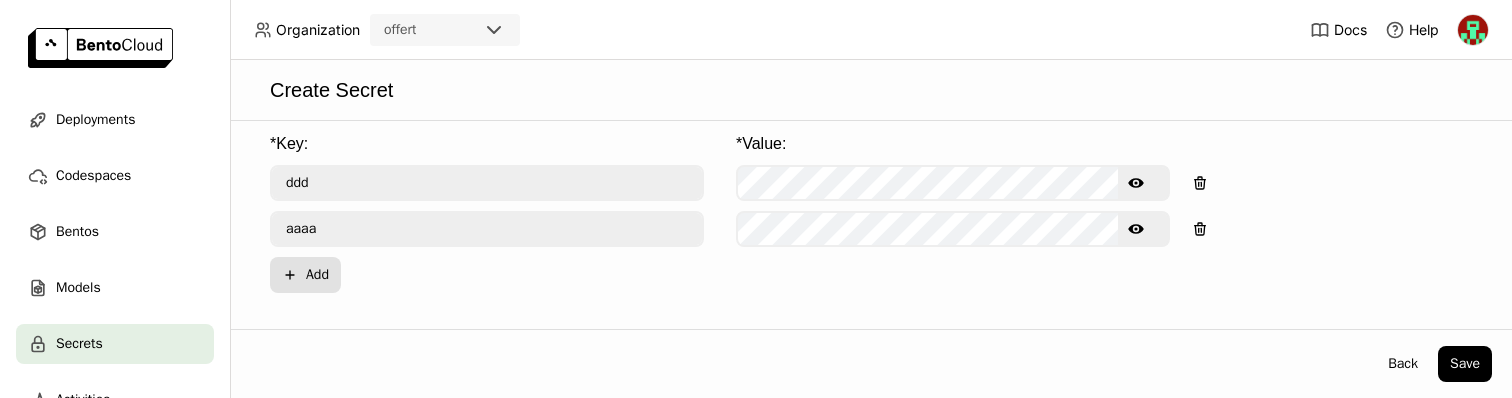 click on "Plus Add" at bounding box center (305, 275) 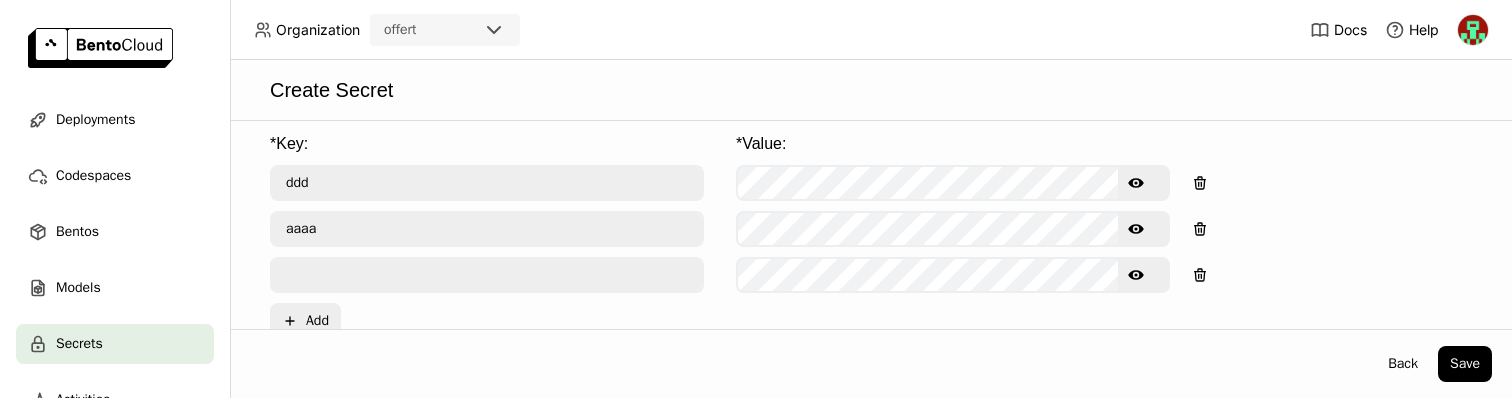 click at bounding box center [487, 275] 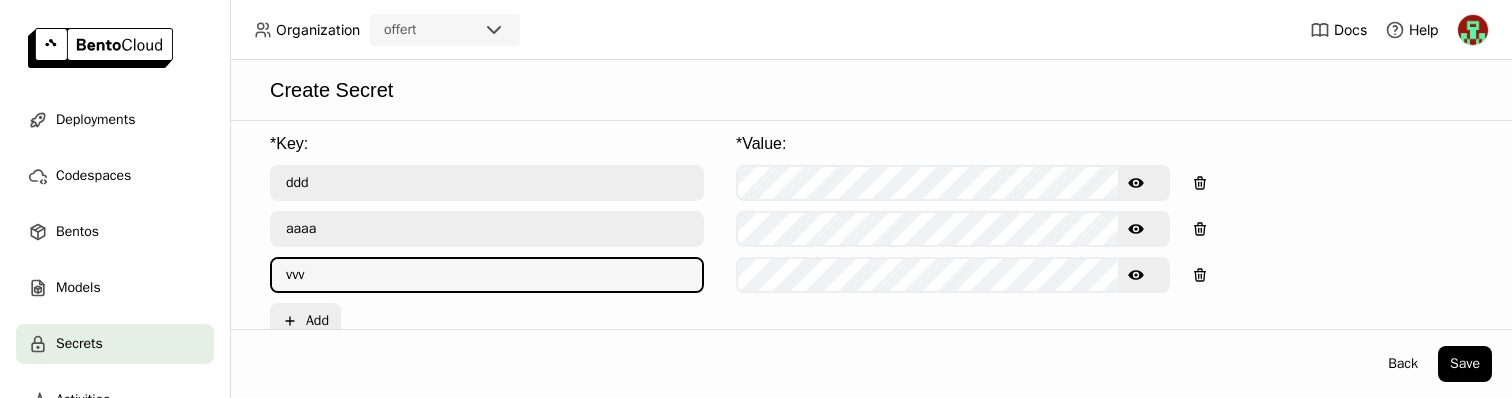 type on "vvv" 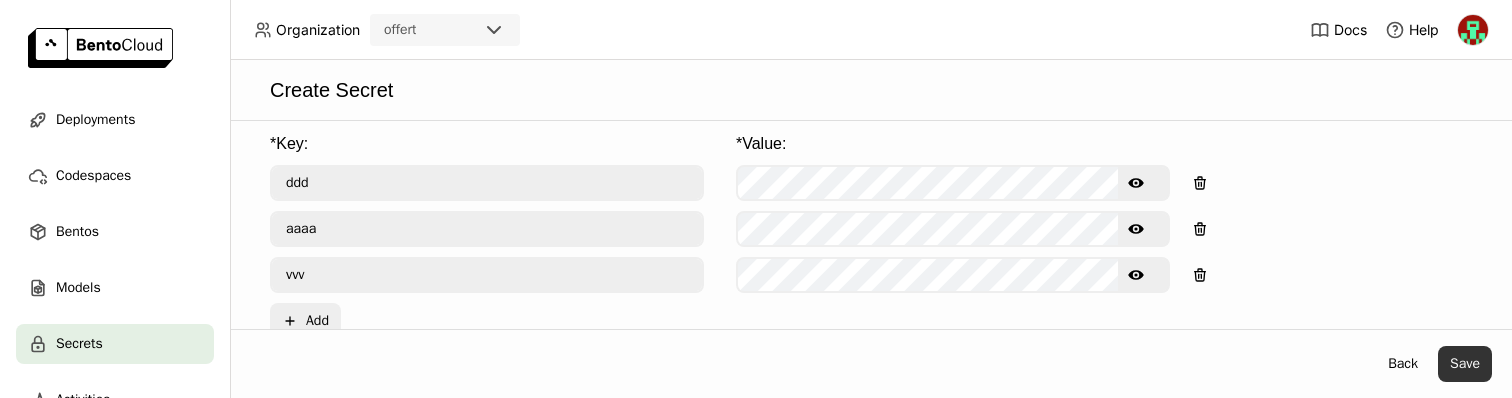 click on "Save" at bounding box center [1465, 364] 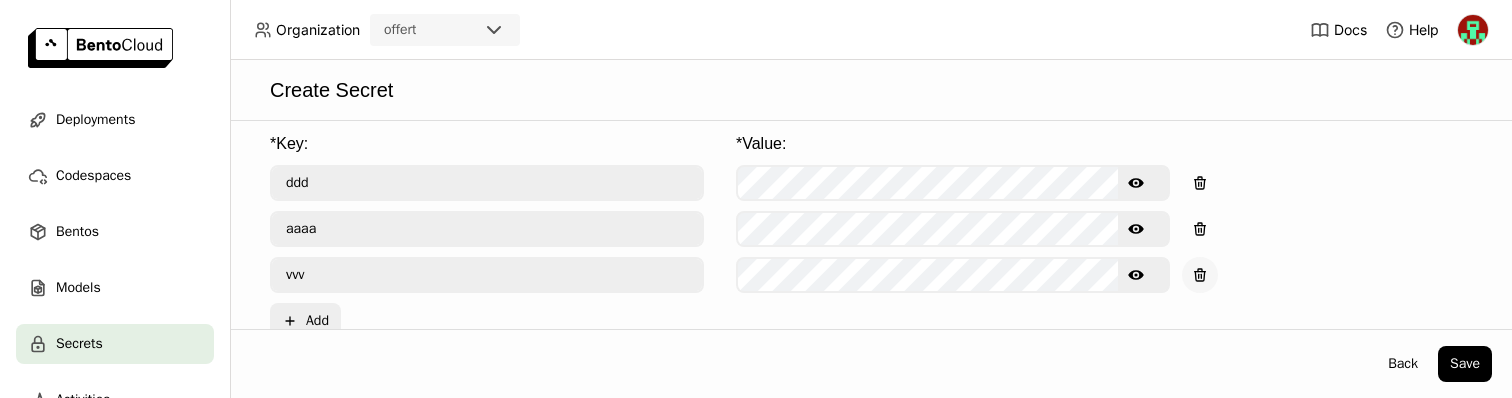 click 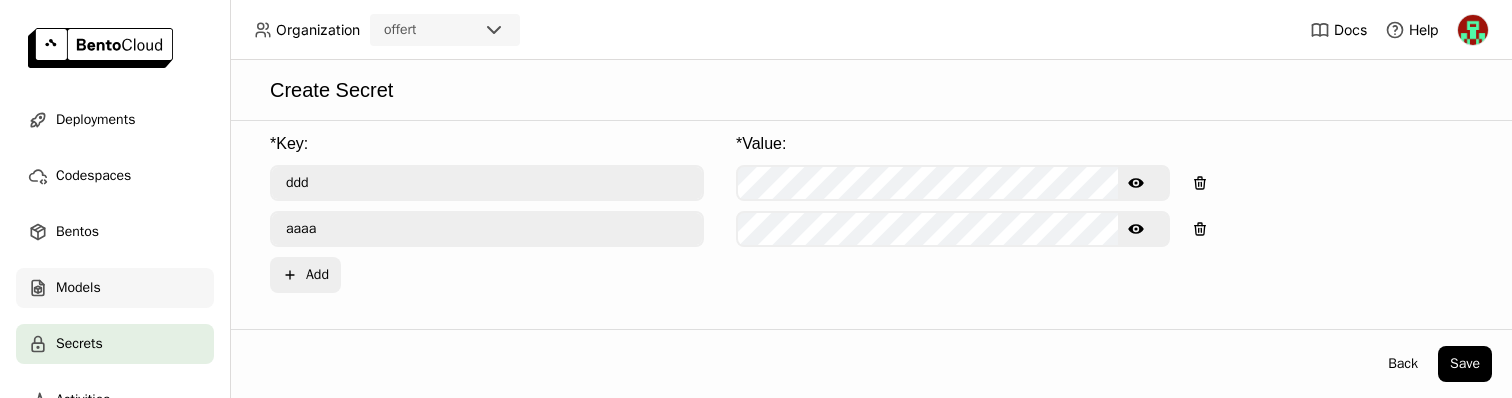 click on "Models" at bounding box center [115, 288] 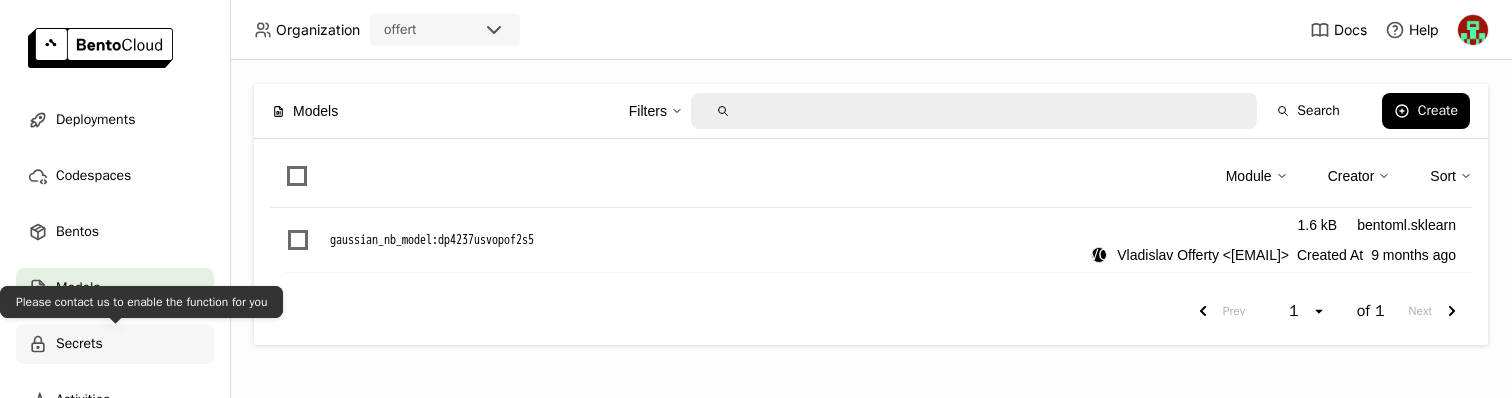click on "Secrets" at bounding box center [79, 344] 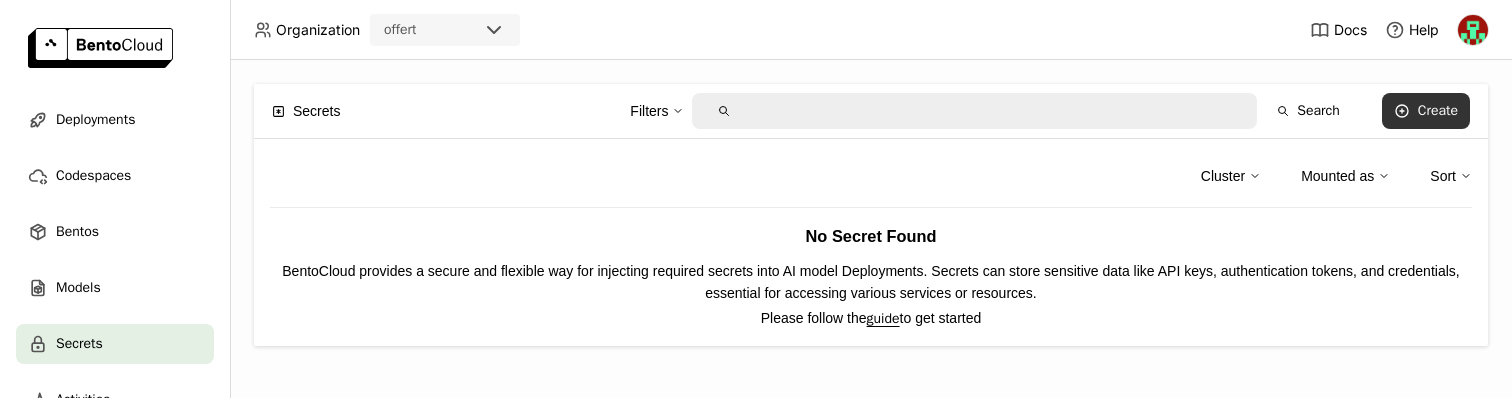 click on "Create" at bounding box center (1438, 111) 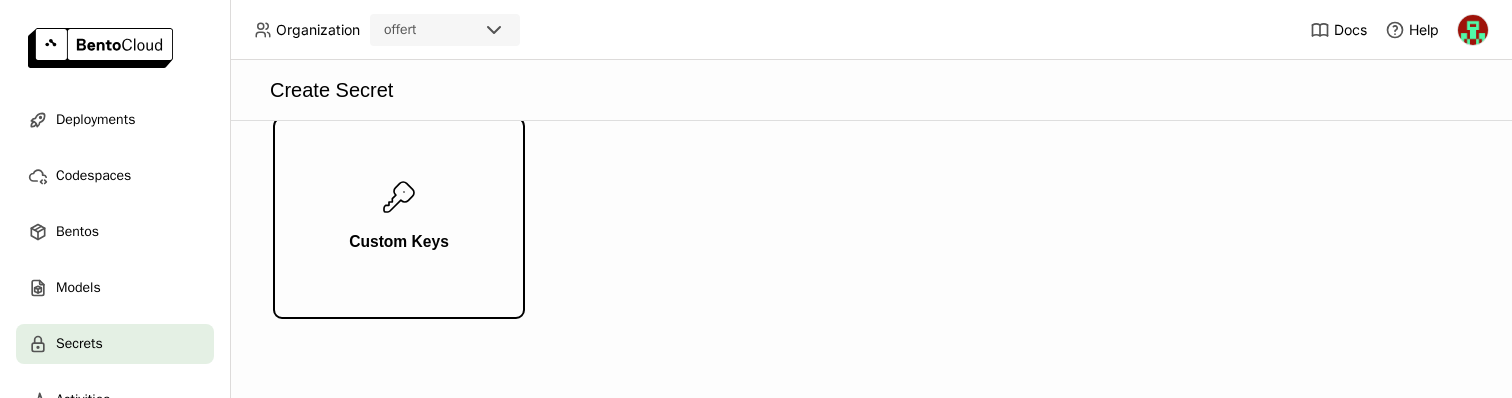 click on "Custom Keys" at bounding box center (399, 242) 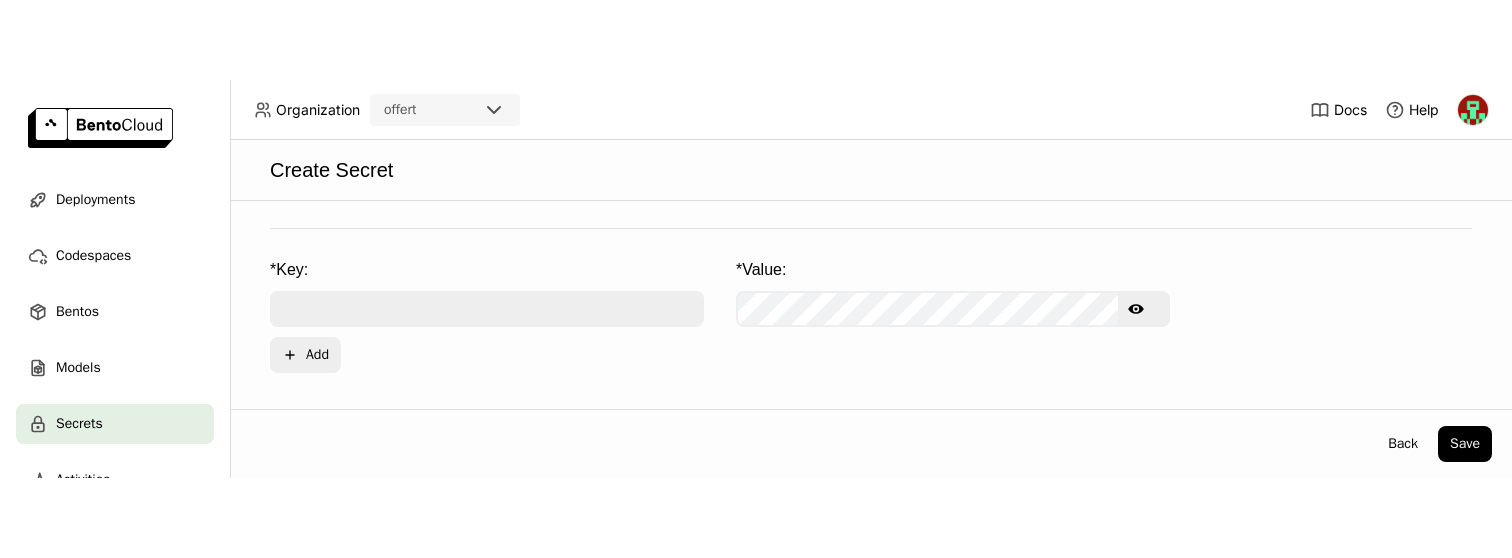 scroll, scrollTop: 373, scrollLeft: 0, axis: vertical 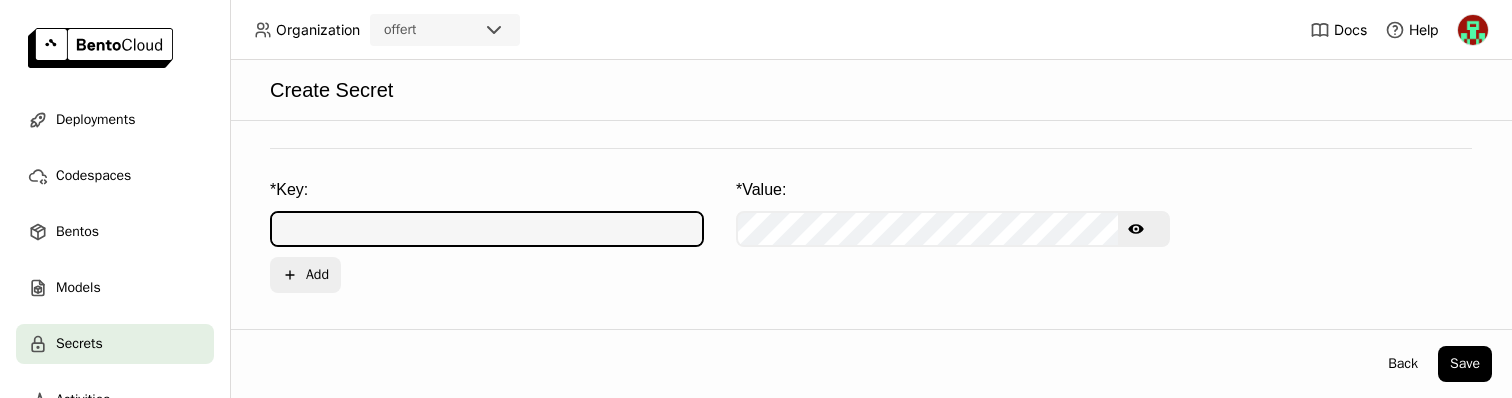 click at bounding box center [487, 229] 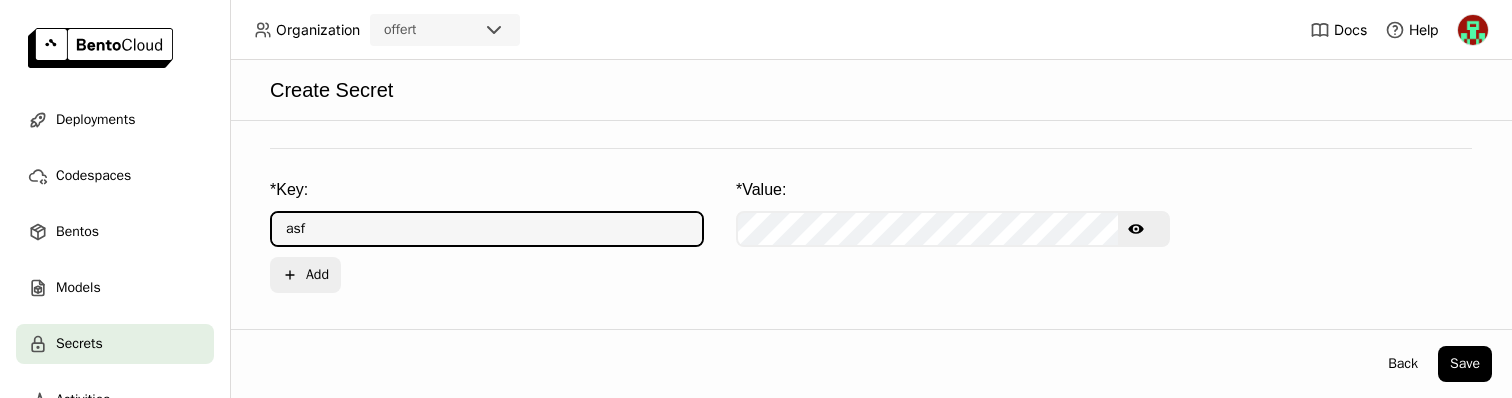 type on "asf" 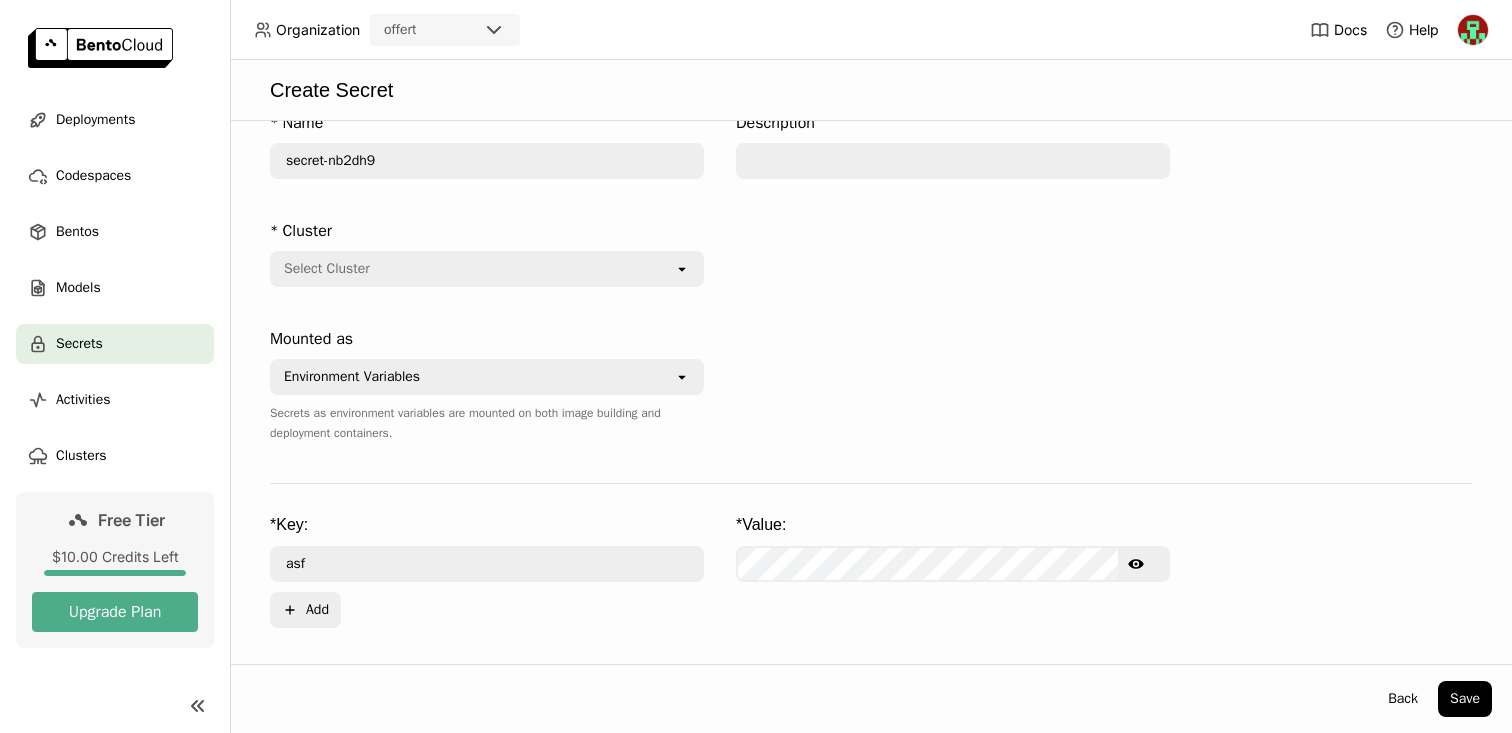 scroll, scrollTop: 38, scrollLeft: 0, axis: vertical 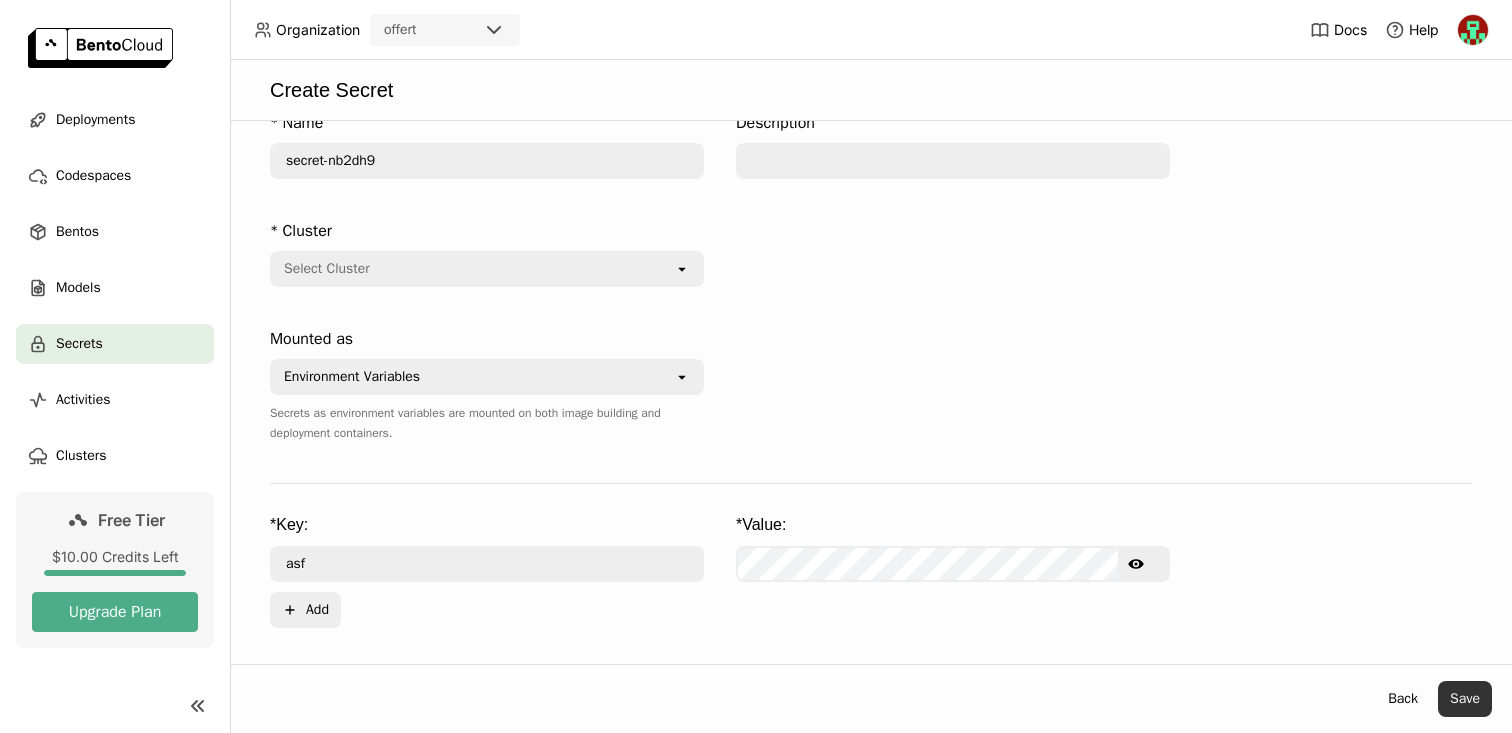 click on "Save" at bounding box center (1465, 699) 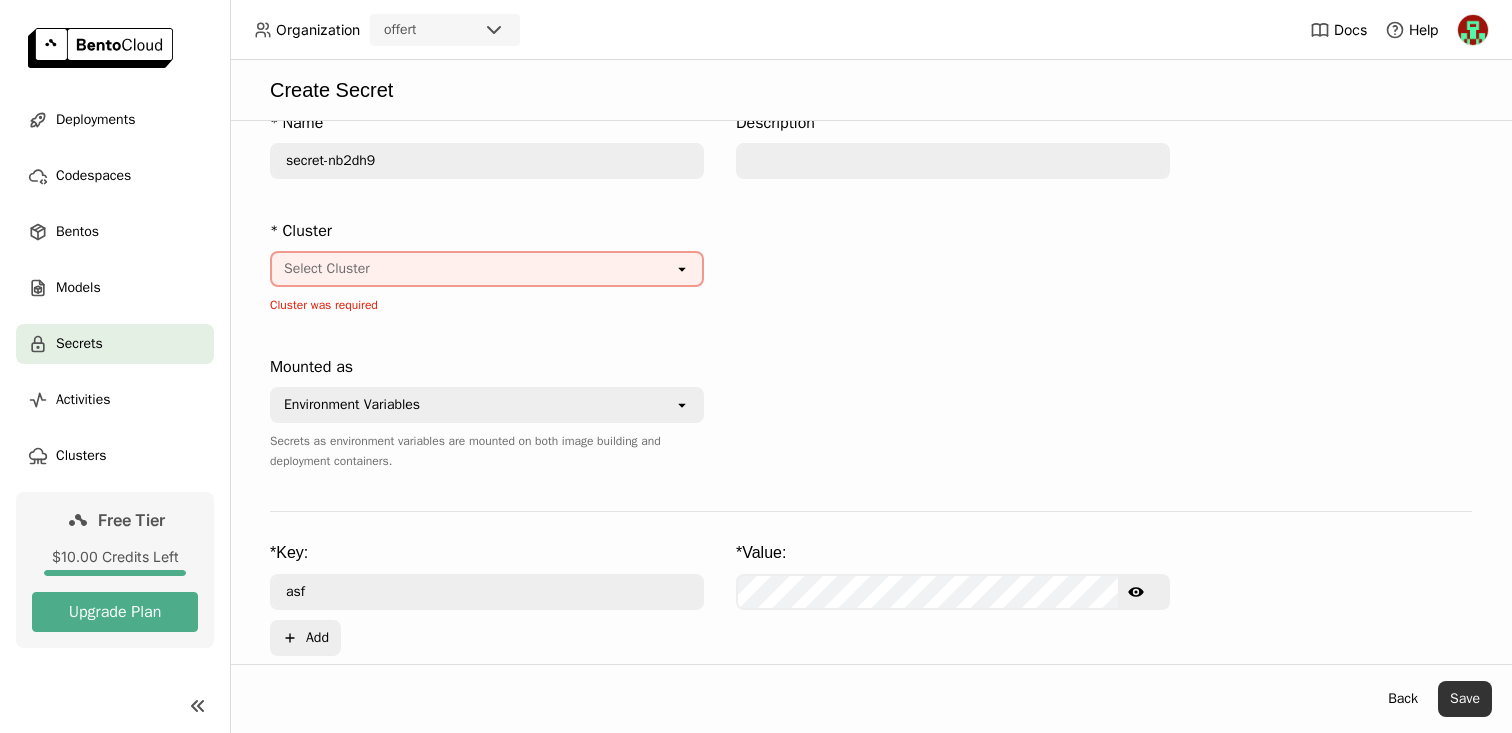 scroll, scrollTop: 66, scrollLeft: 0, axis: vertical 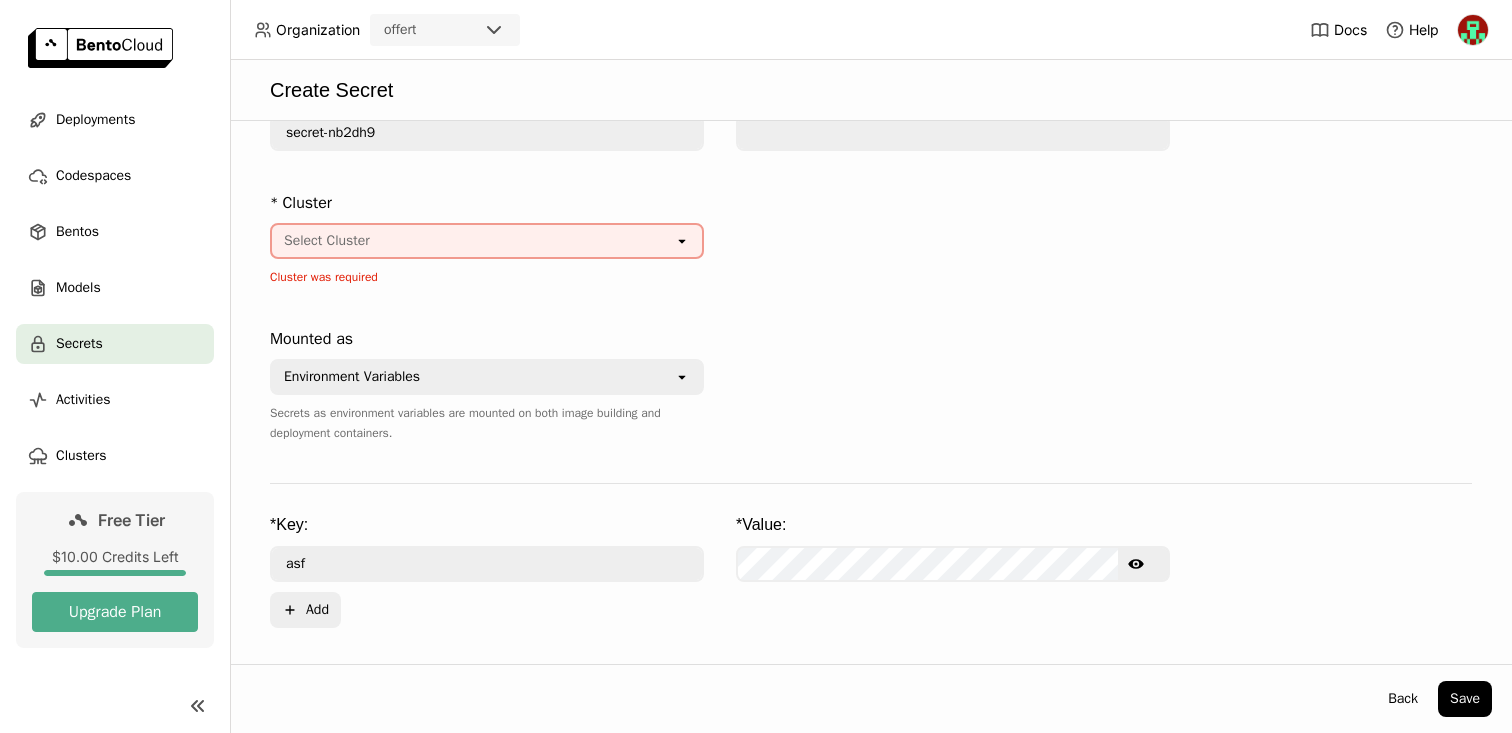 click on "Select Cluster" at bounding box center (473, 241) 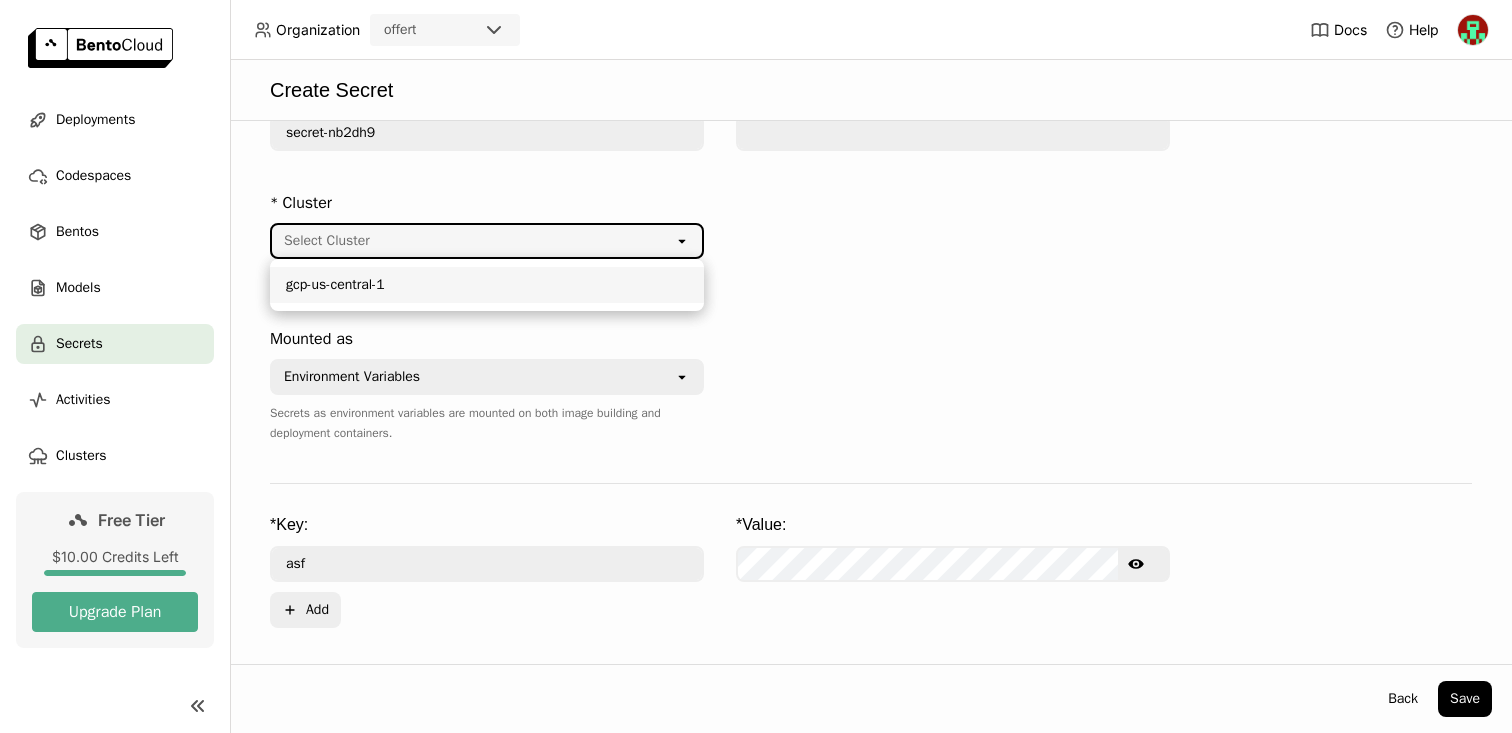 click on "gcp-us-central-1" at bounding box center [487, 285] 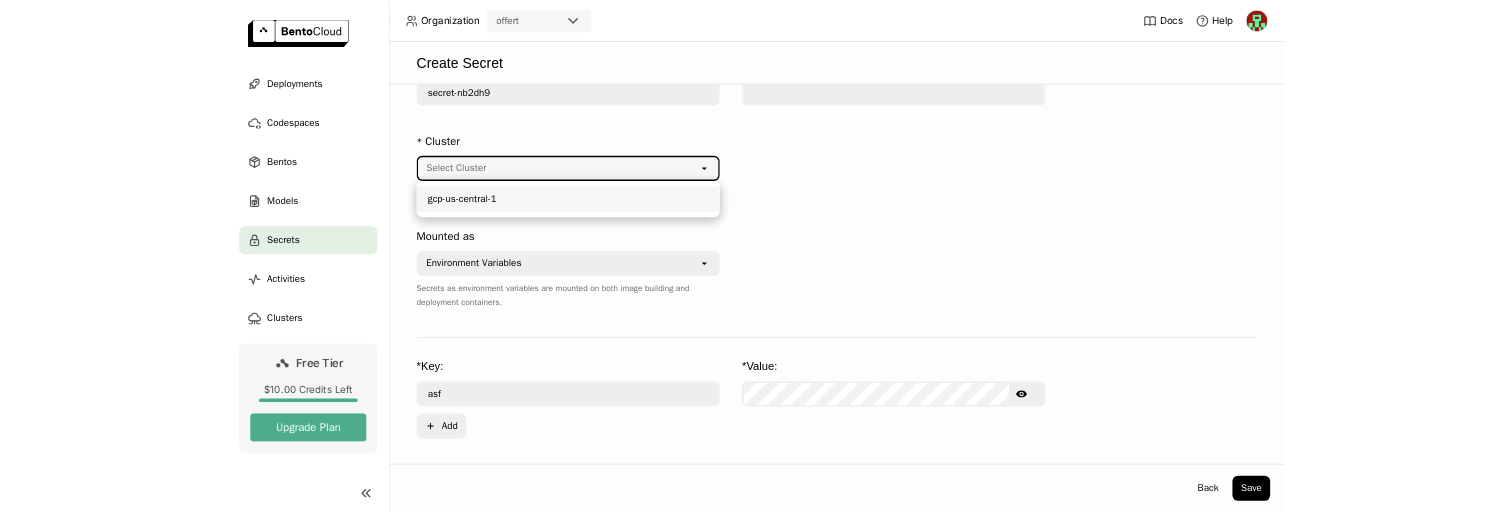 scroll, scrollTop: 38, scrollLeft: 0, axis: vertical 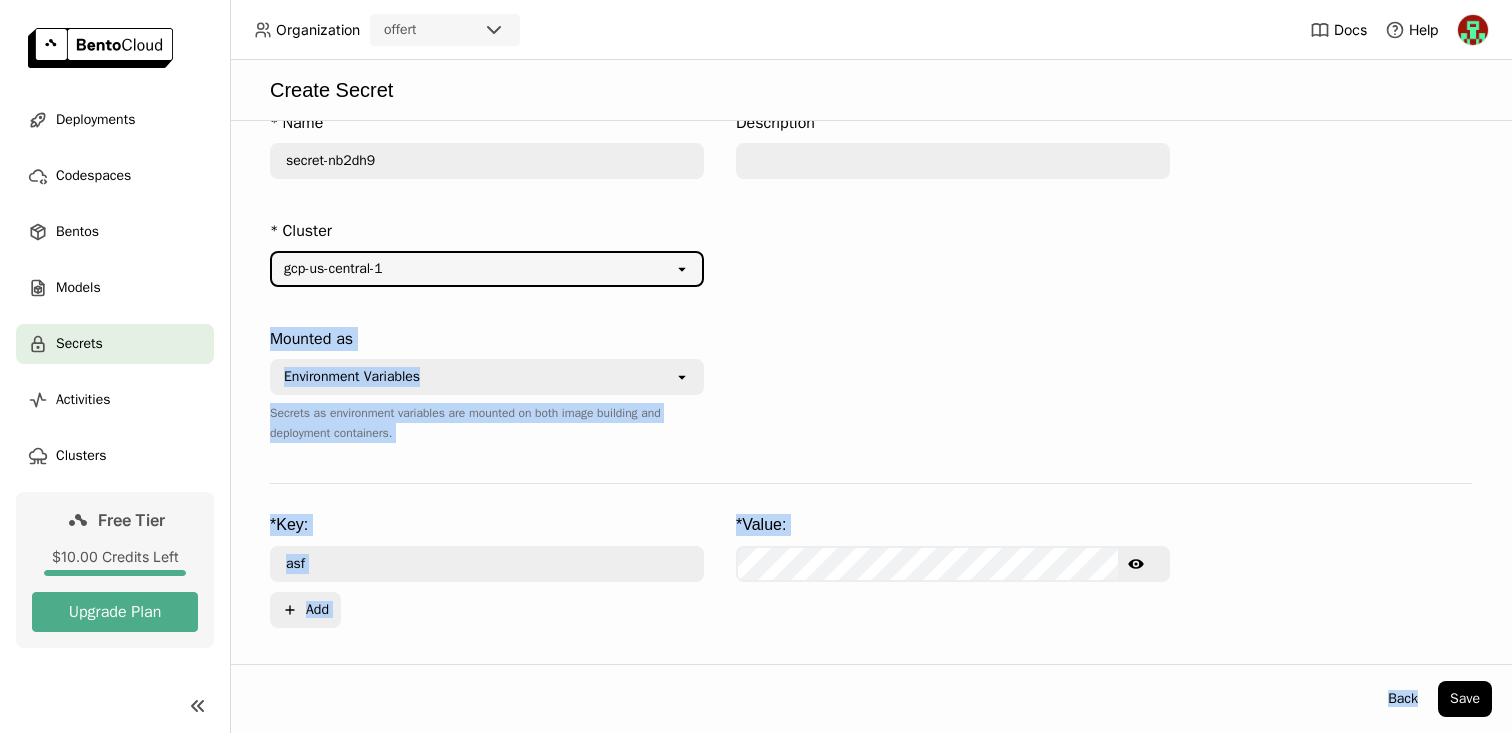 drag, startPoint x: 1137, startPoint y: 732, endPoint x: 1137, endPoint y: 414, distance: 318 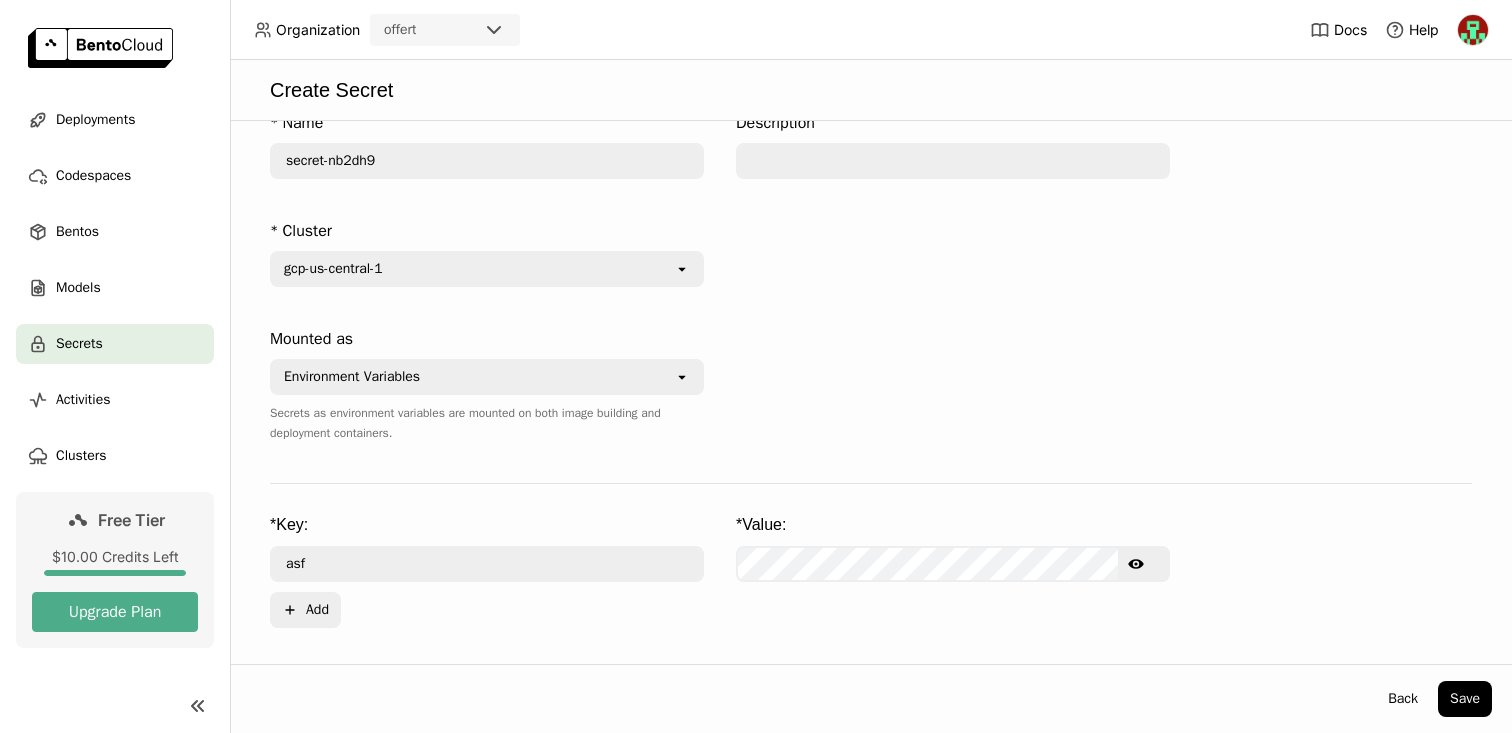 click on "*  Key:  *  Value:  asf Show password text Plus Add" at bounding box center [871, 571] 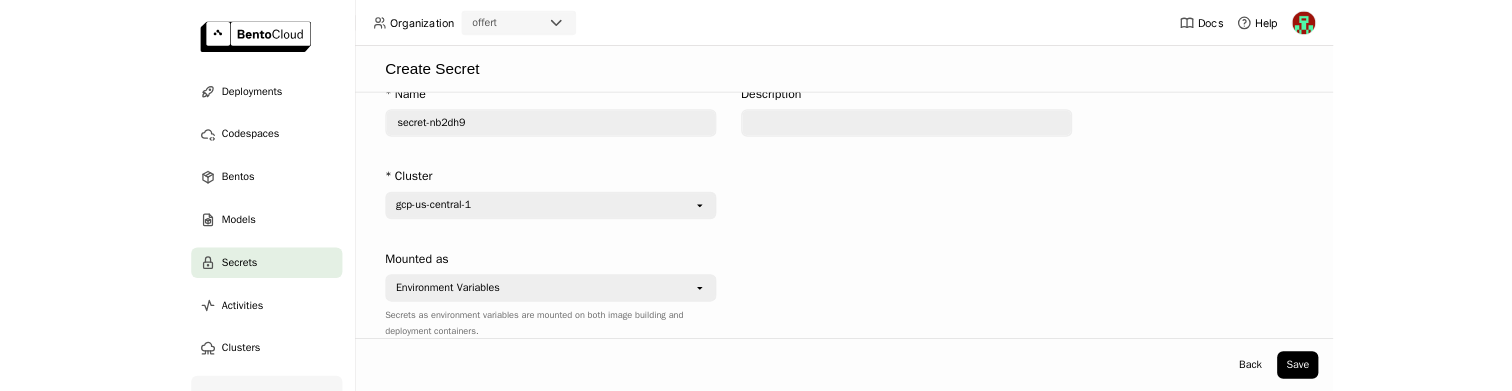 scroll, scrollTop: 259, scrollLeft: 0, axis: vertical 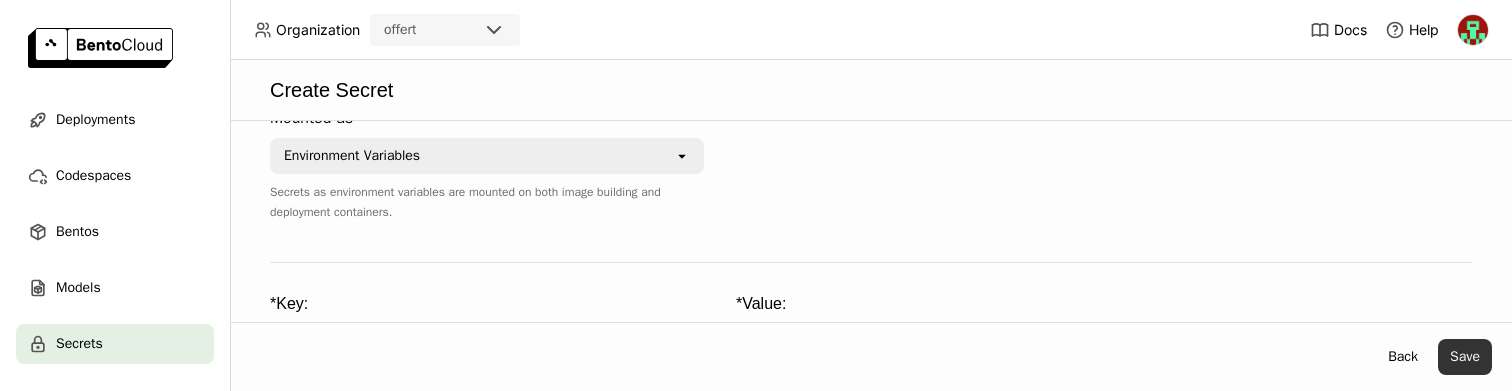 click on "Save" at bounding box center (1465, 357) 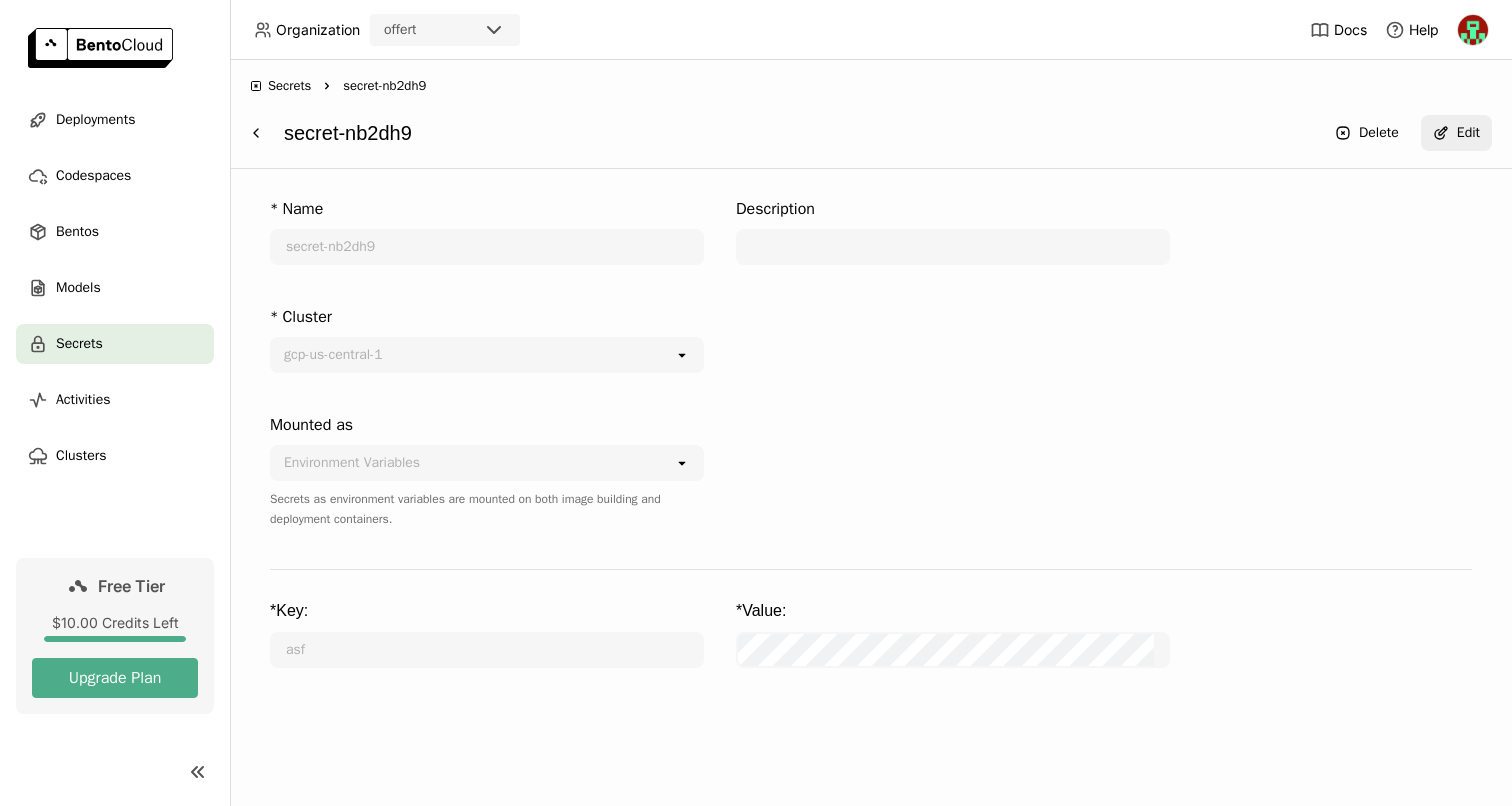 scroll, scrollTop: 0, scrollLeft: 0, axis: both 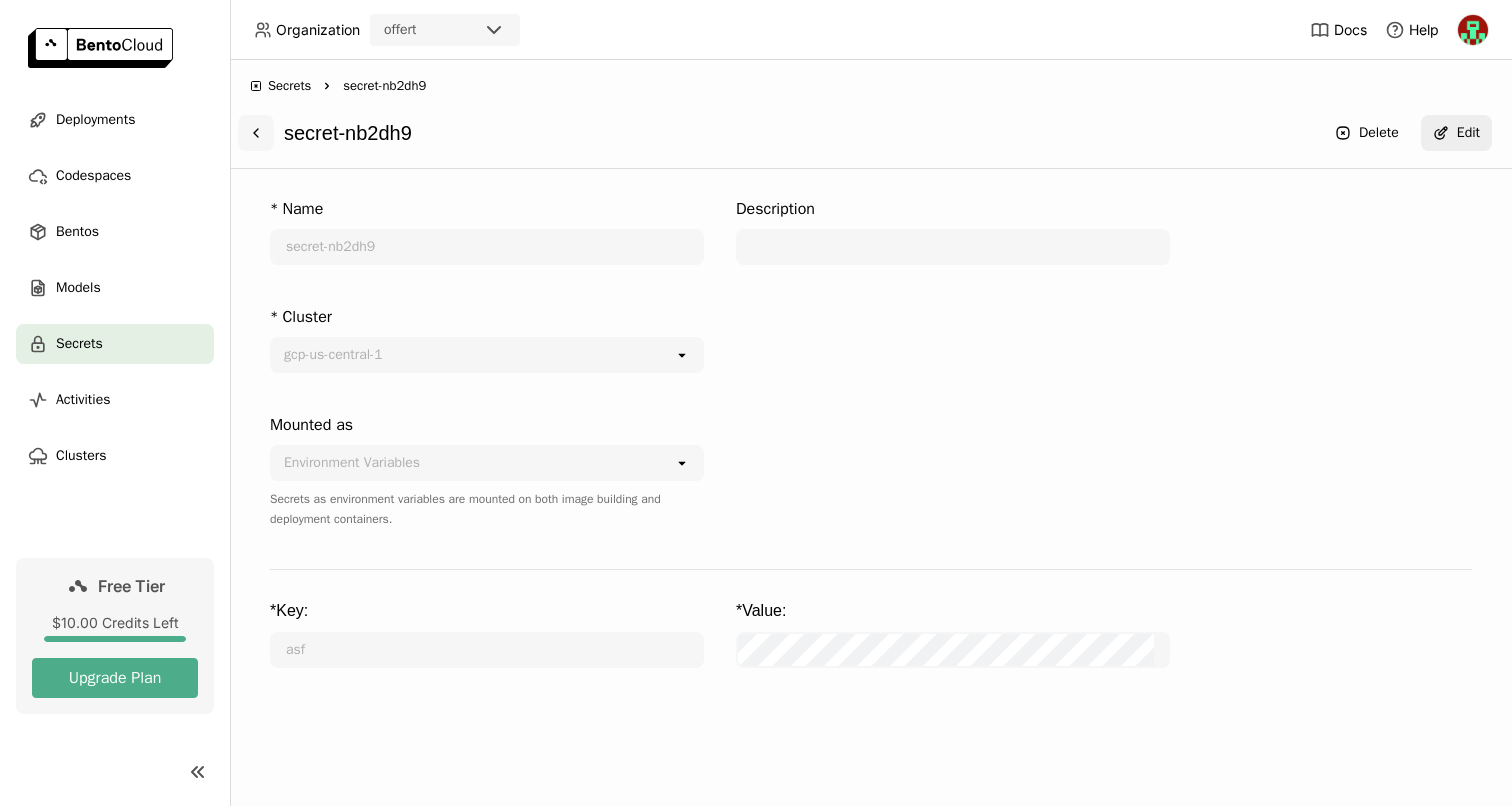 click 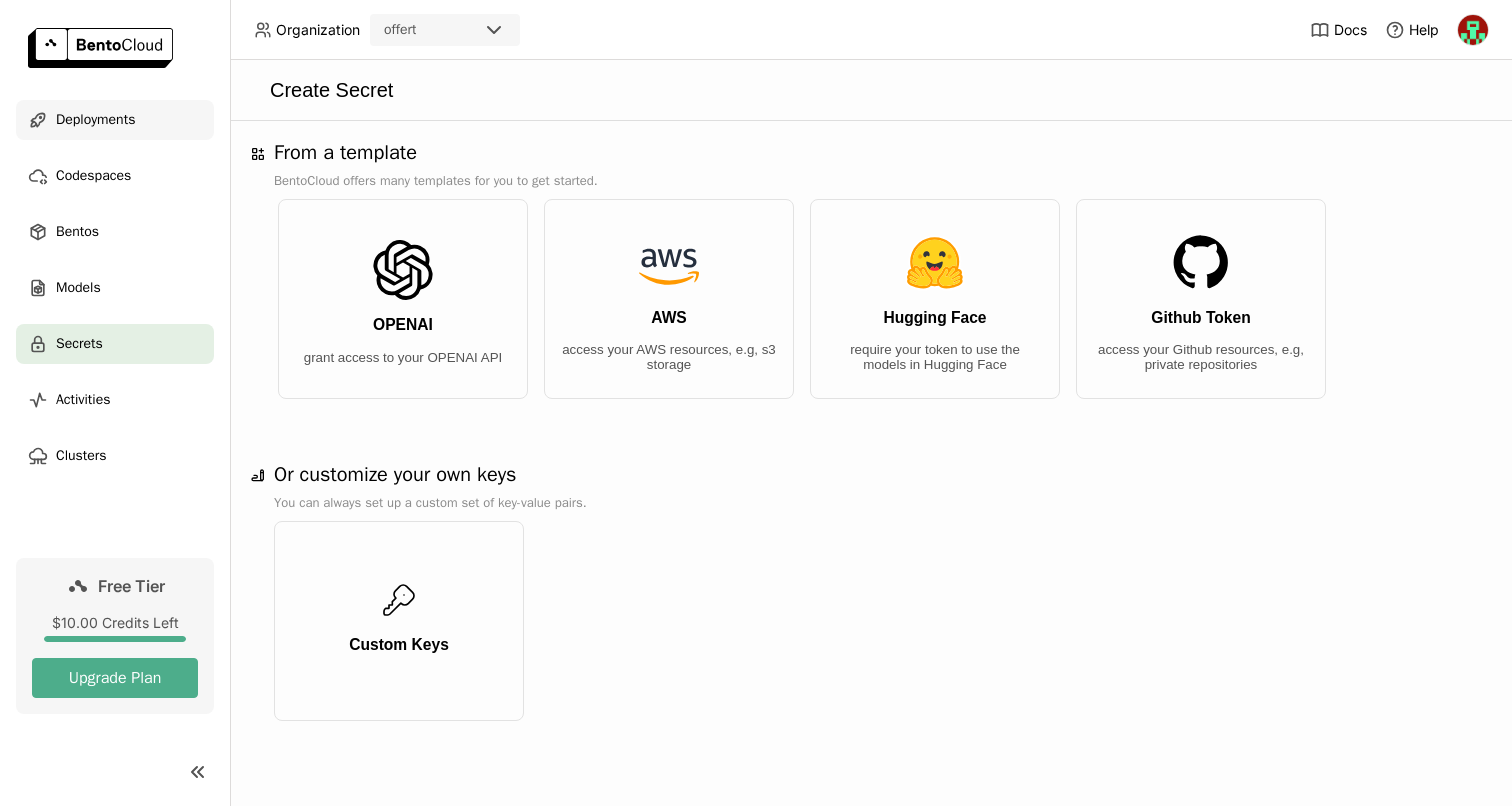 click on "Deployments" at bounding box center (95, 120) 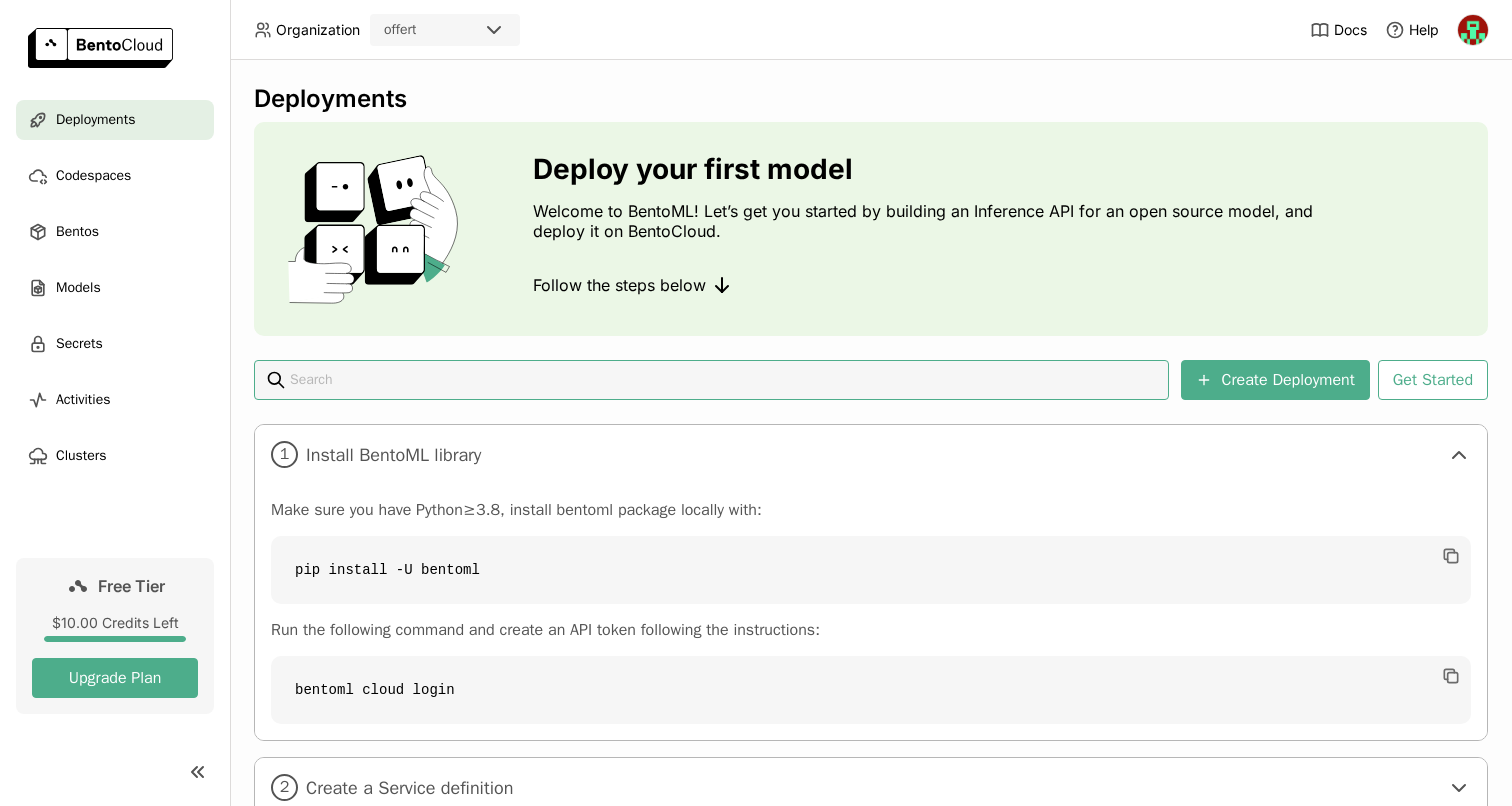 scroll, scrollTop: 143, scrollLeft: 0, axis: vertical 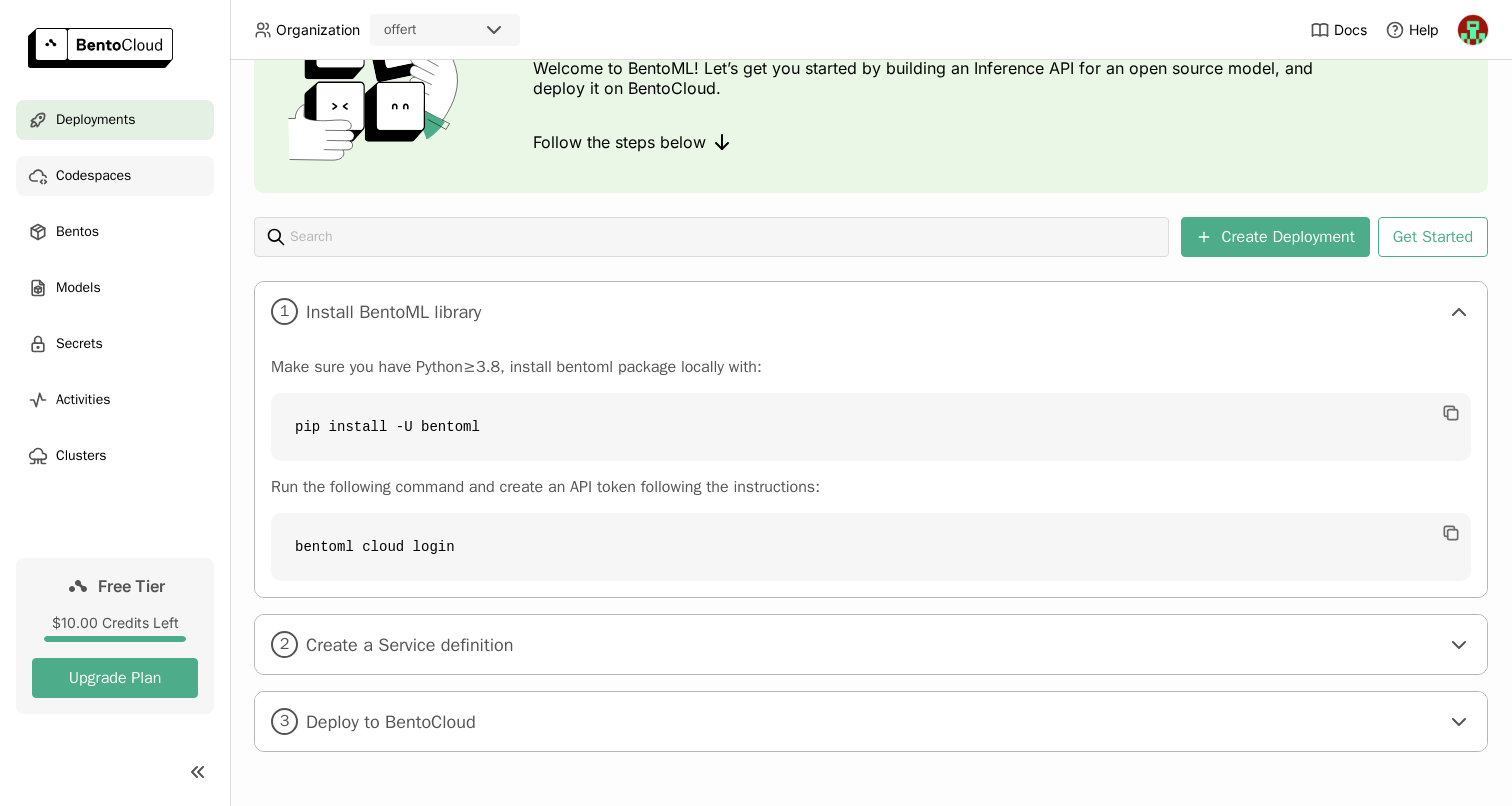 click on "Codespaces" at bounding box center [93, 176] 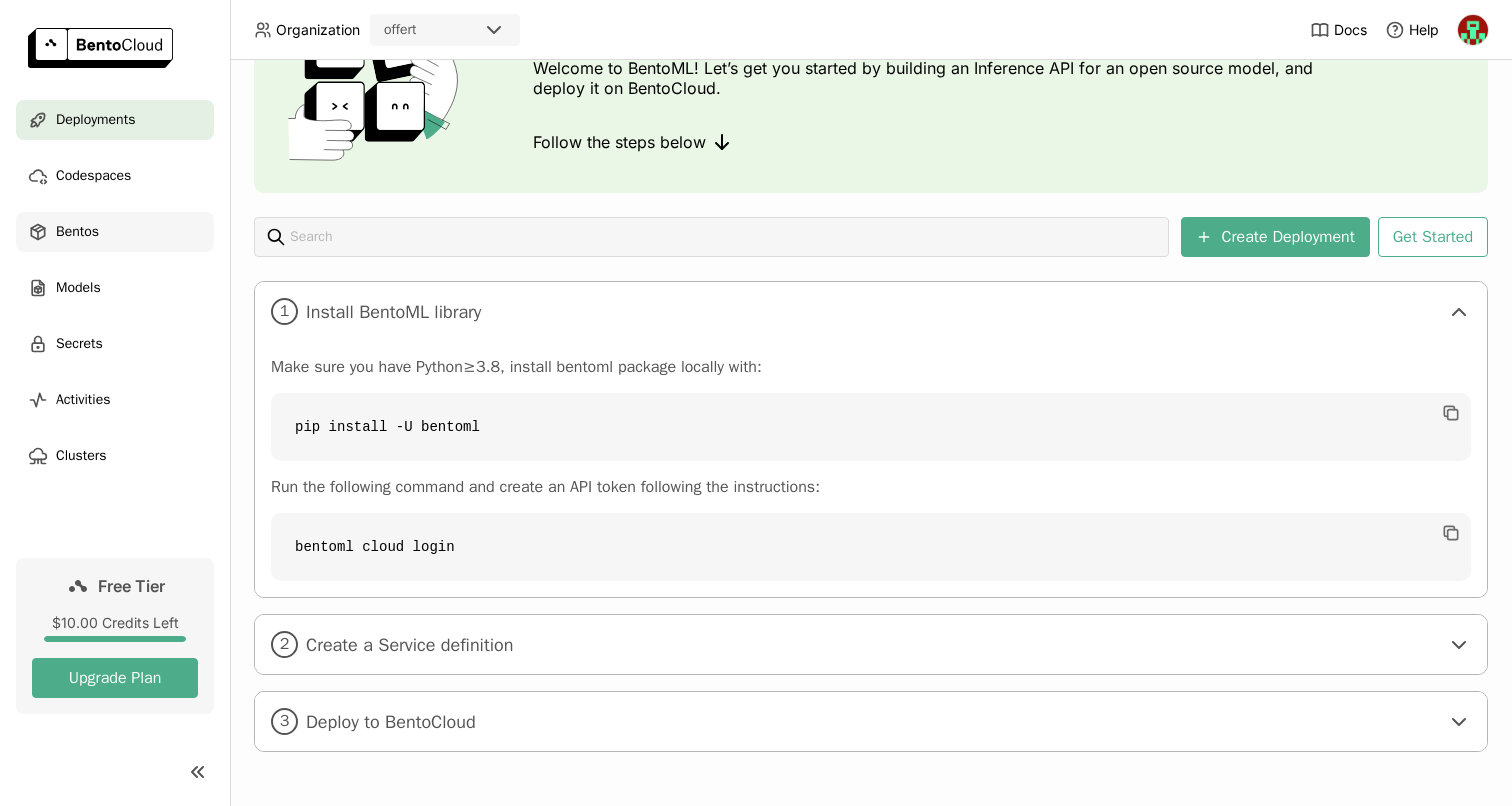 scroll, scrollTop: 0, scrollLeft: 0, axis: both 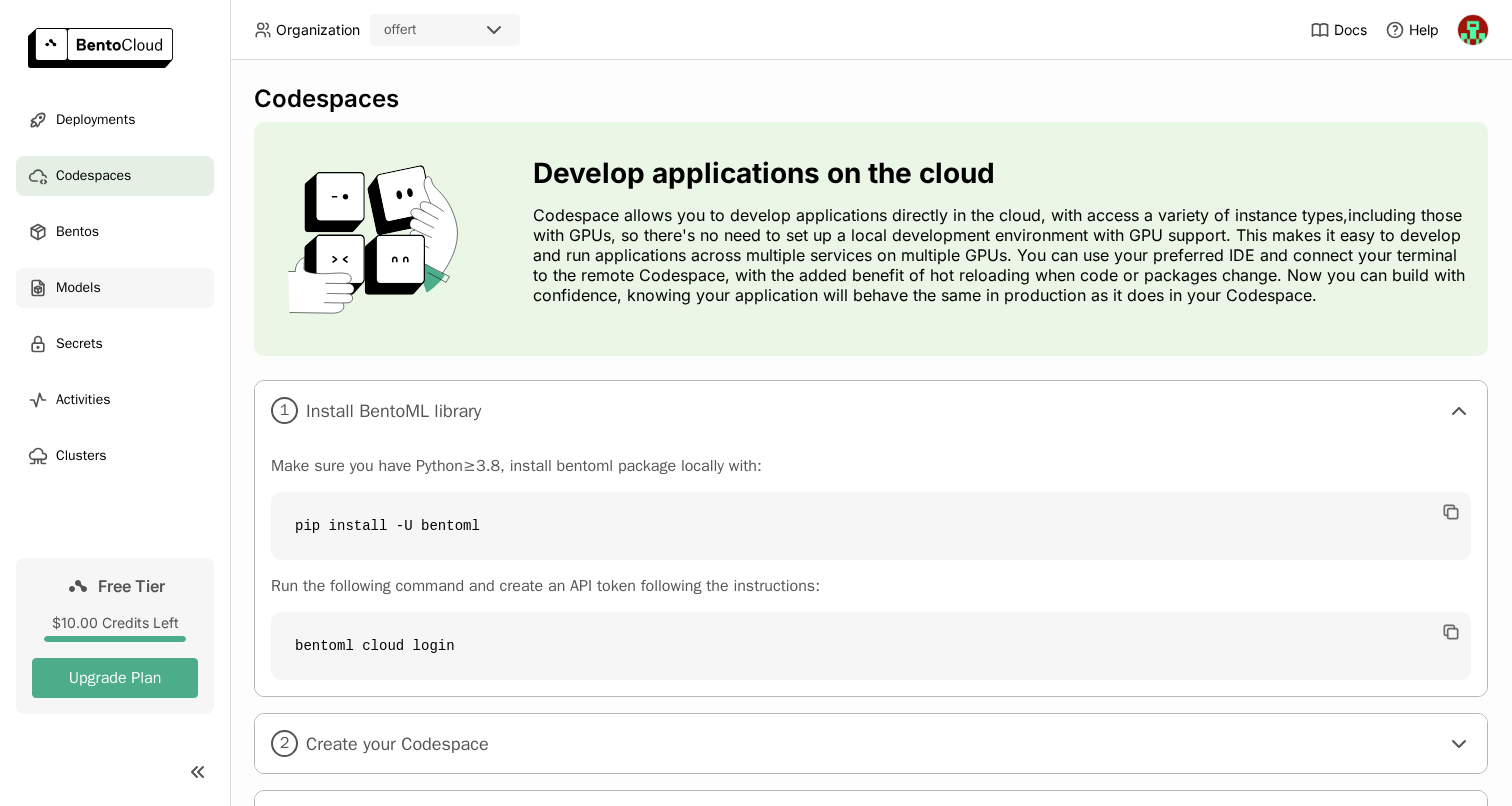 click on "Models" at bounding box center [115, 288] 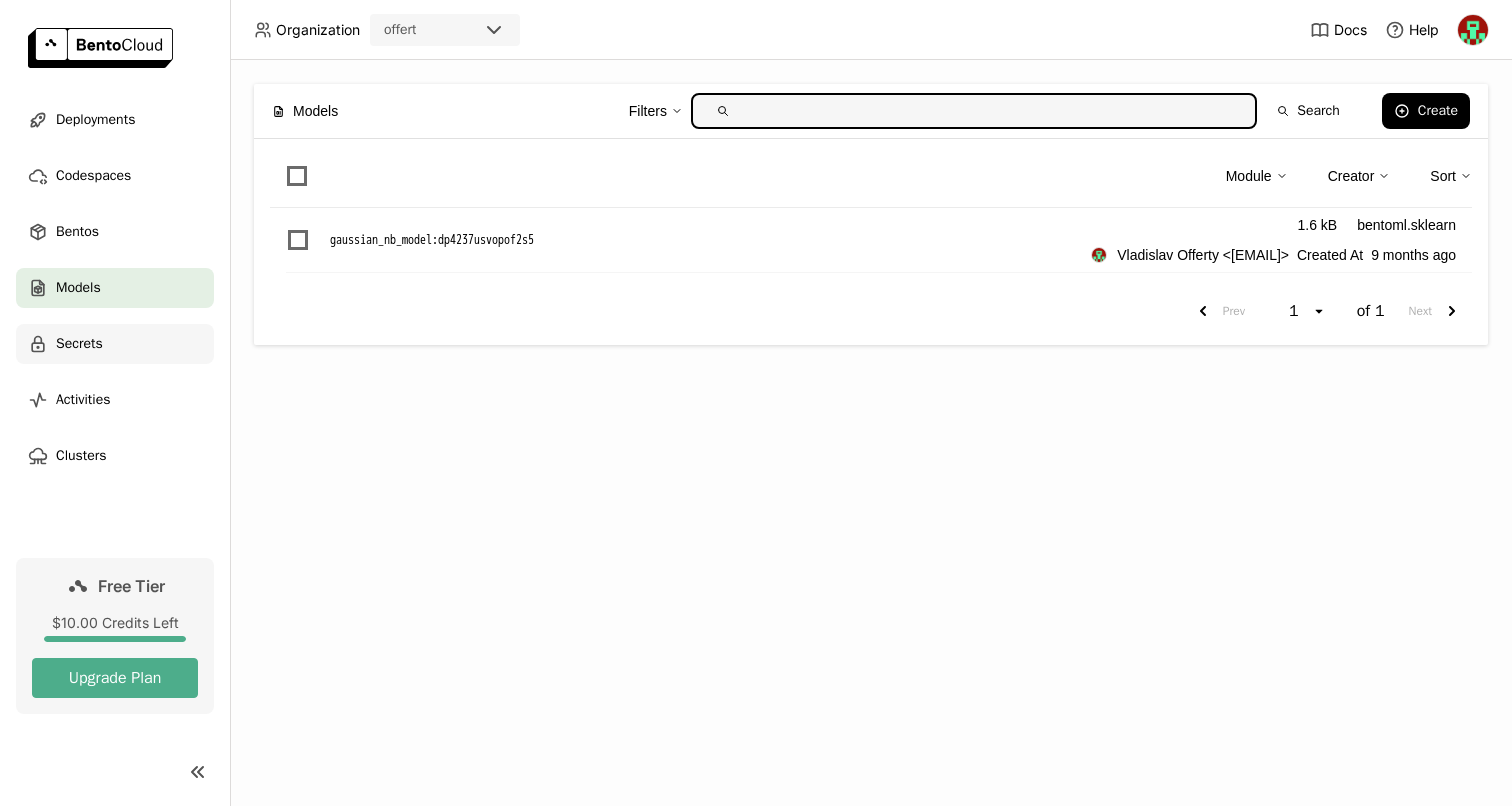 click on "Secrets" at bounding box center [115, 344] 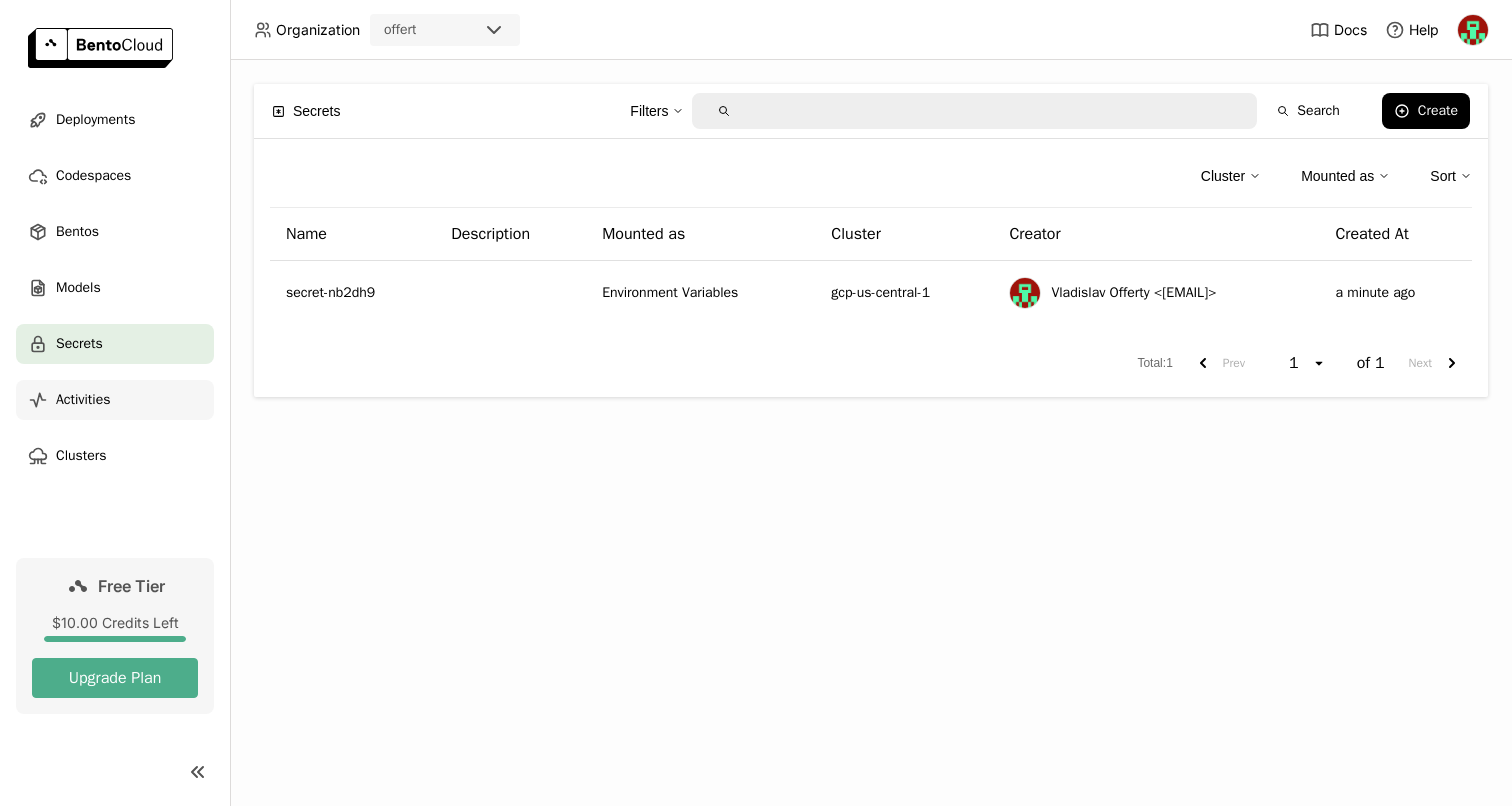 click on "Activities" at bounding box center (115, 400) 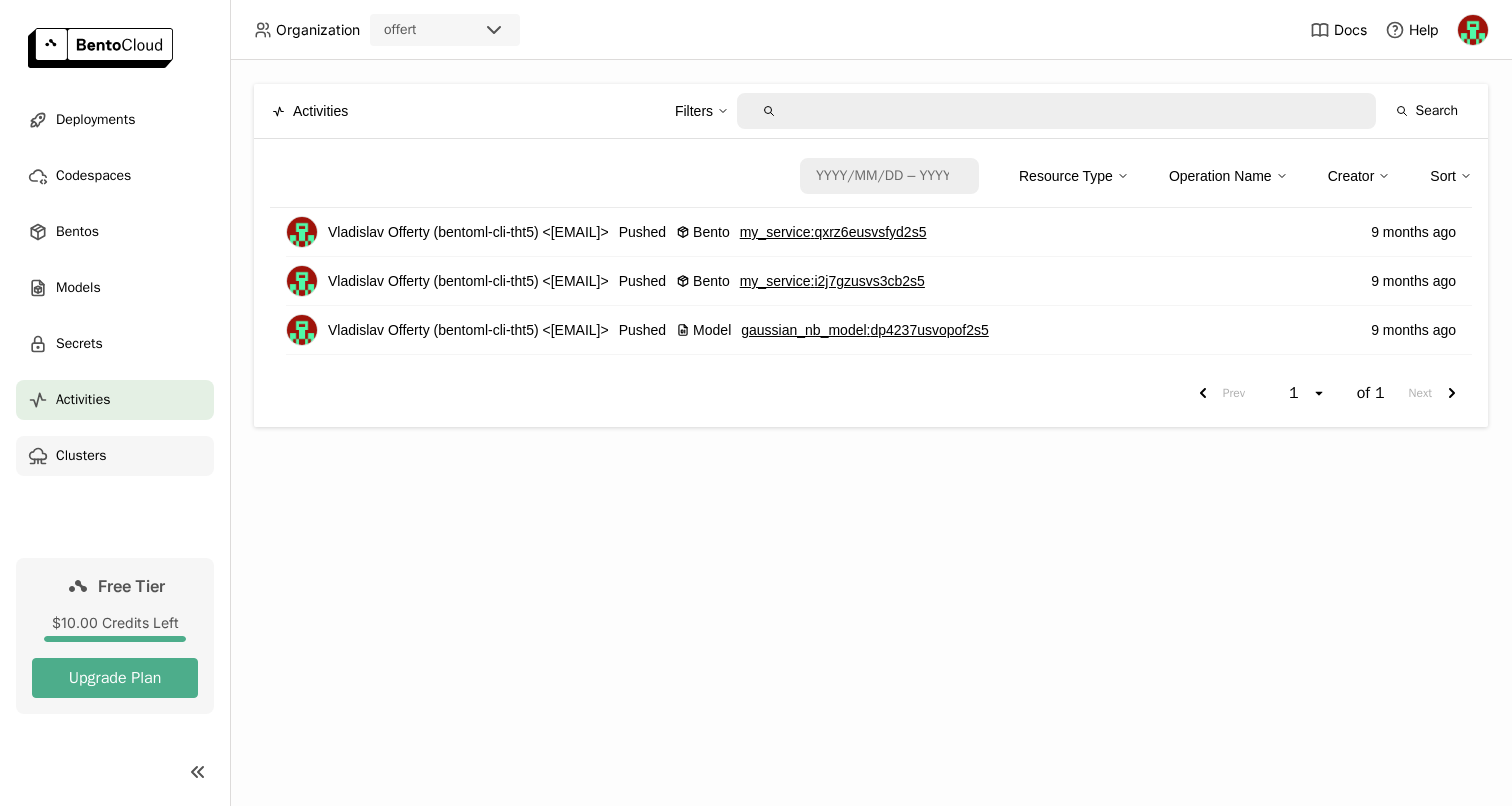 click on "Clusters" at bounding box center [115, 456] 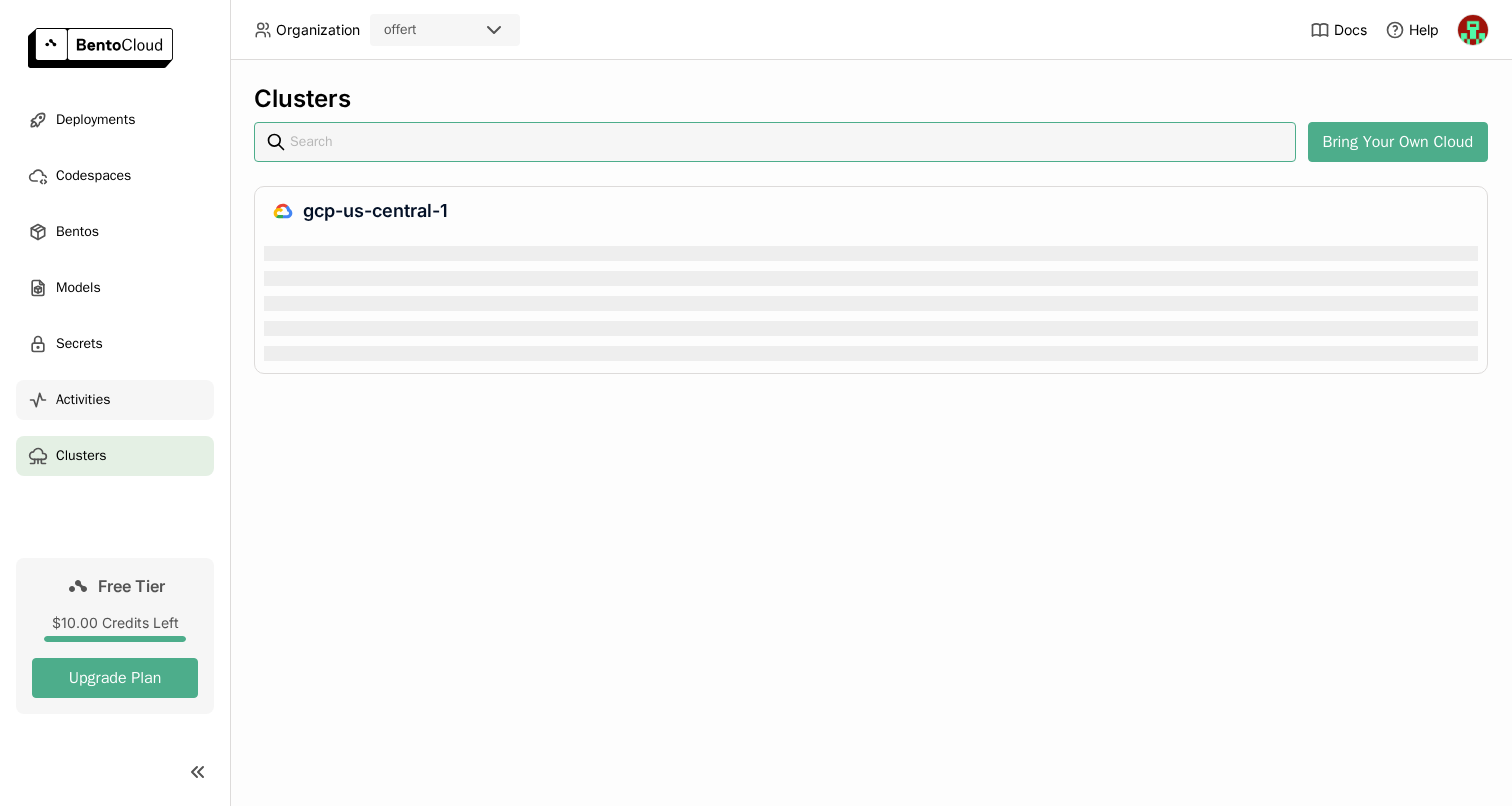click on "Activities" at bounding box center [115, 400] 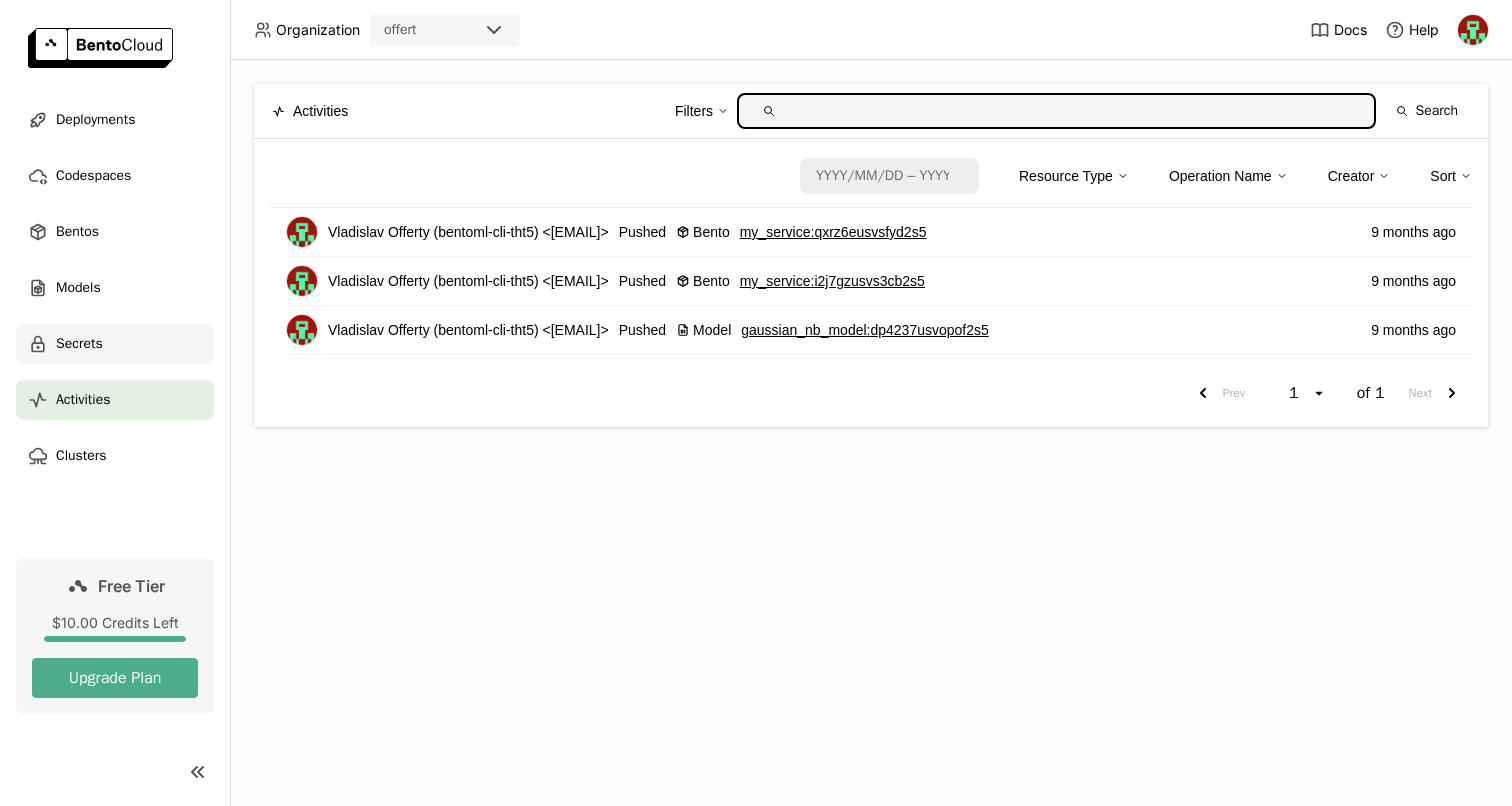 click on "Secrets" at bounding box center (79, 344) 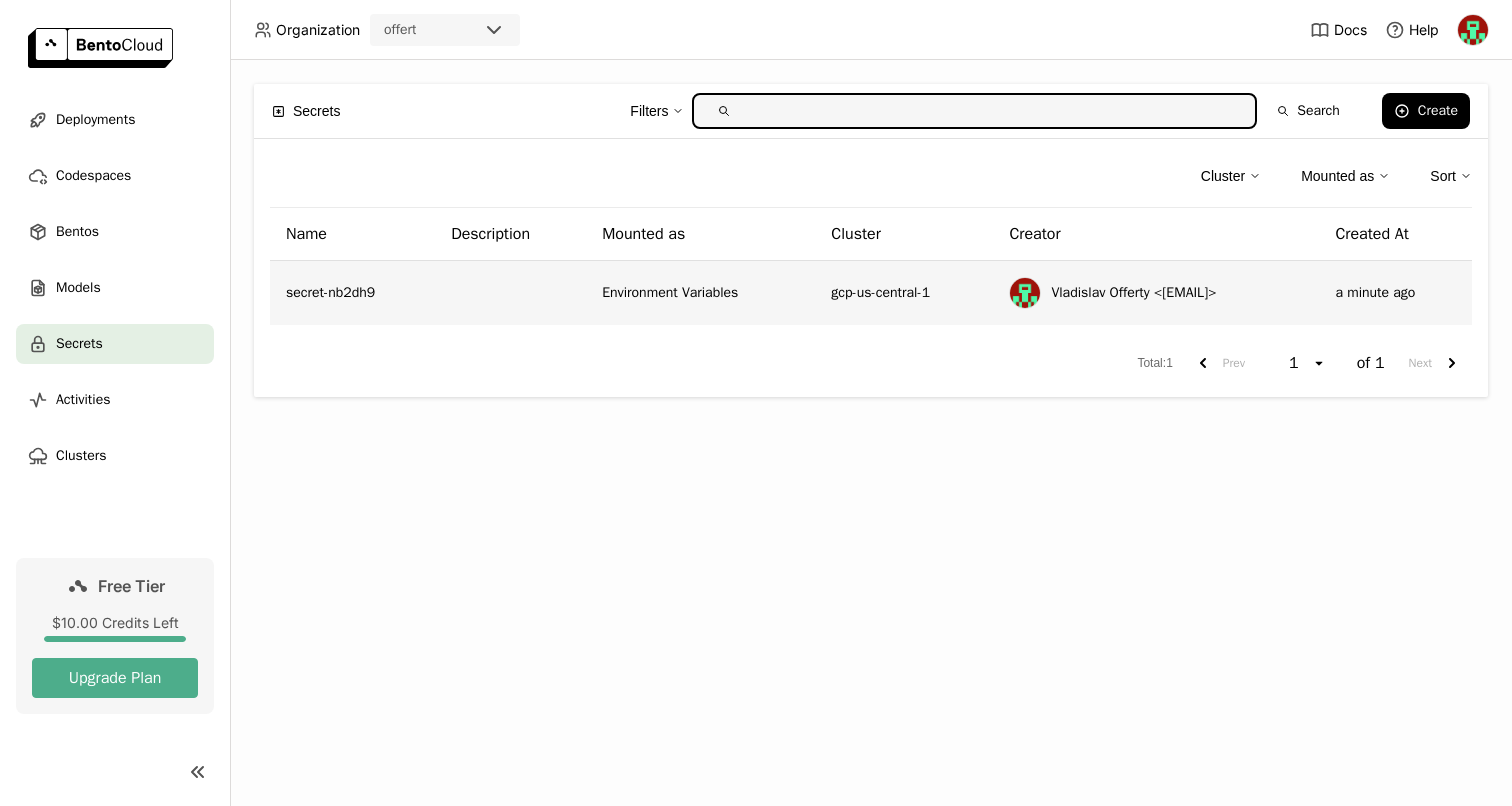 click on "a minute ago" at bounding box center [1395, 293] 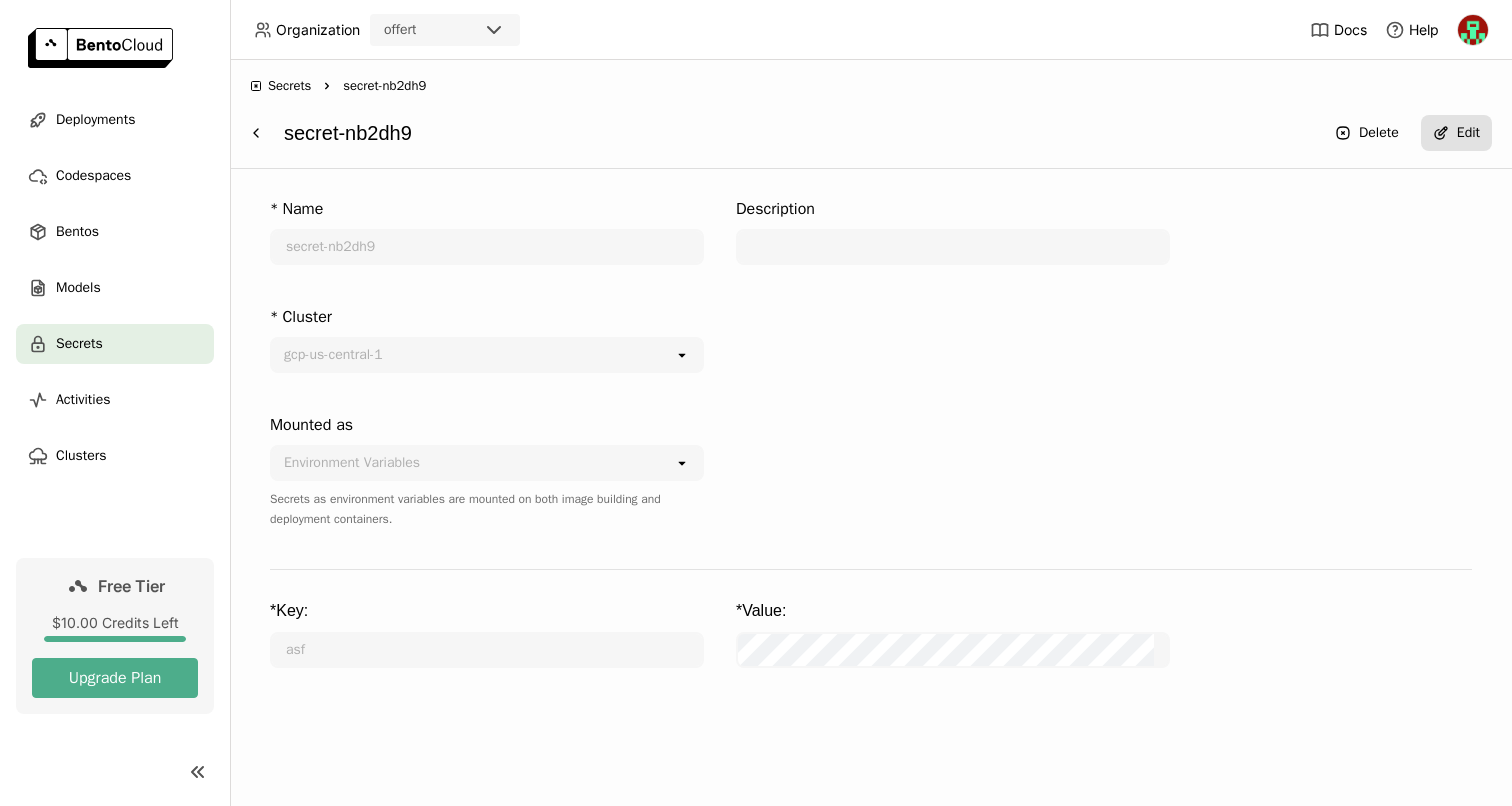 click on "Edit" at bounding box center (1468, 133) 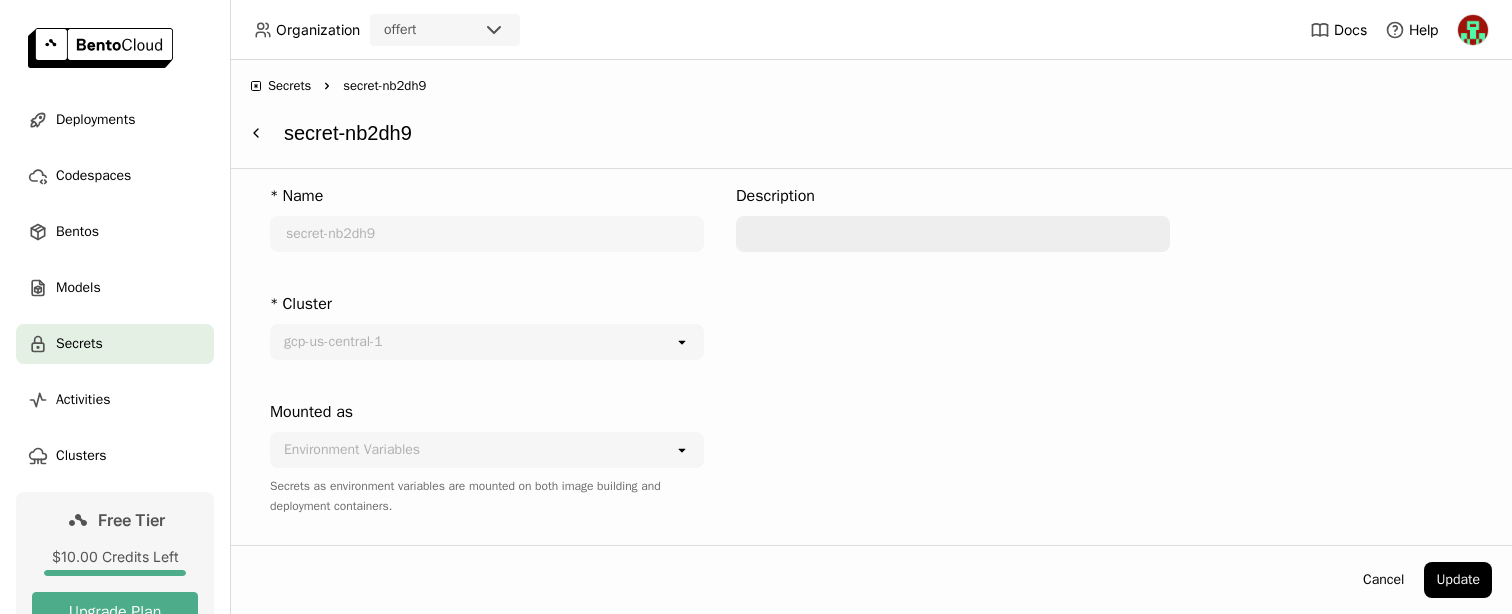 scroll, scrollTop: 205, scrollLeft: 0, axis: vertical 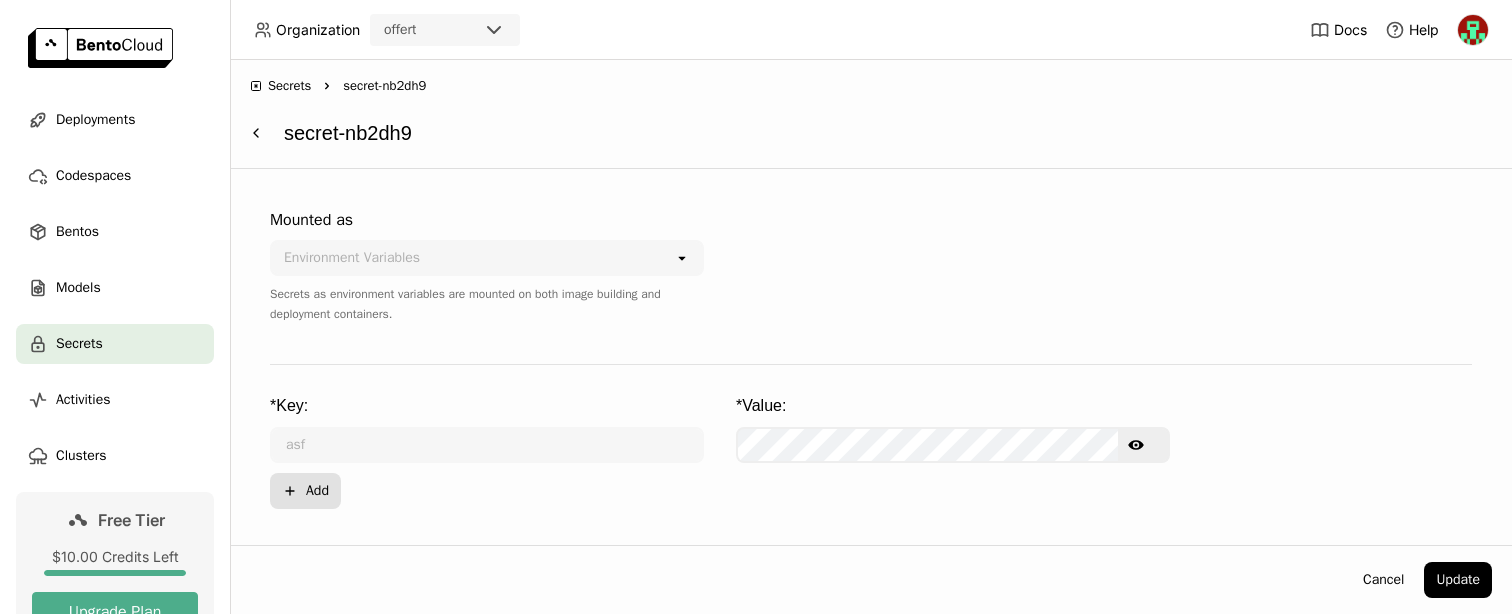 click on "Plus Add" at bounding box center (305, 491) 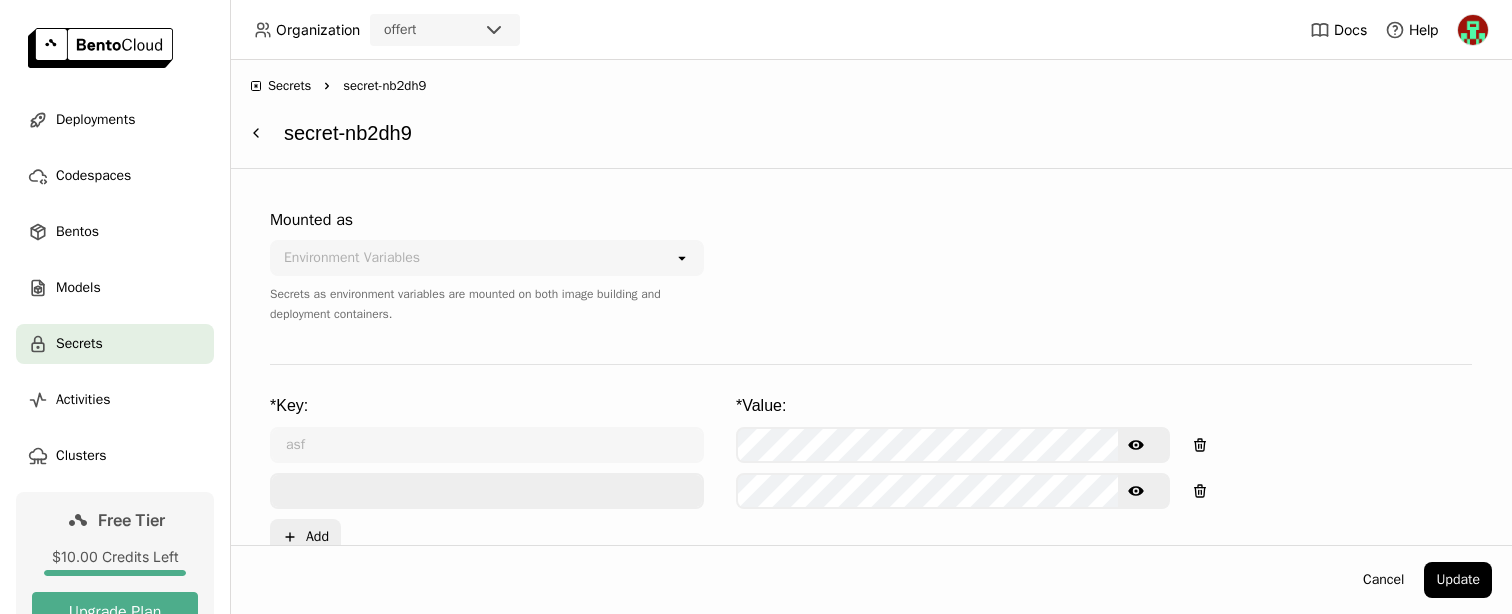 scroll, scrollTop: 251, scrollLeft: 0, axis: vertical 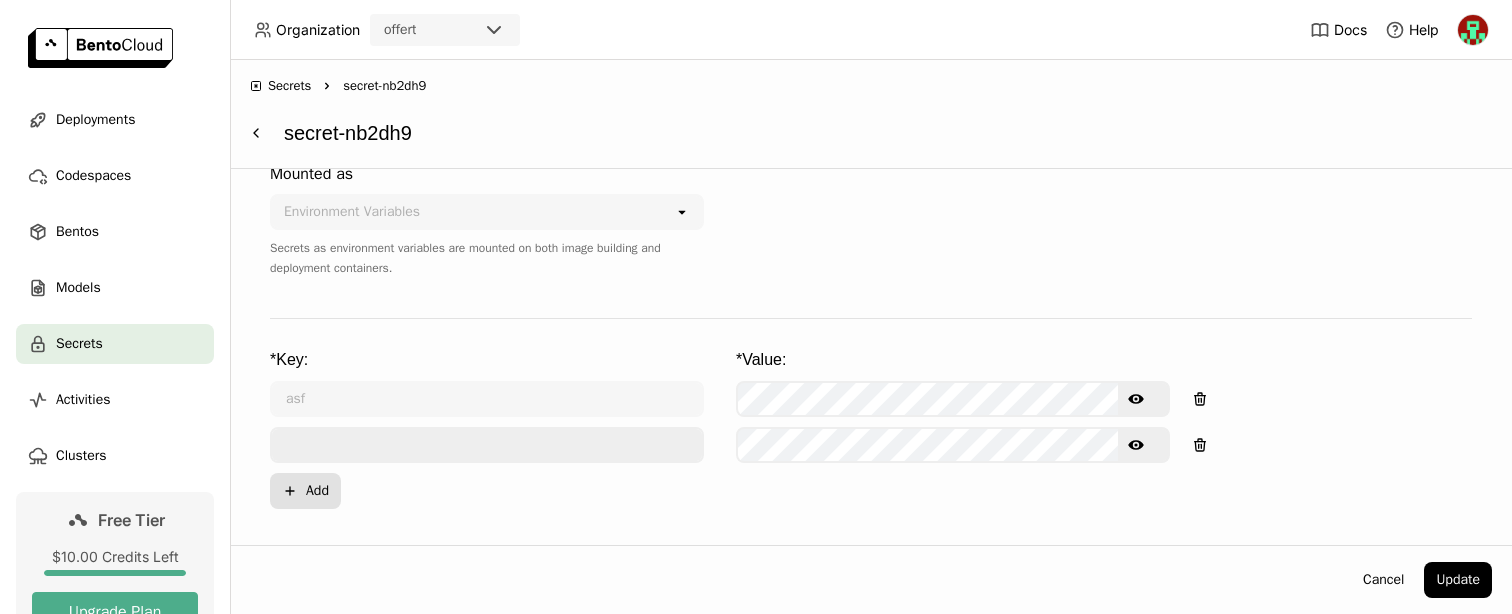 click on "Plus Add" at bounding box center (305, 491) 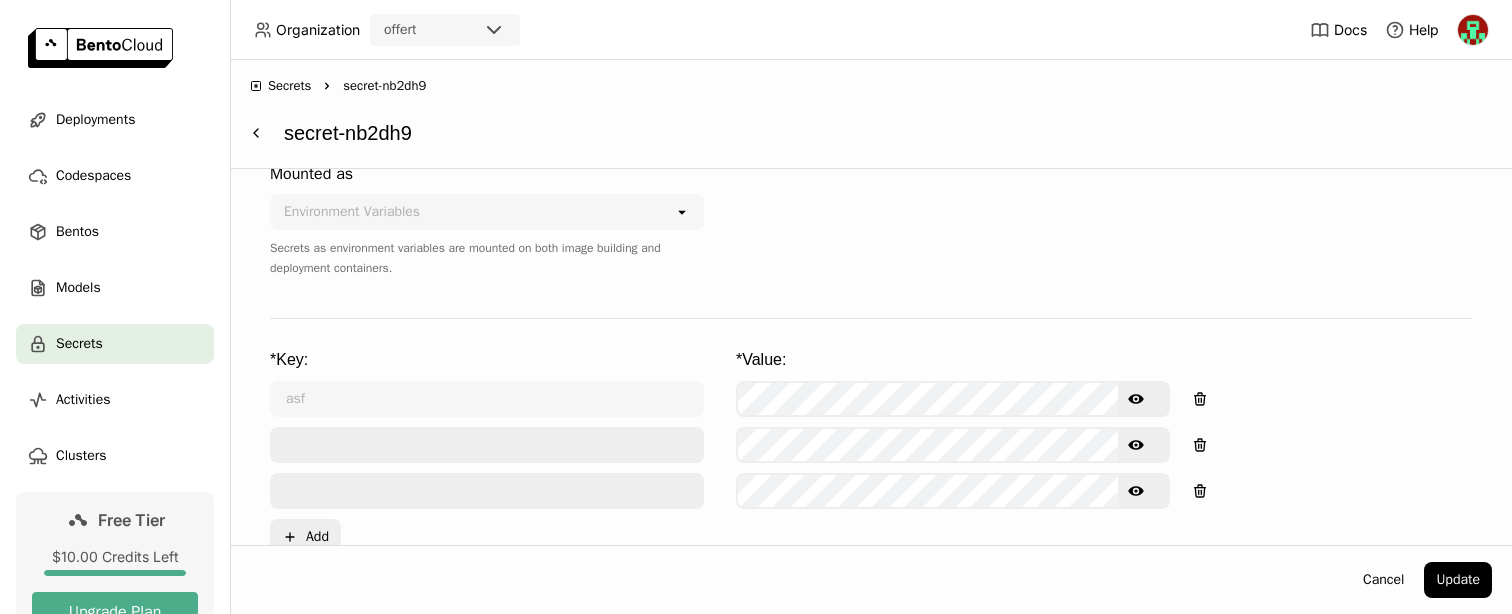 click at bounding box center [487, 445] 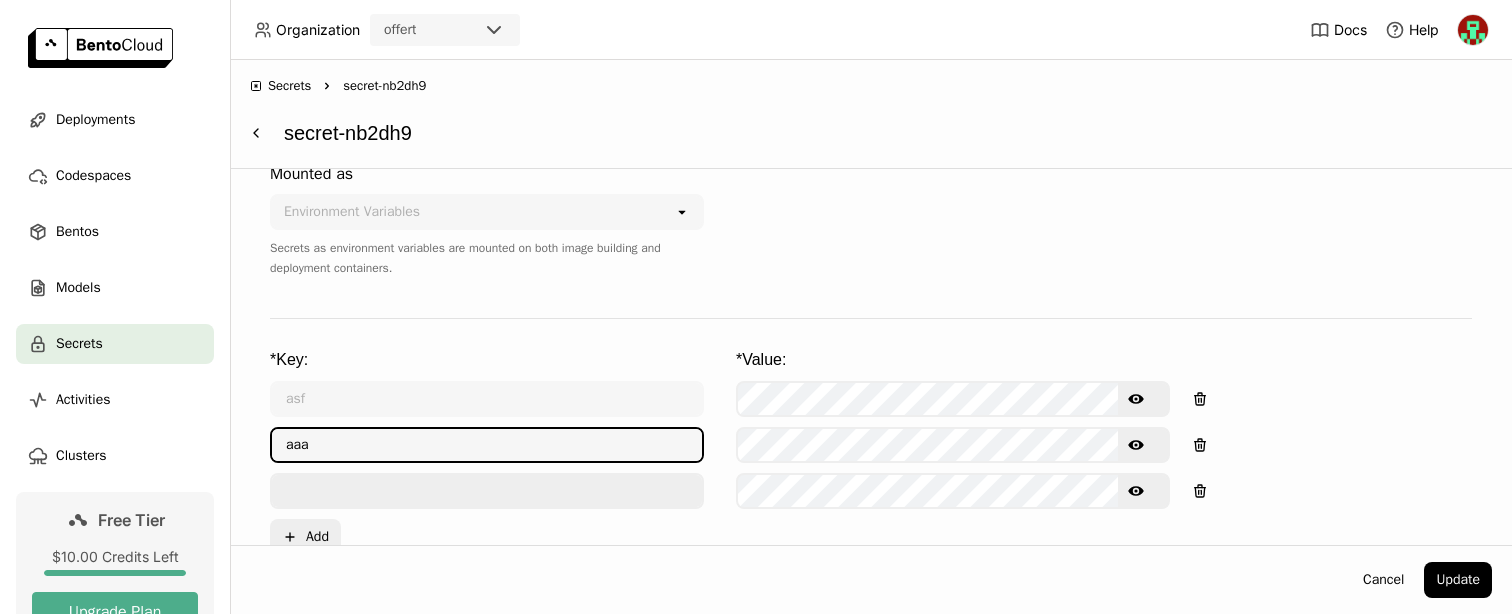 type on "aaa" 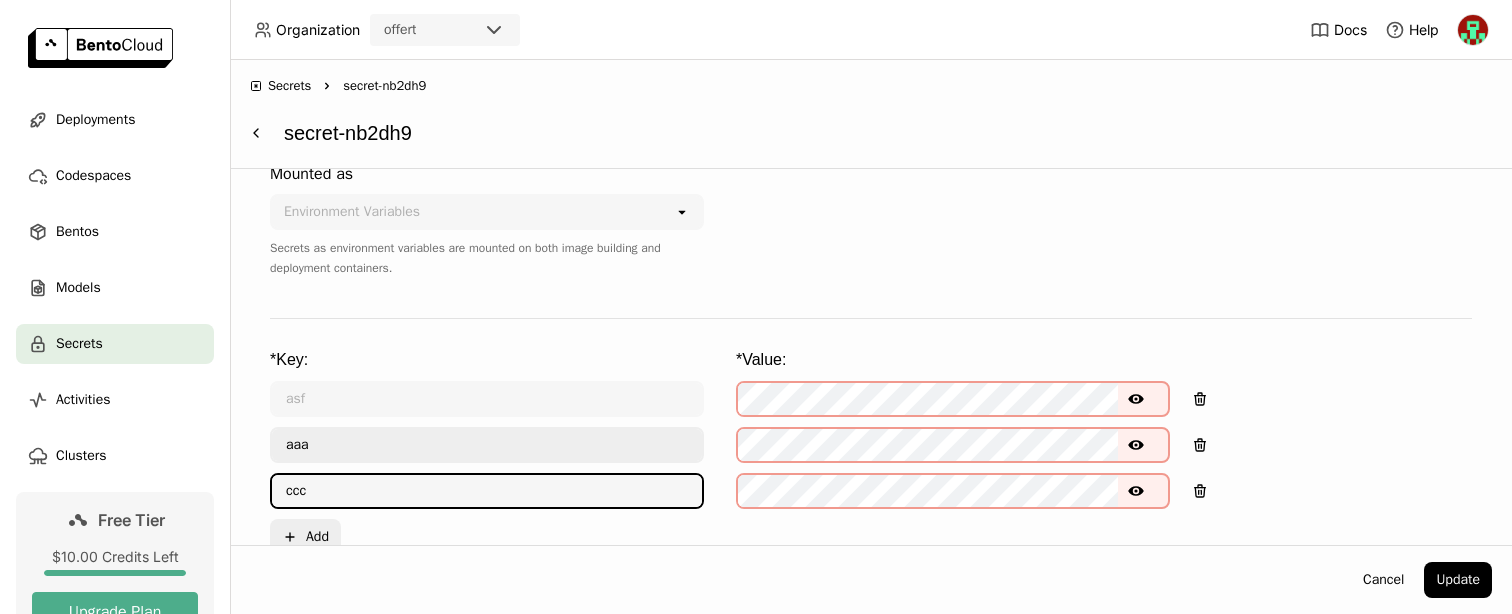 type on "ccc" 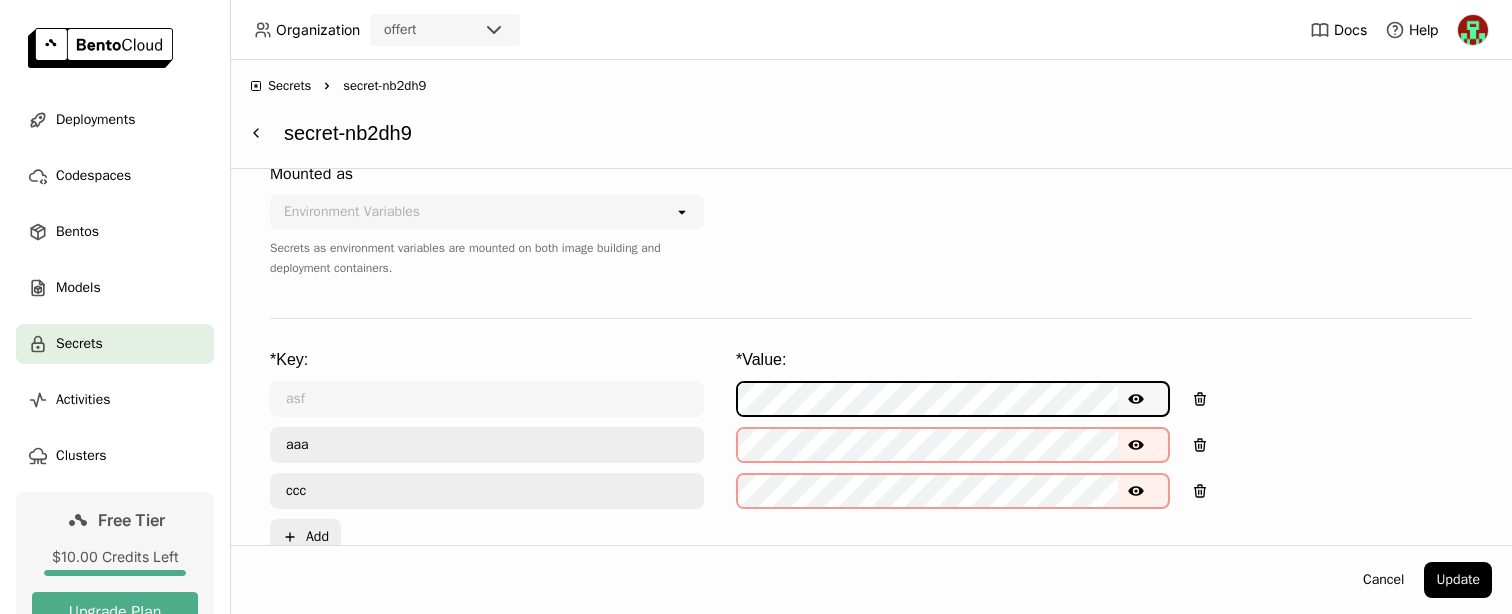 click on "* Name secret-nb2dh9 Description * Cluster gcp-us-central-1 open Mounted as Environment Variables open Secrets as environment variables are mounted on both image building and deployment containers. *  Key:  *  Value:  asf Show password text aaa Show password text ccc Show password text Plus Add Key or value cannot be empty" at bounding box center [871, 260] 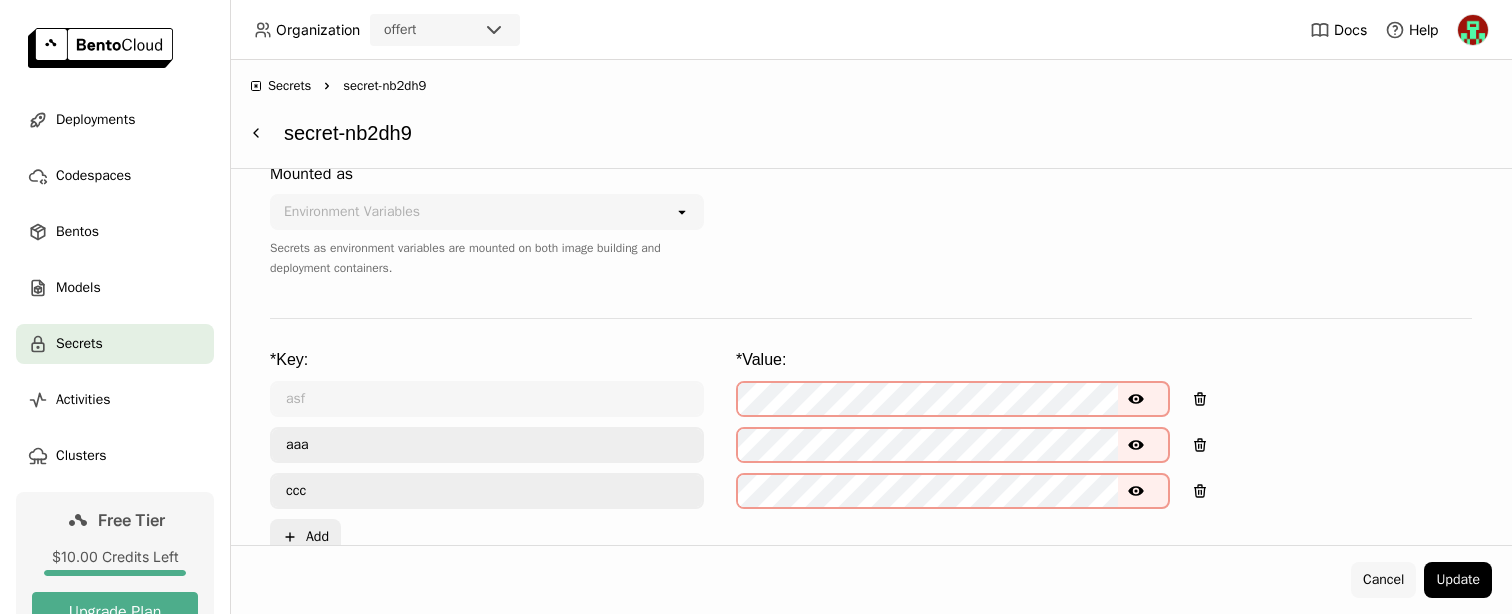 click on "Cancel" at bounding box center [1383, 580] 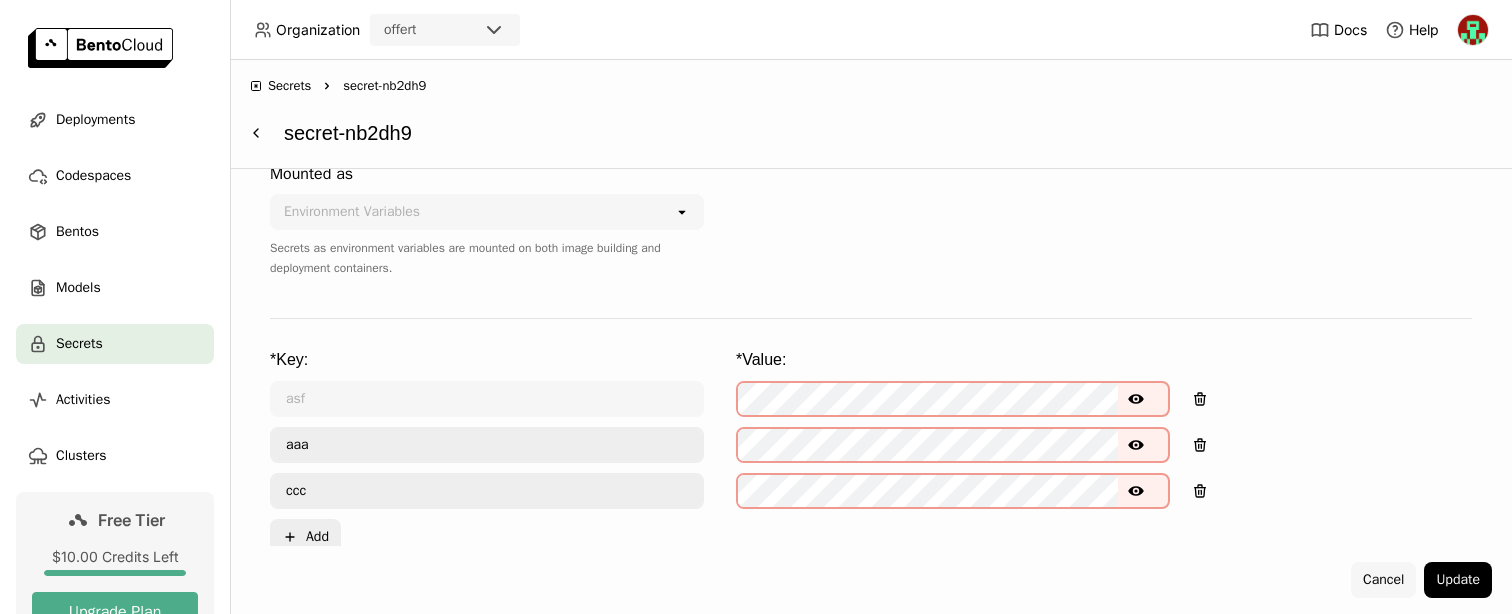 scroll, scrollTop: 90, scrollLeft: 0, axis: vertical 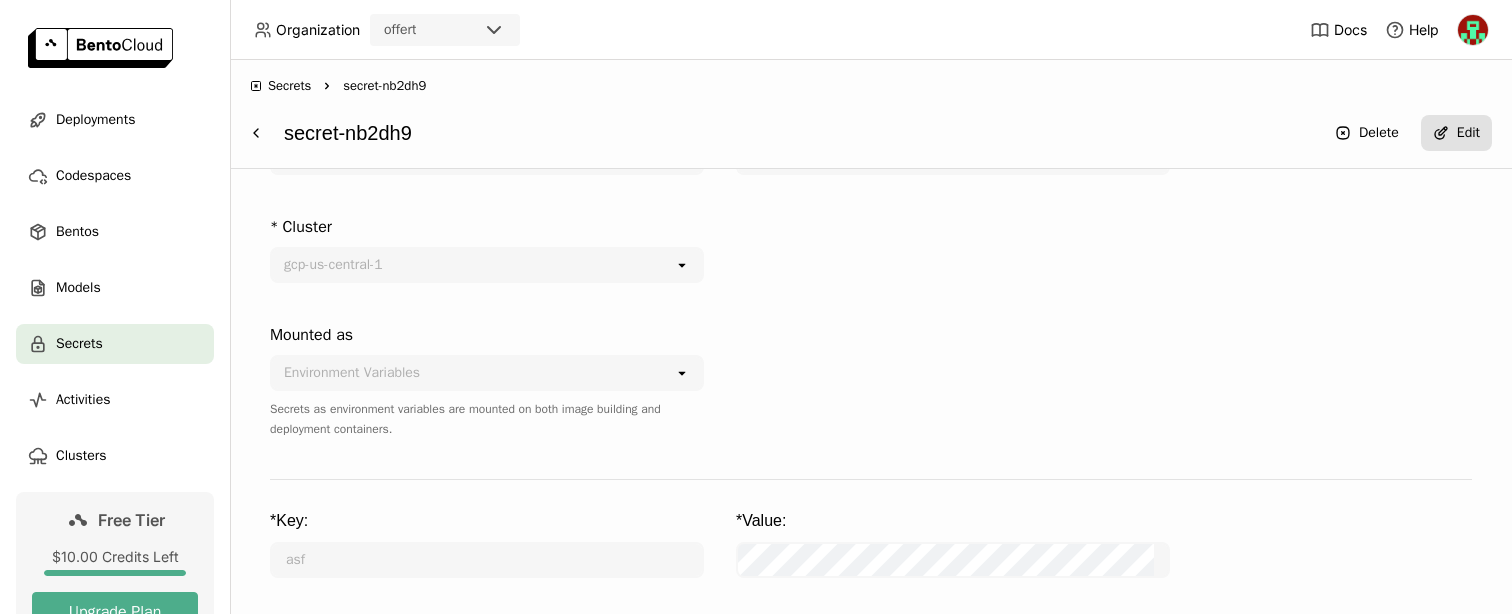 click on "Edit" at bounding box center [1456, 133] 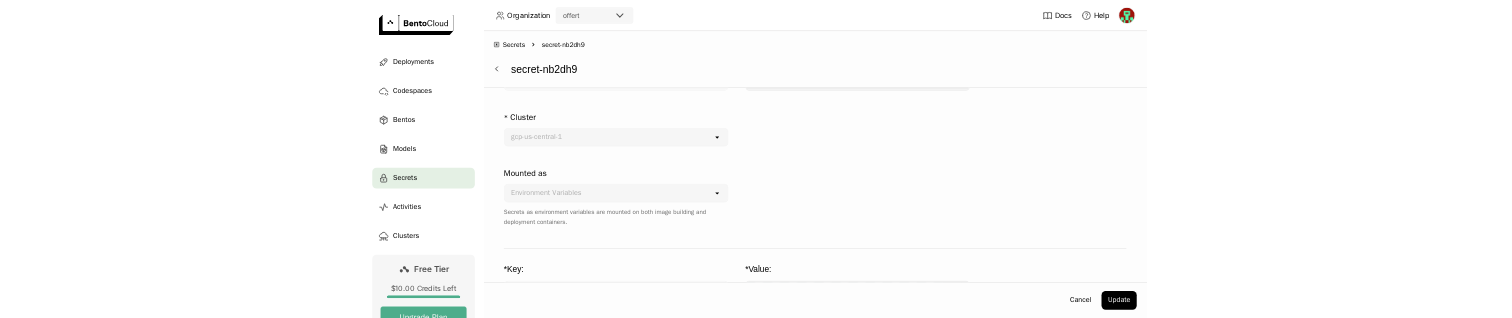 scroll, scrollTop: 205, scrollLeft: 0, axis: vertical 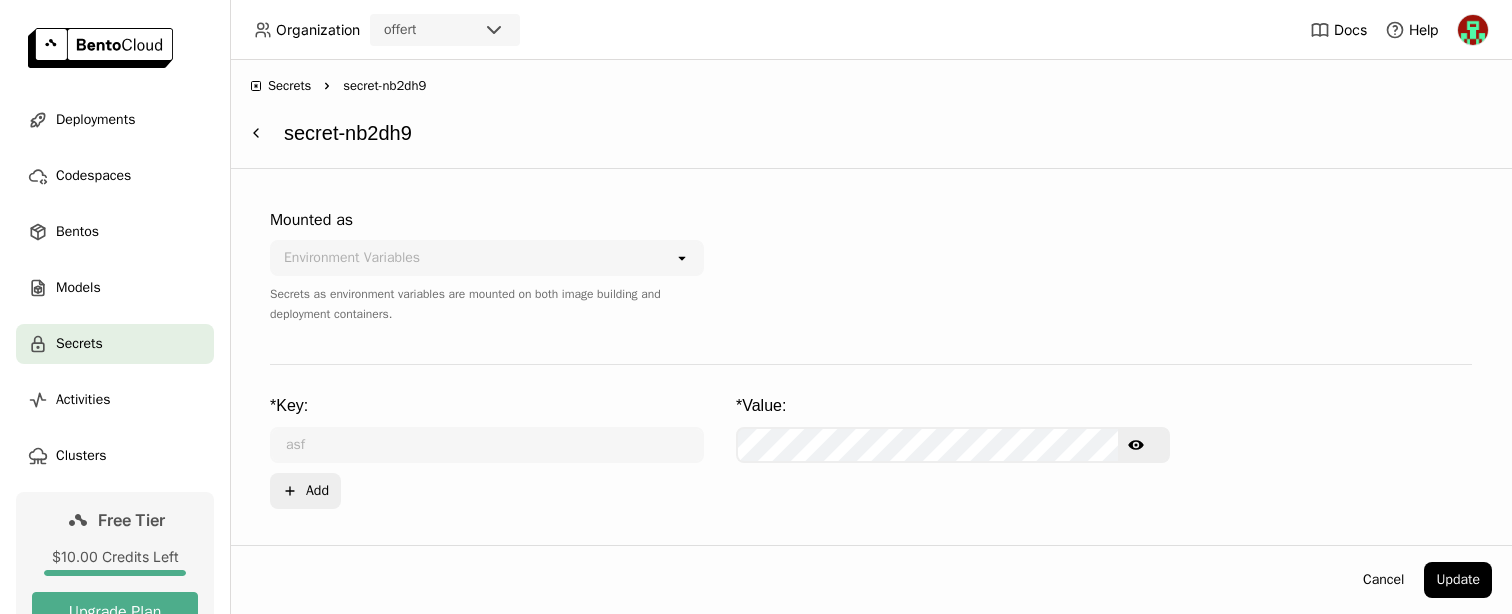 click at bounding box center [953, 278] 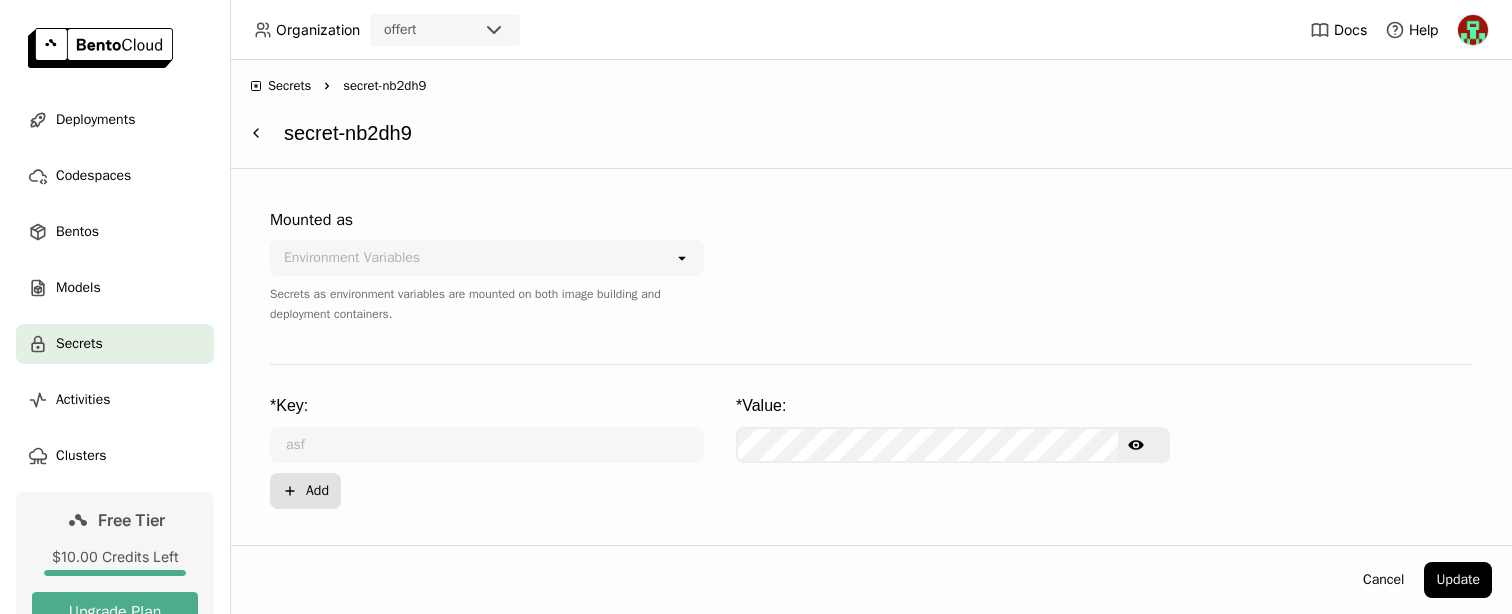 click on "Plus Add" at bounding box center (305, 491) 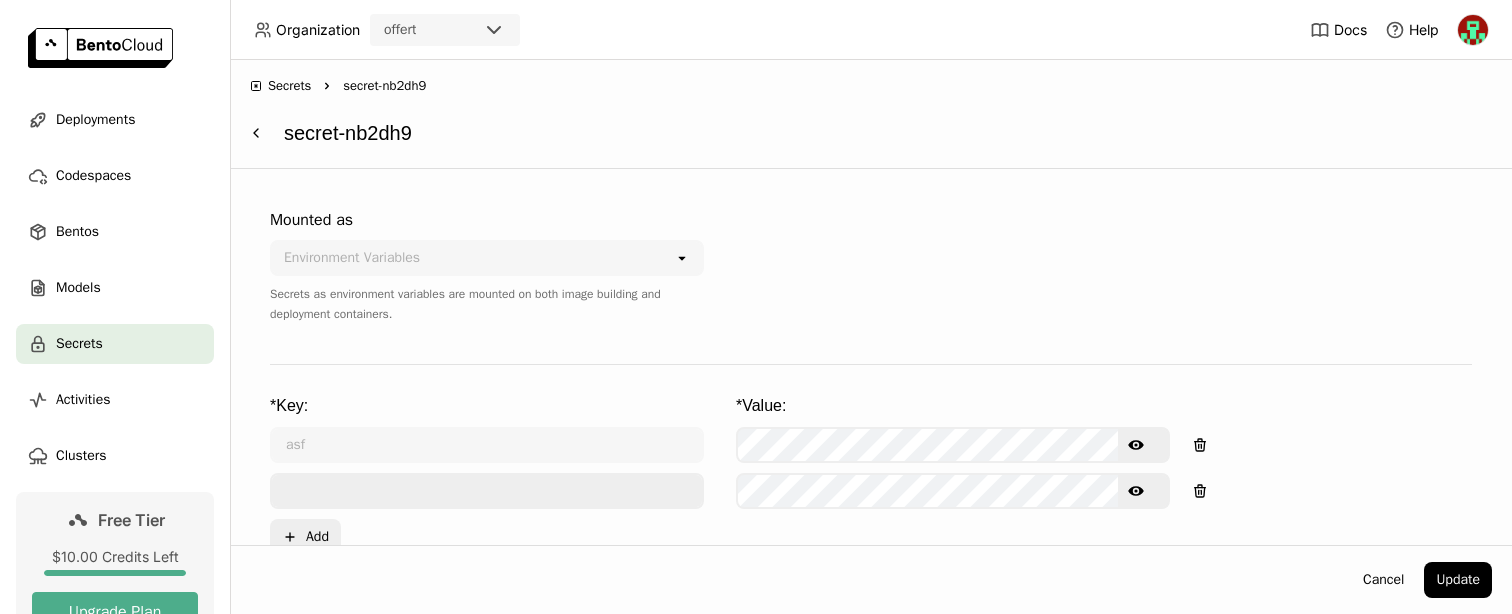 click at bounding box center [487, 491] 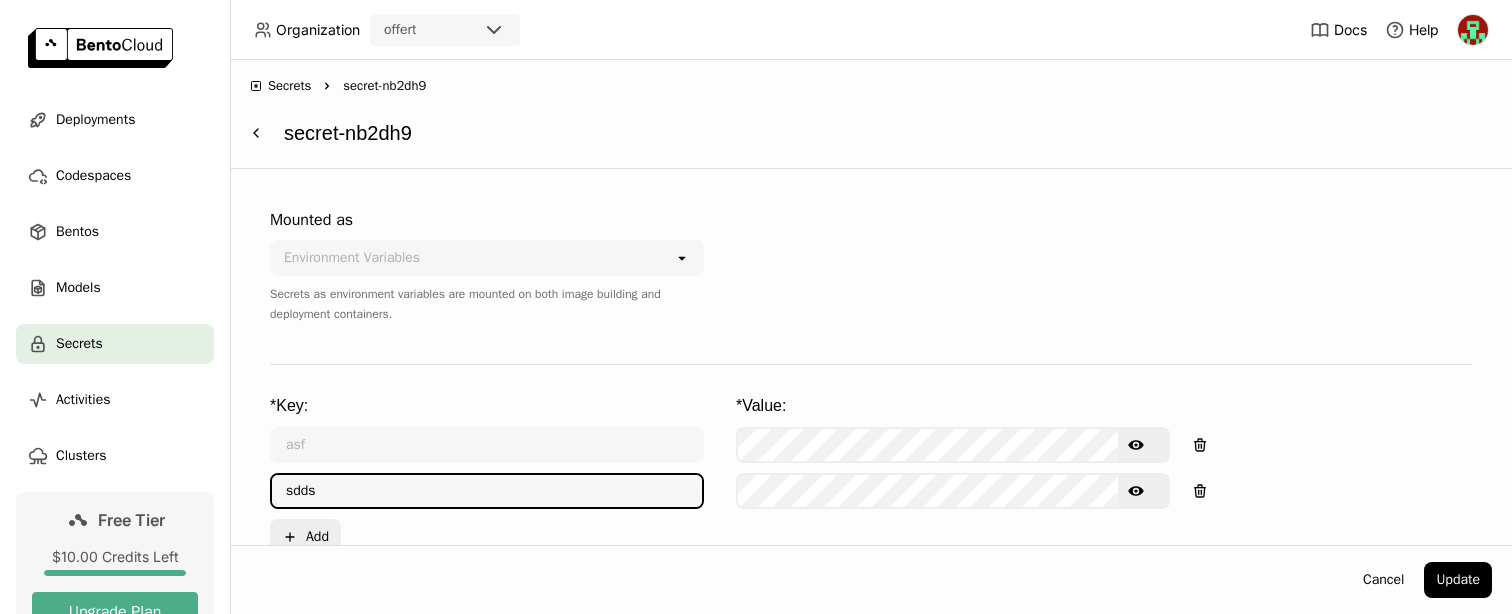 type on "sdds" 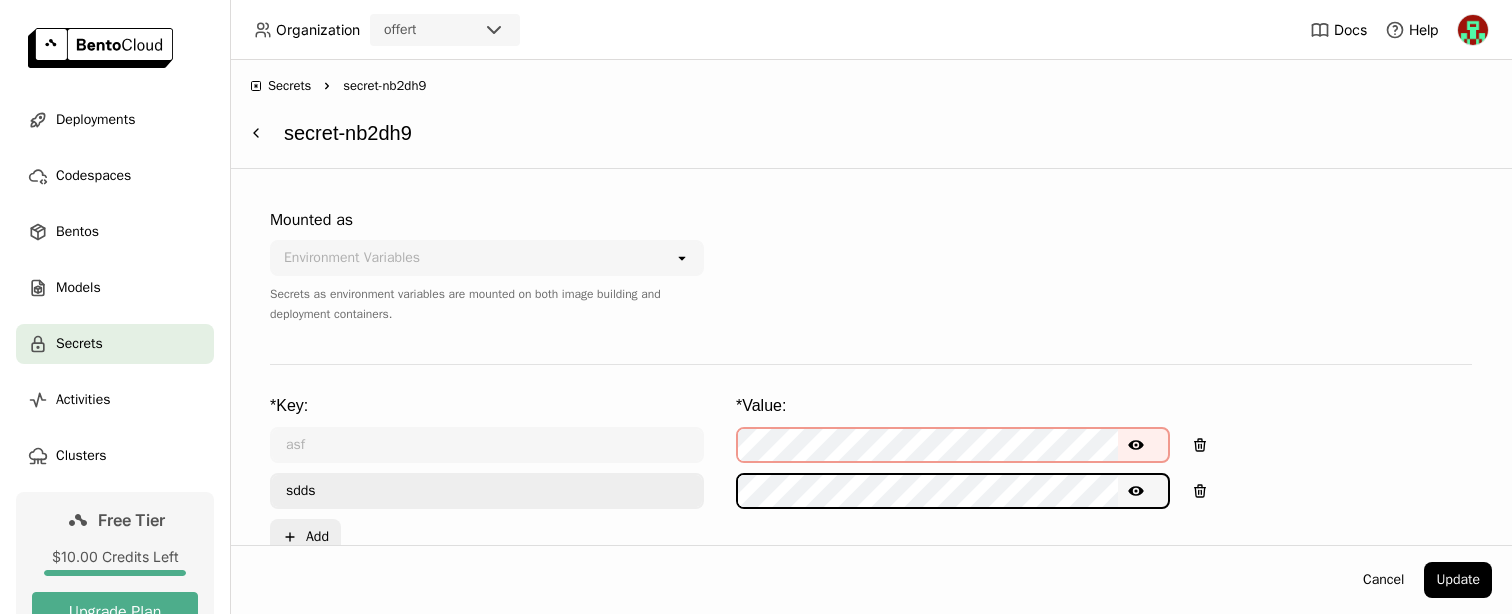 click on "*  Key:  *  Value:  asf Show password text sdds Show password text Plus Add Key or value cannot be empty" at bounding box center [871, 283] 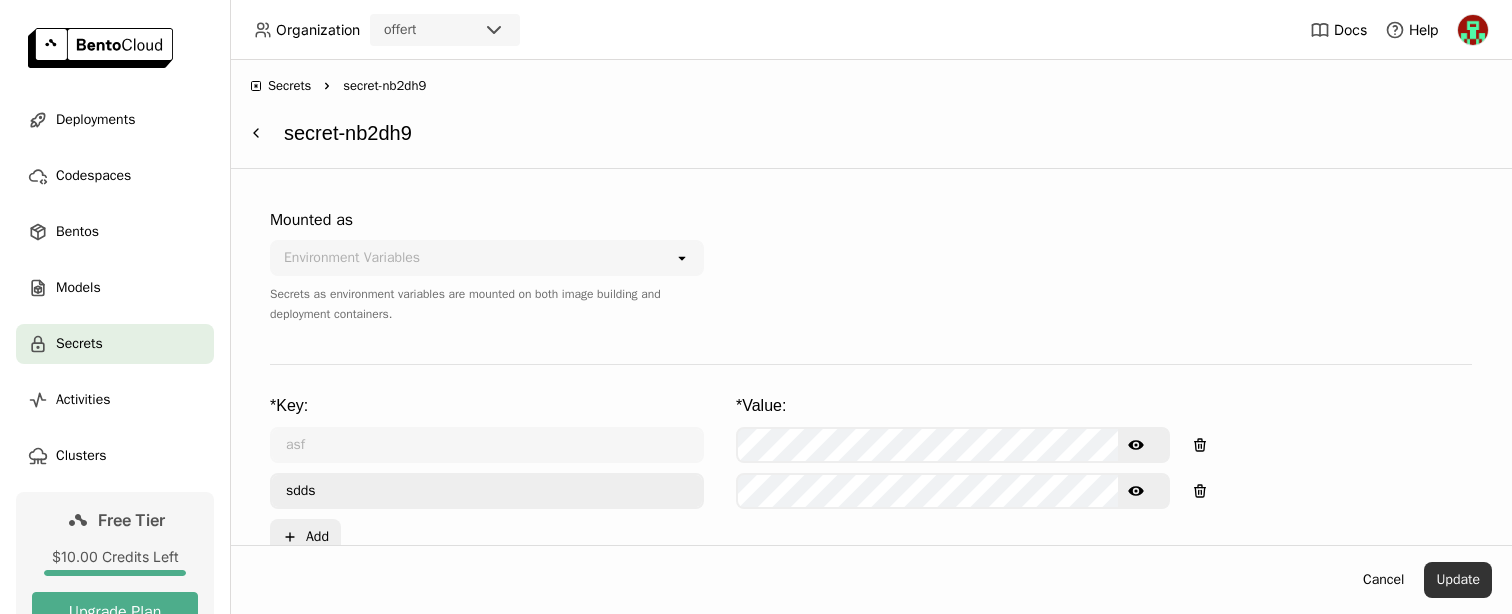 click on "Update" at bounding box center [1458, 580] 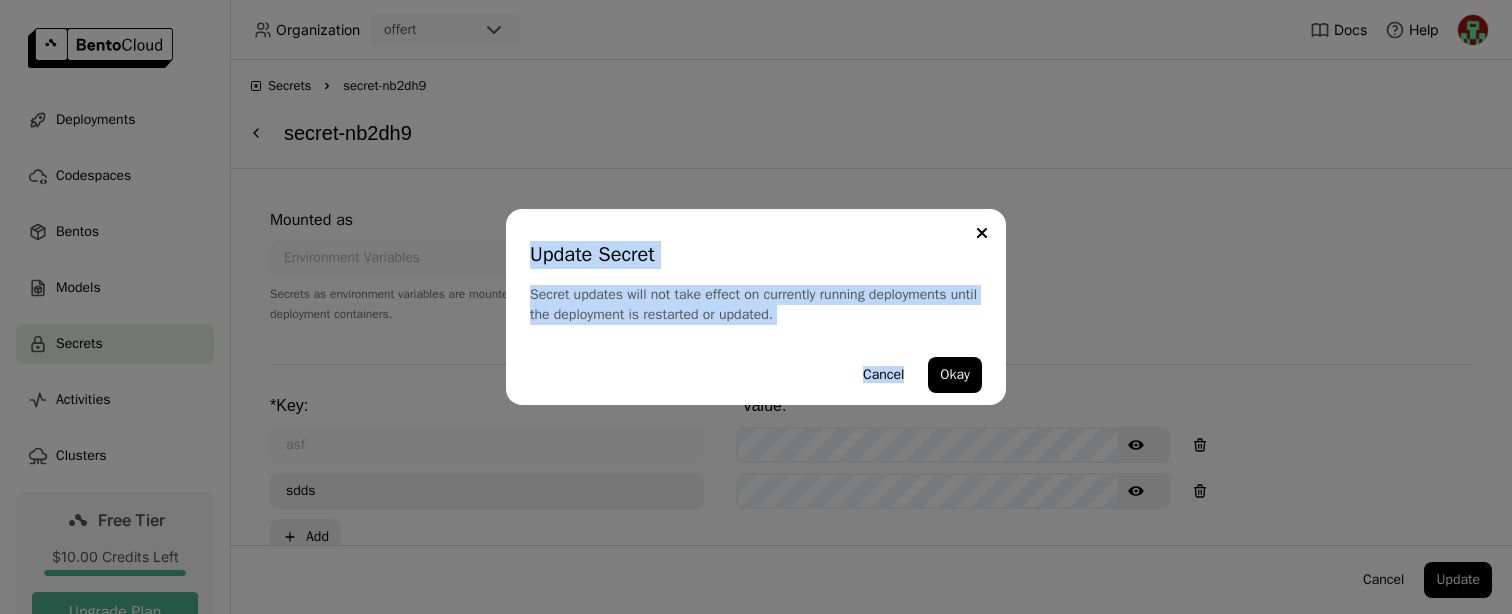 drag, startPoint x: 915, startPoint y: 379, endPoint x: 716, endPoint y: 203, distance: 265.66333 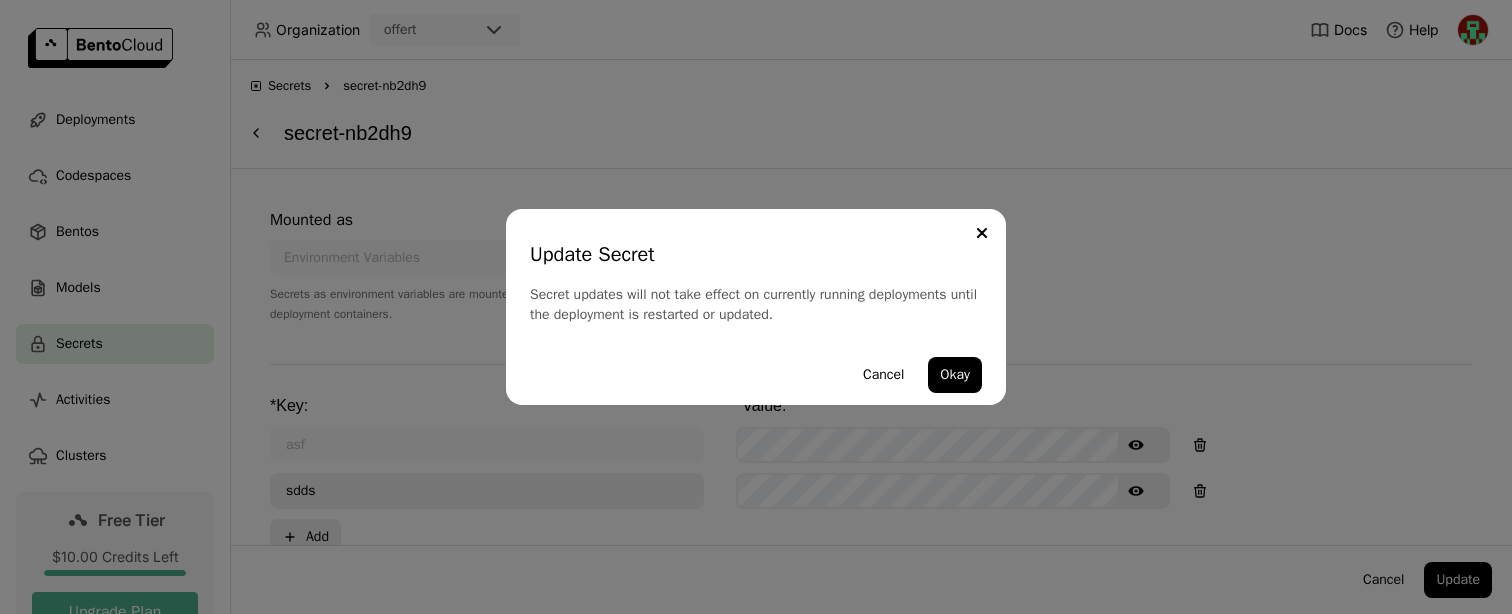 click on "Secret updates will not take effect on currently running deployments until the deployment is restarted or updated." at bounding box center [756, 305] 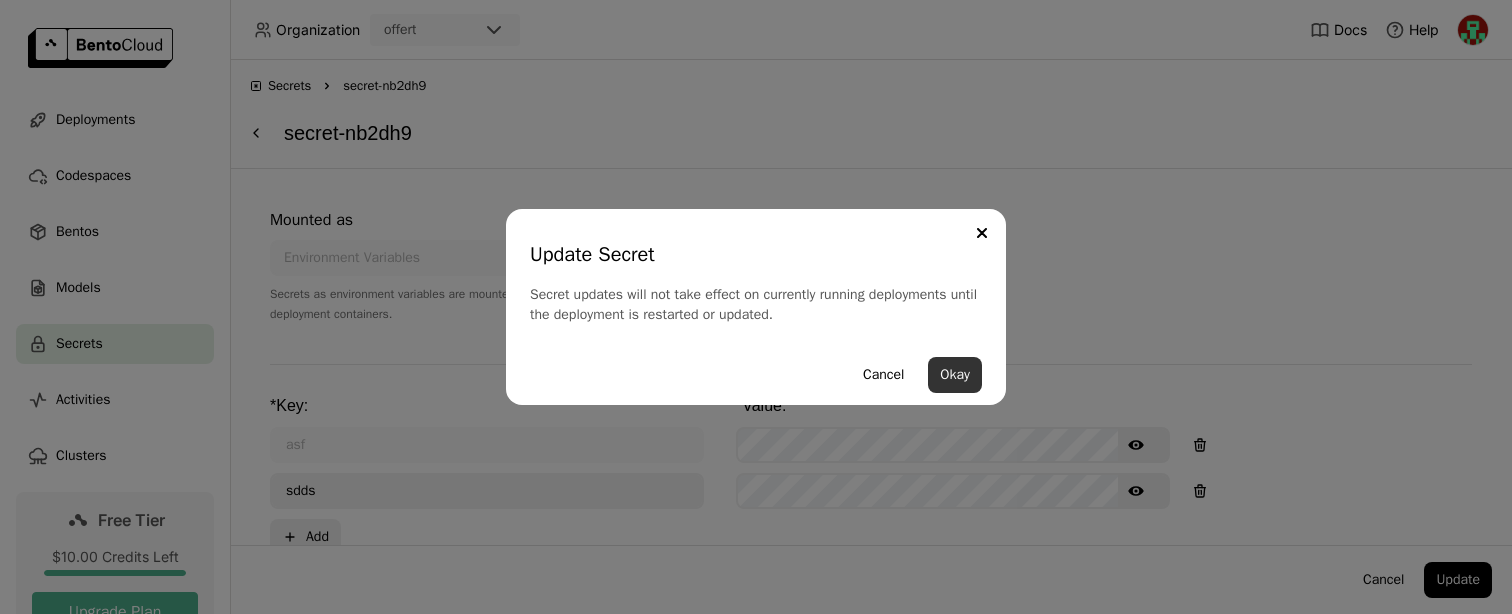 click on "Okay" at bounding box center (955, 375) 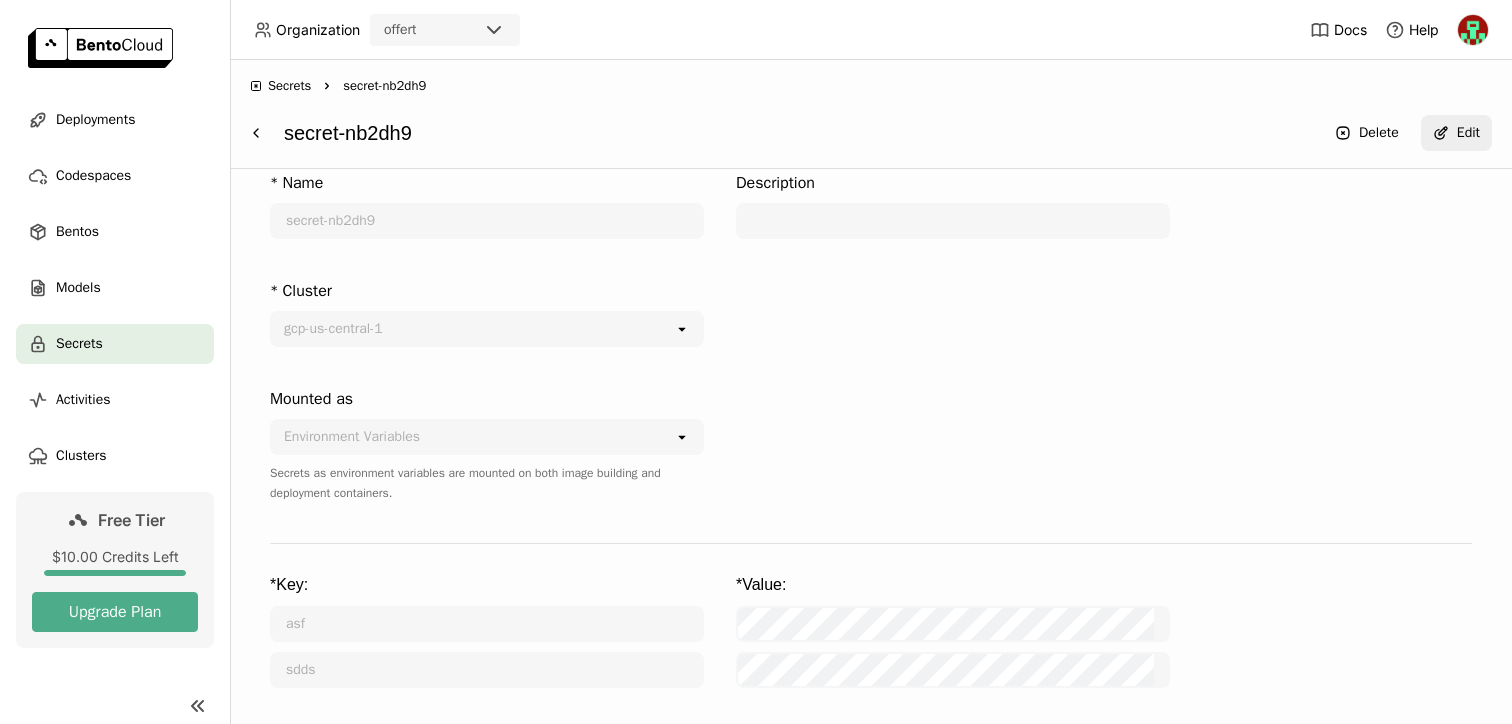 scroll, scrollTop: 26, scrollLeft: 0, axis: vertical 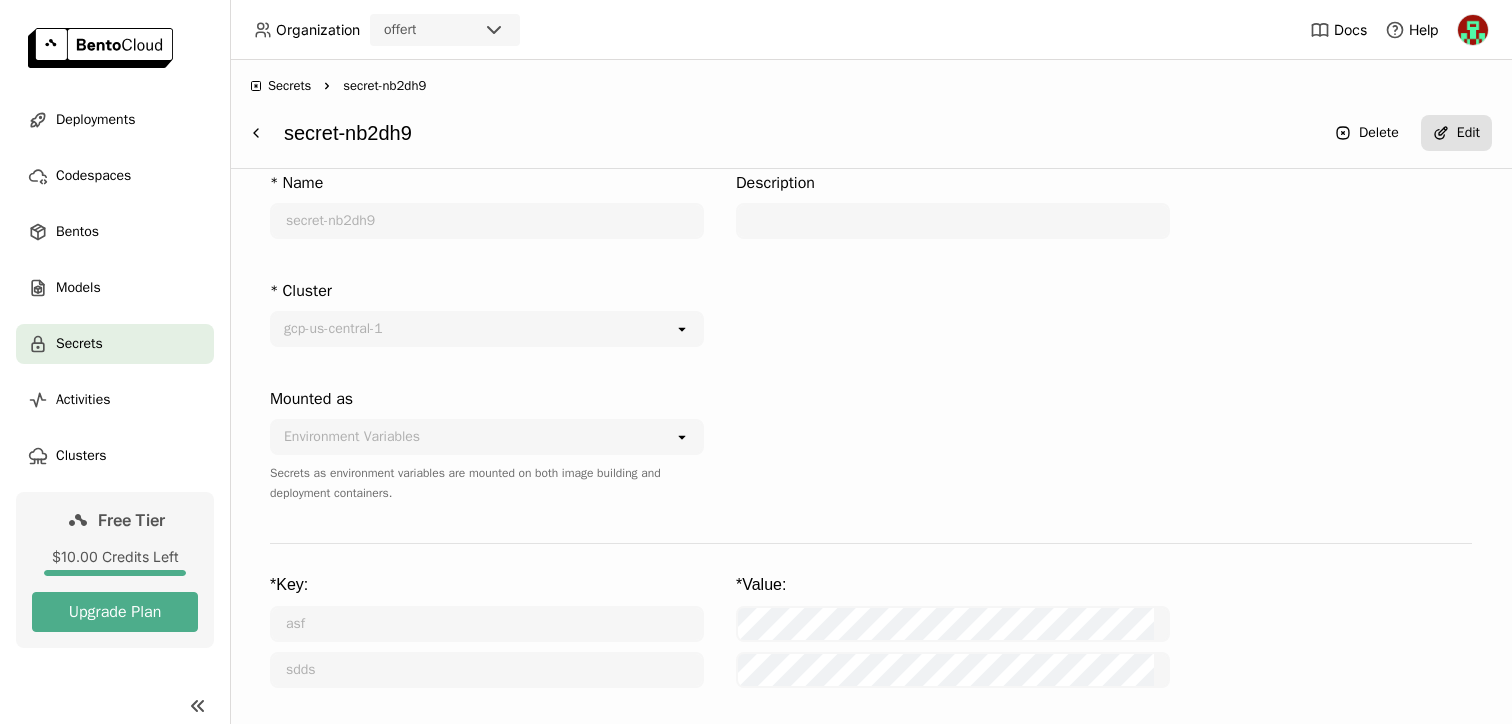 click on "Edit" at bounding box center (1456, 133) 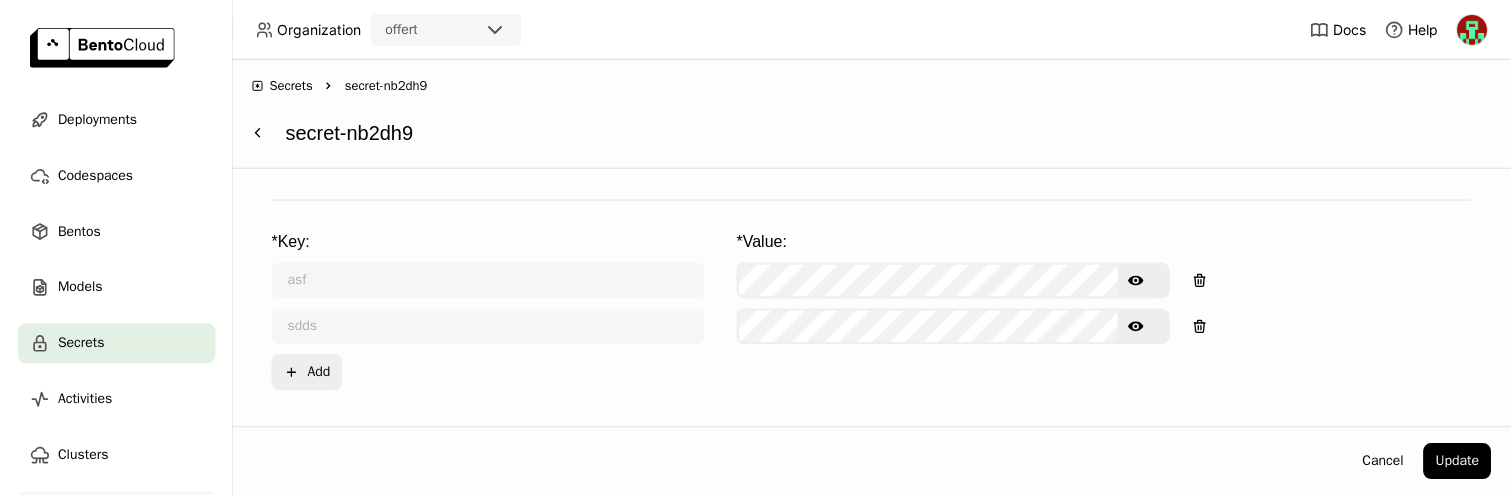 scroll, scrollTop: 370, scrollLeft: 0, axis: vertical 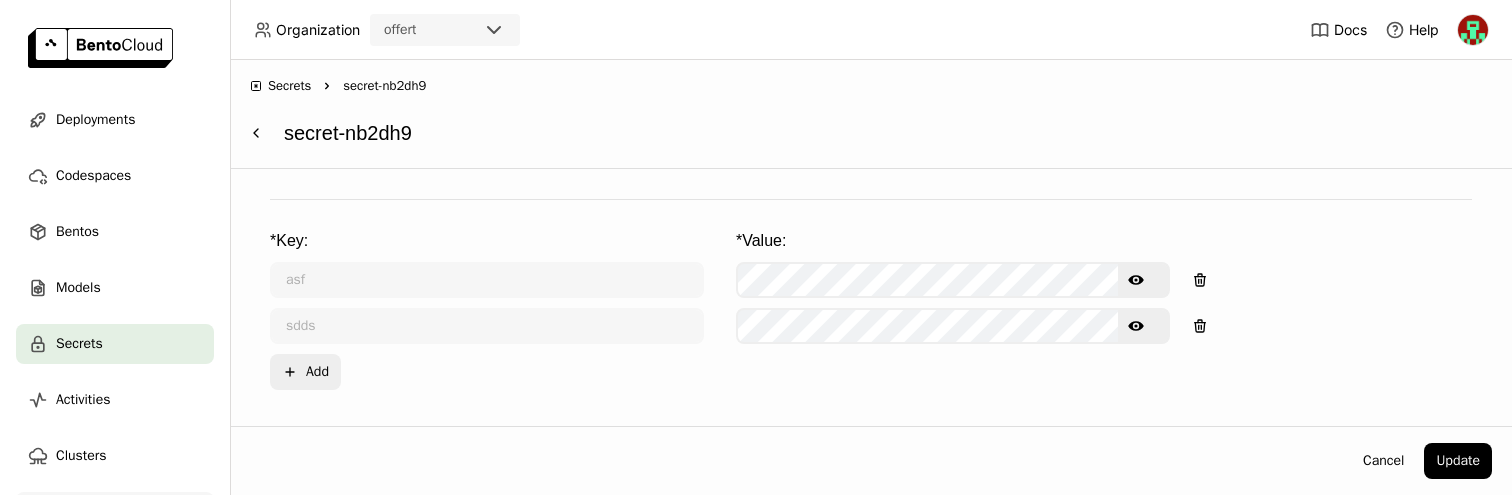 click on "* Name secret-nb2dh9 Description * Cluster gcp-us-central-1 open Mounted as Environment Variables open Secrets as environment variables are mounted on both image building and deployment containers. *  Key:  *  Value:  asf Show password text sdds Show password text Plus Add" at bounding box center (871, 297) 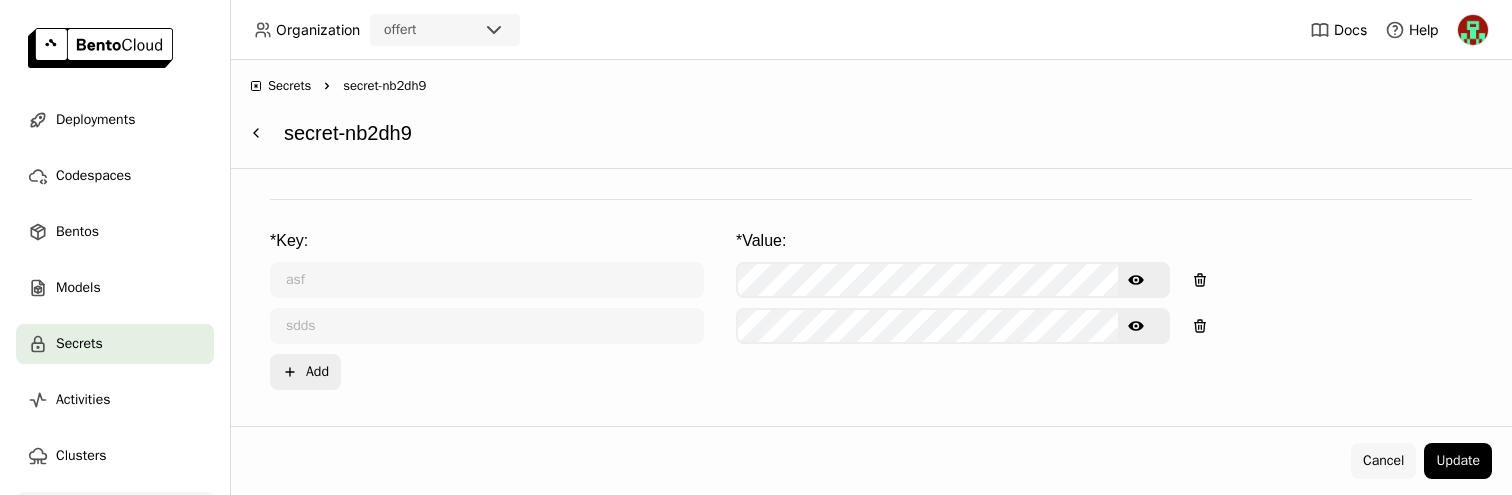 click on "Cancel" at bounding box center (1383, 461) 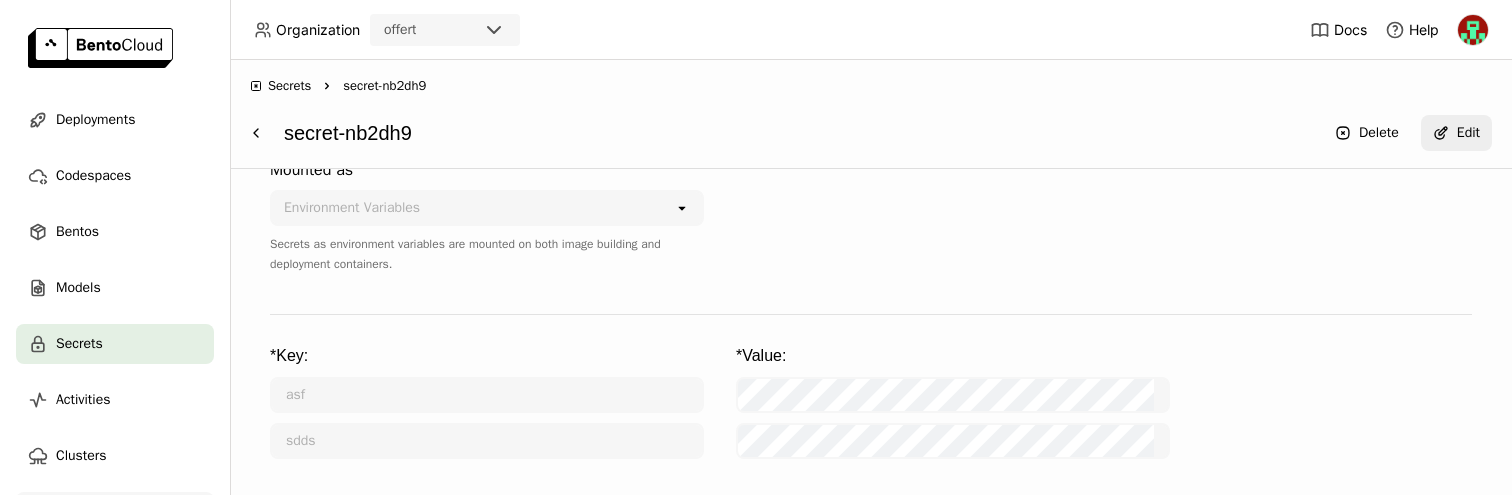 scroll, scrollTop: 255, scrollLeft: 0, axis: vertical 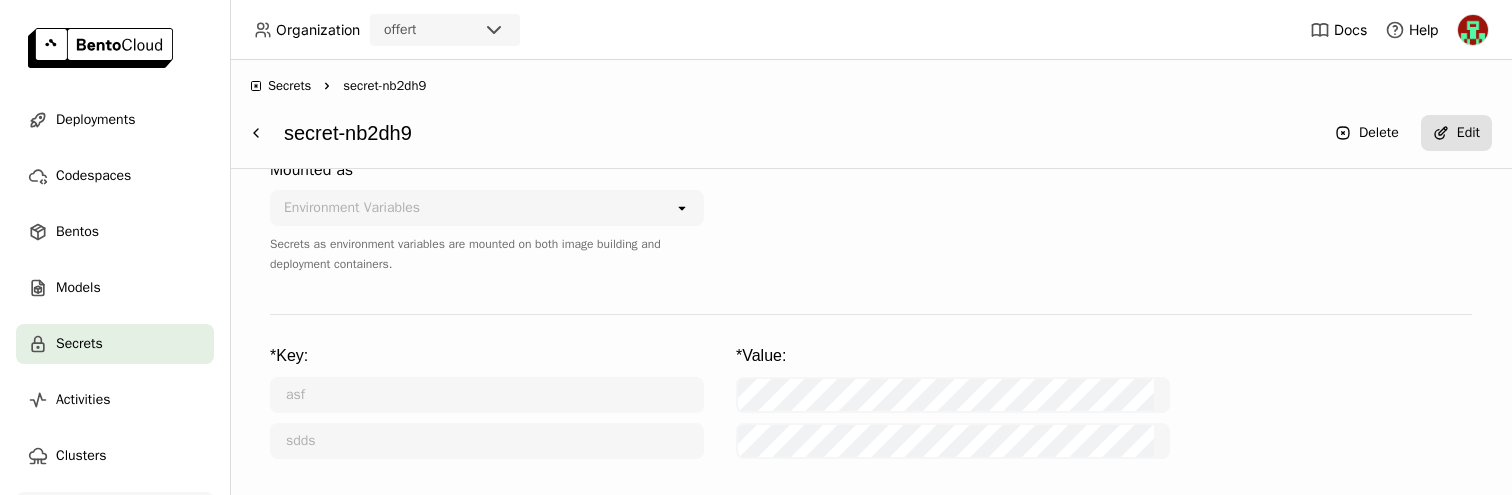 click on "Edit" at bounding box center (1468, 133) 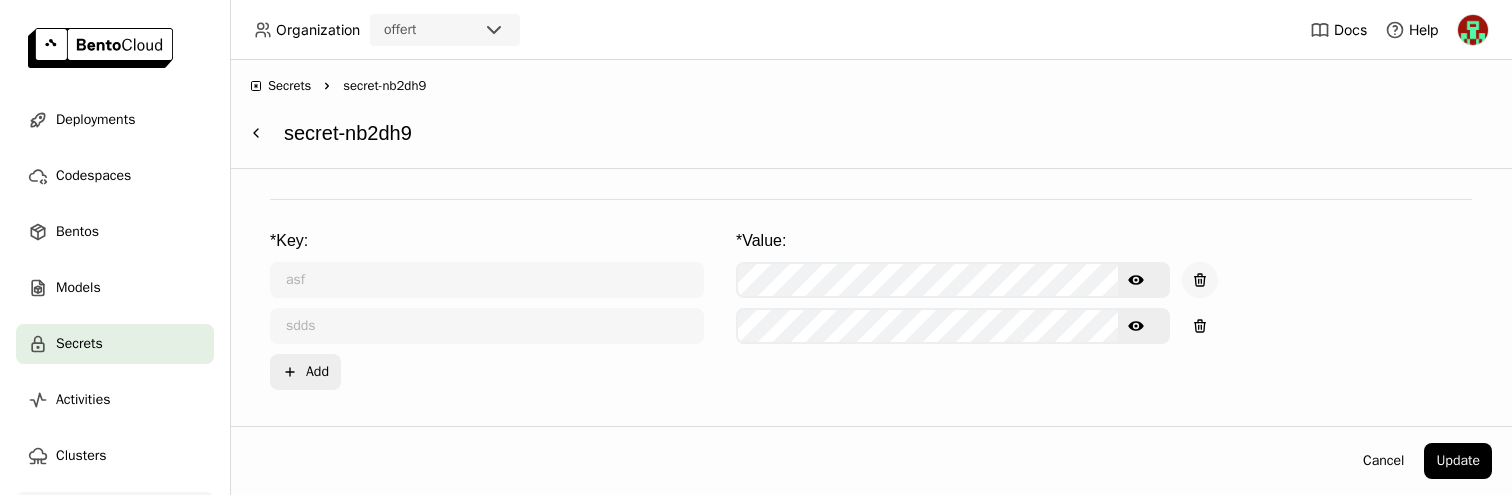 click 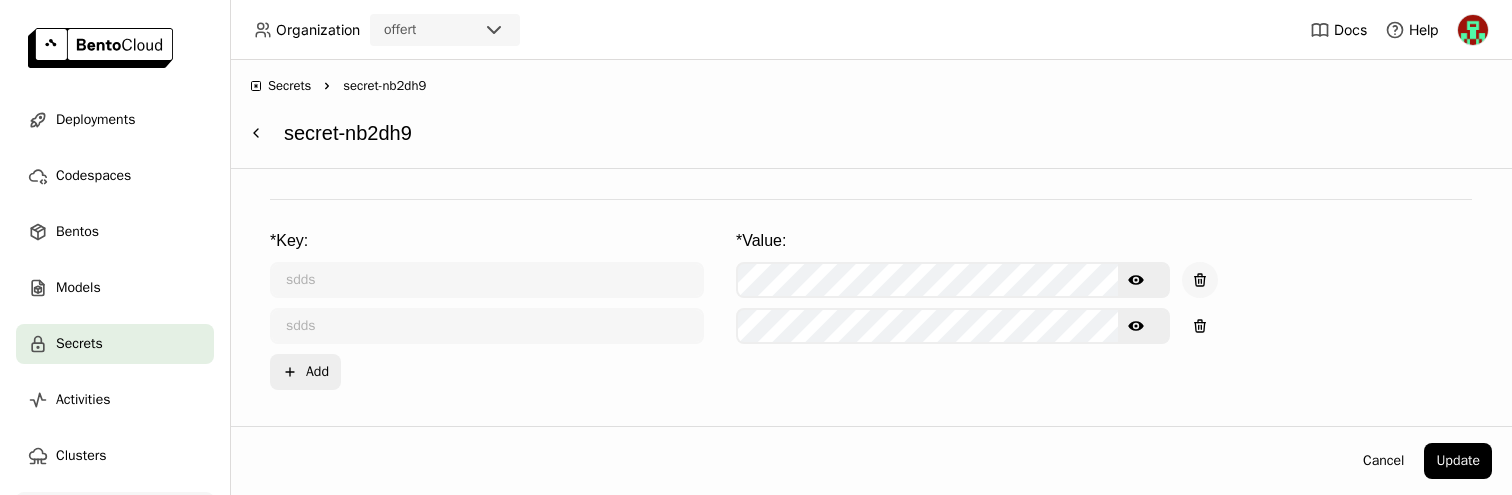 scroll, scrollTop: 324, scrollLeft: 0, axis: vertical 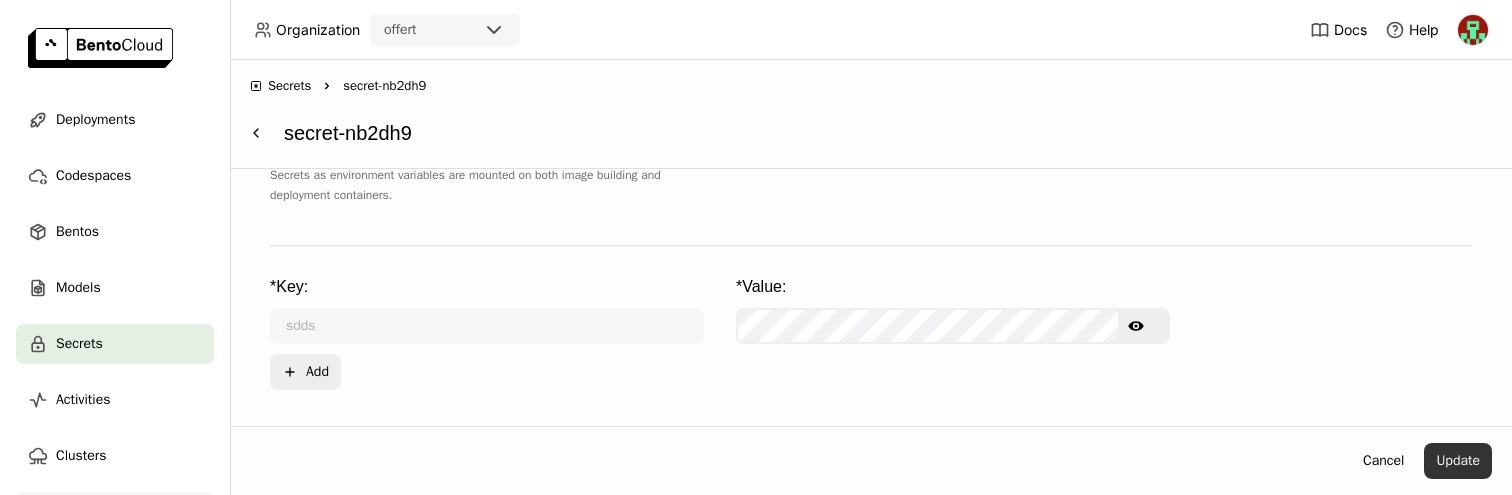 click on "Update" at bounding box center (1458, 461) 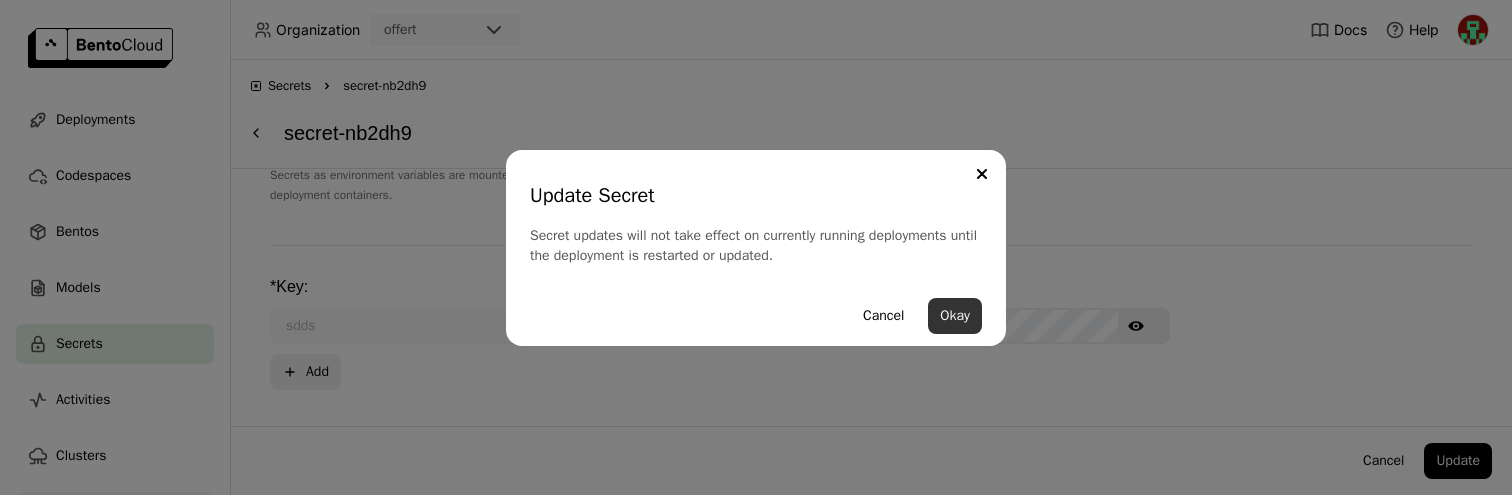 click on "Okay" at bounding box center (955, 316) 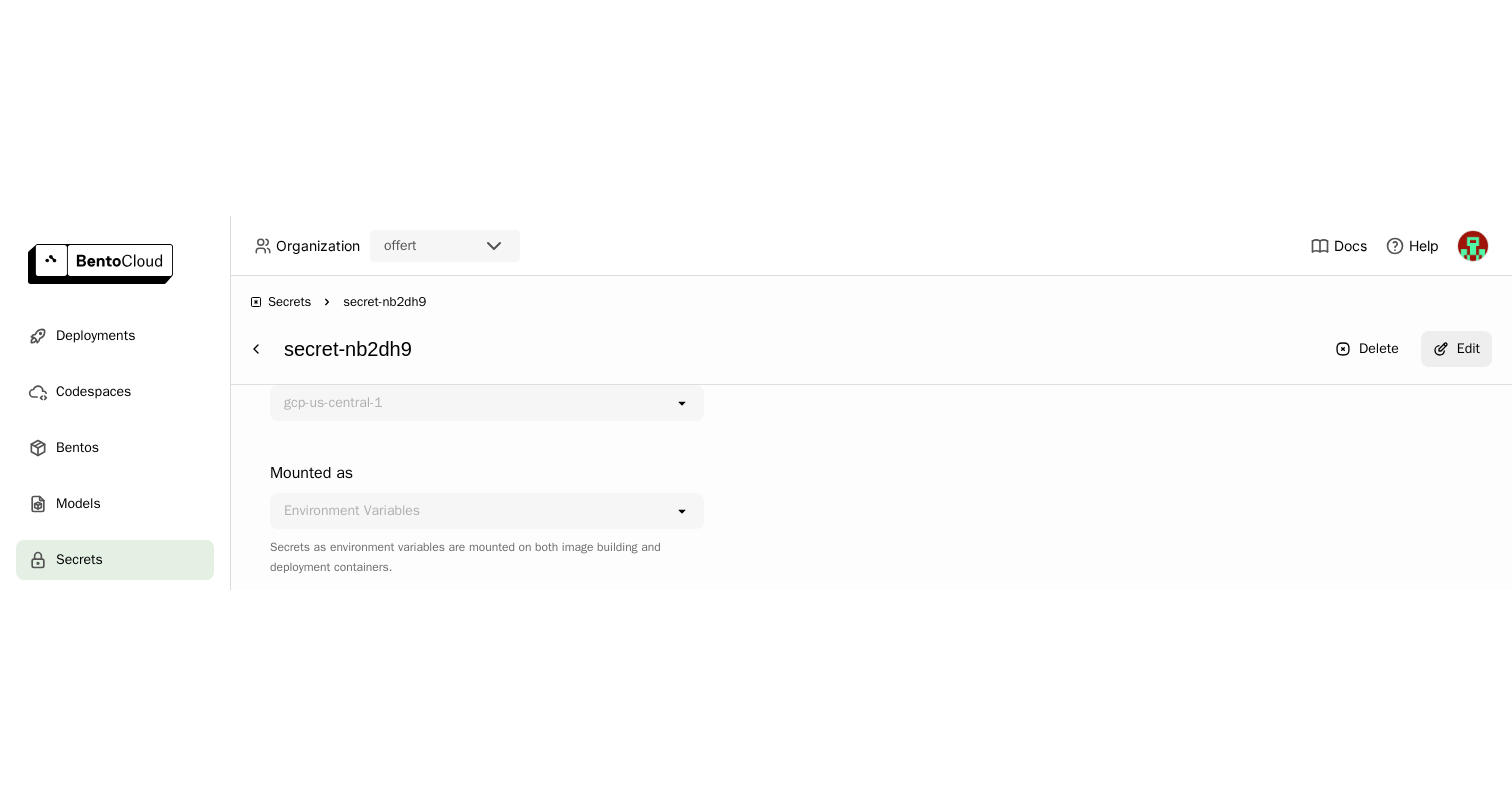 scroll, scrollTop: 0, scrollLeft: 0, axis: both 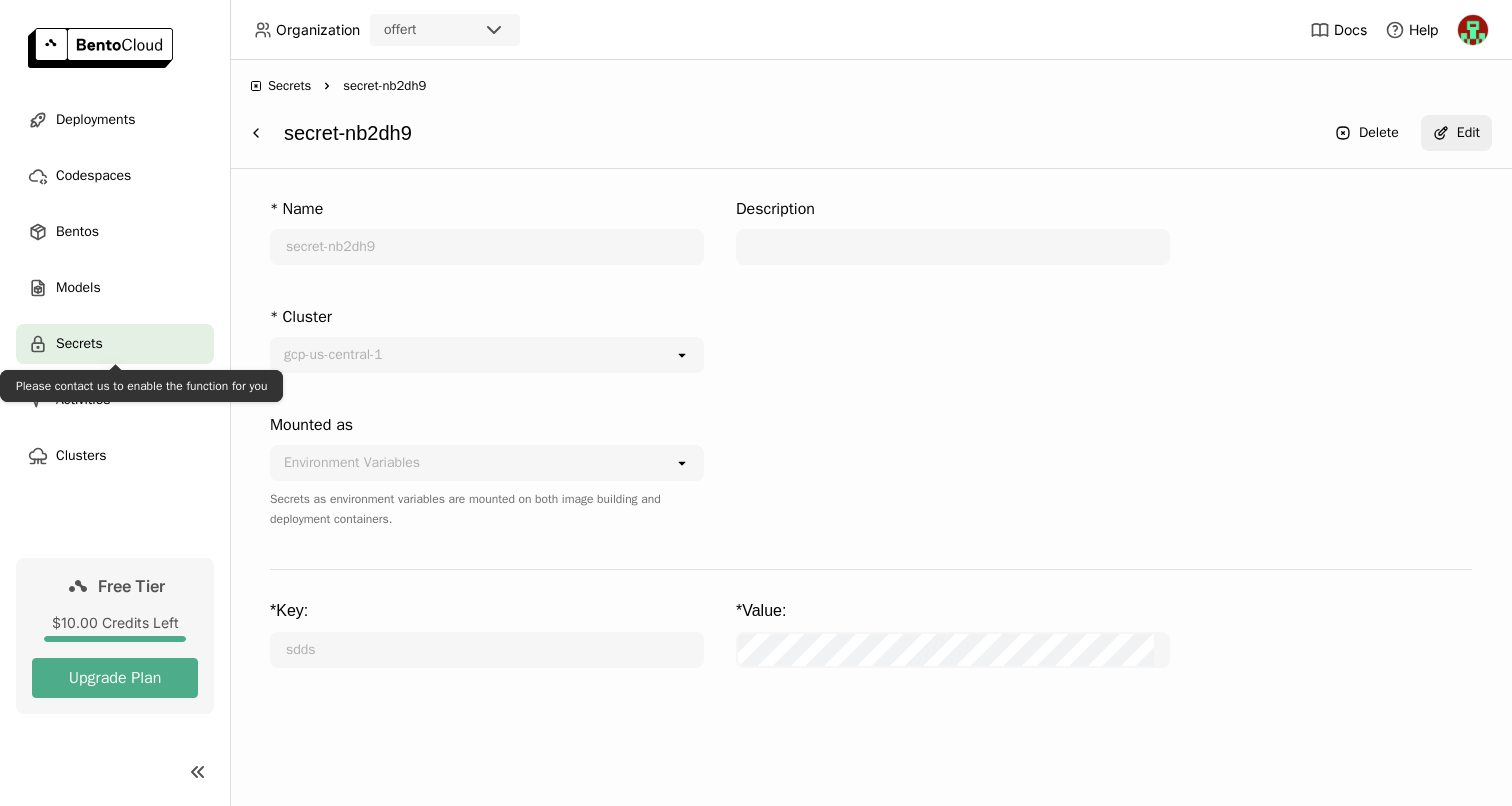 click on "Secrets" at bounding box center (79, 344) 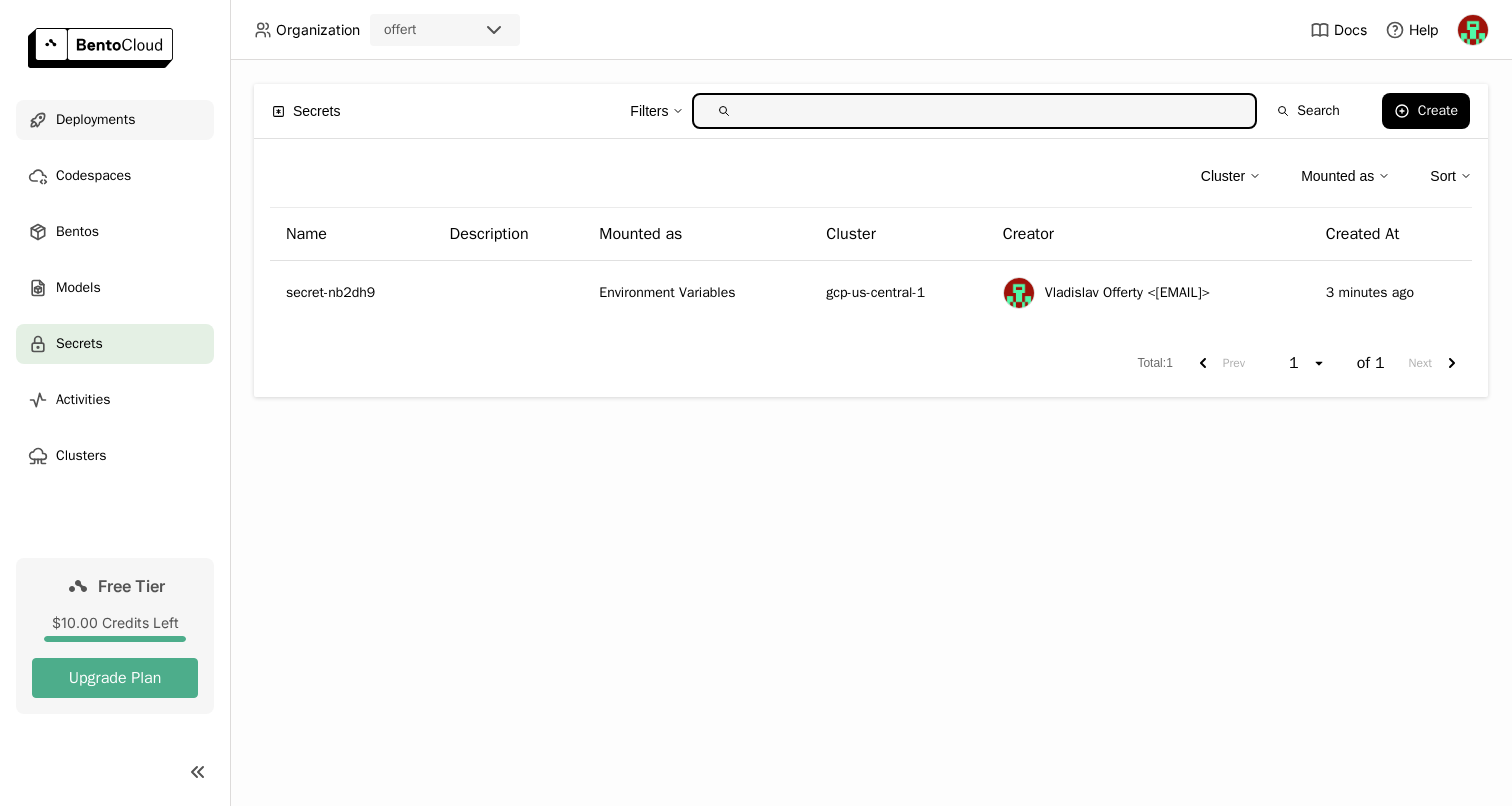 click on "Deployments" at bounding box center (95, 120) 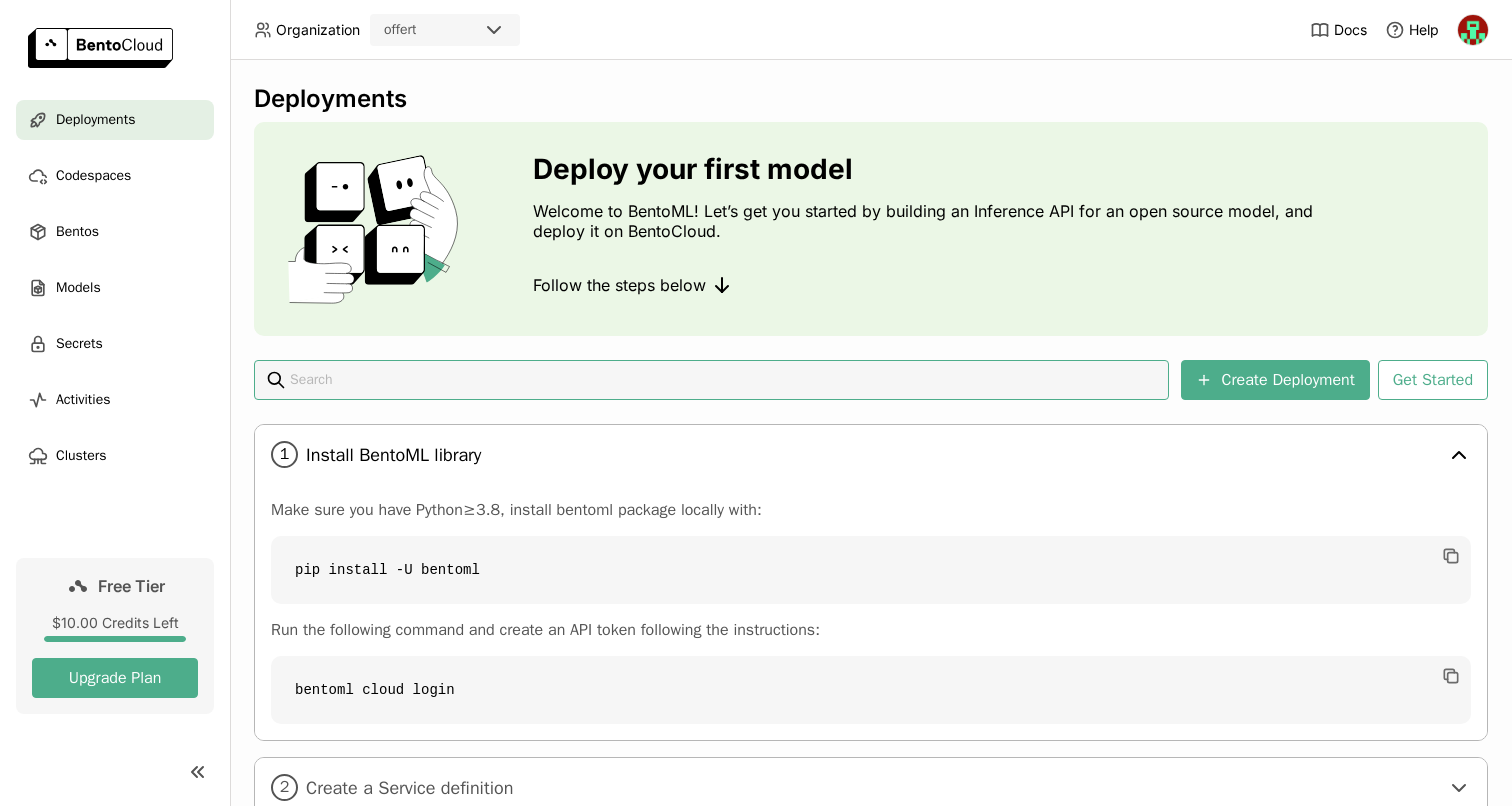 scroll, scrollTop: 143, scrollLeft: 0, axis: vertical 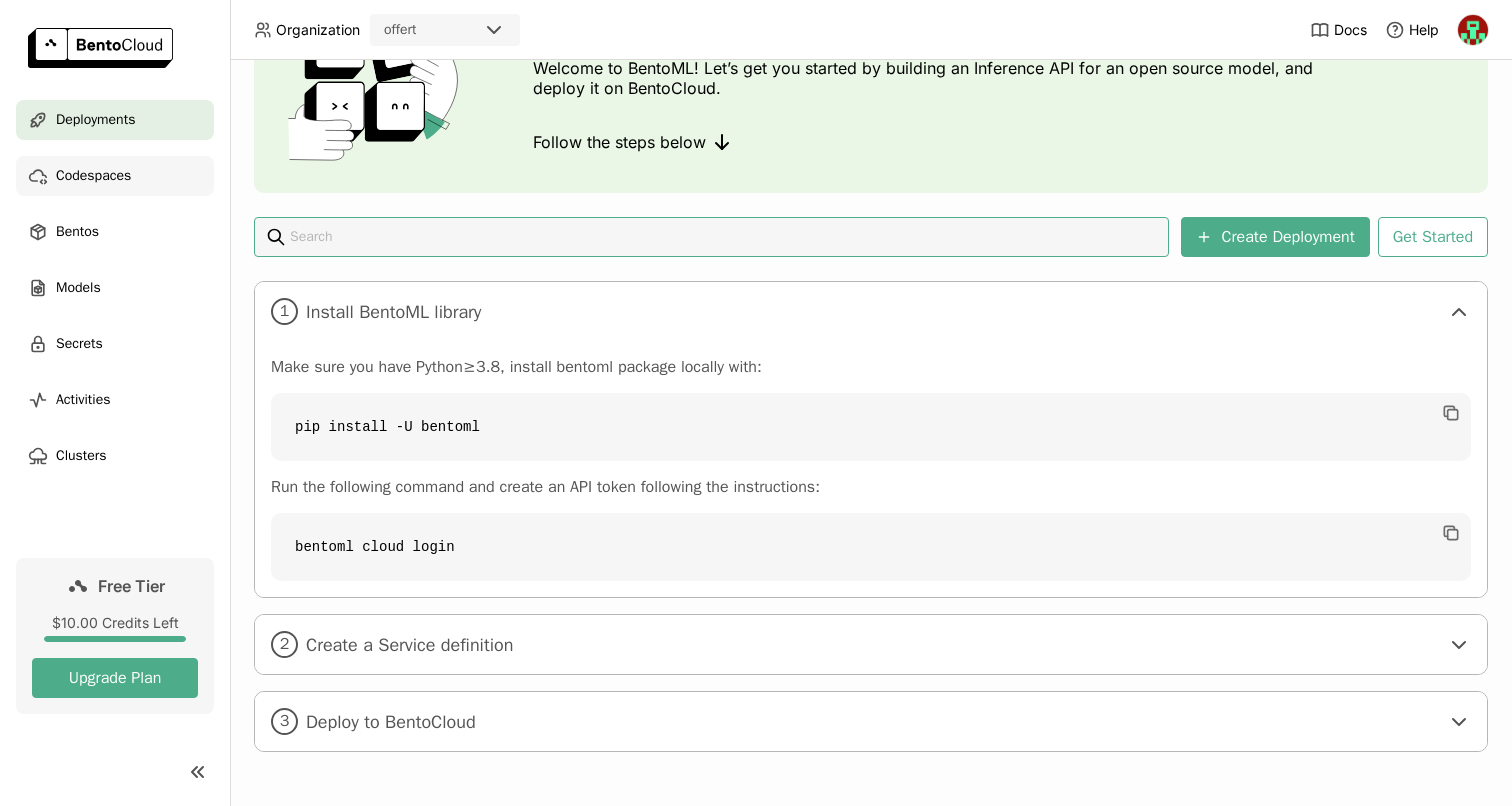 click on "Codespaces" at bounding box center (115, 176) 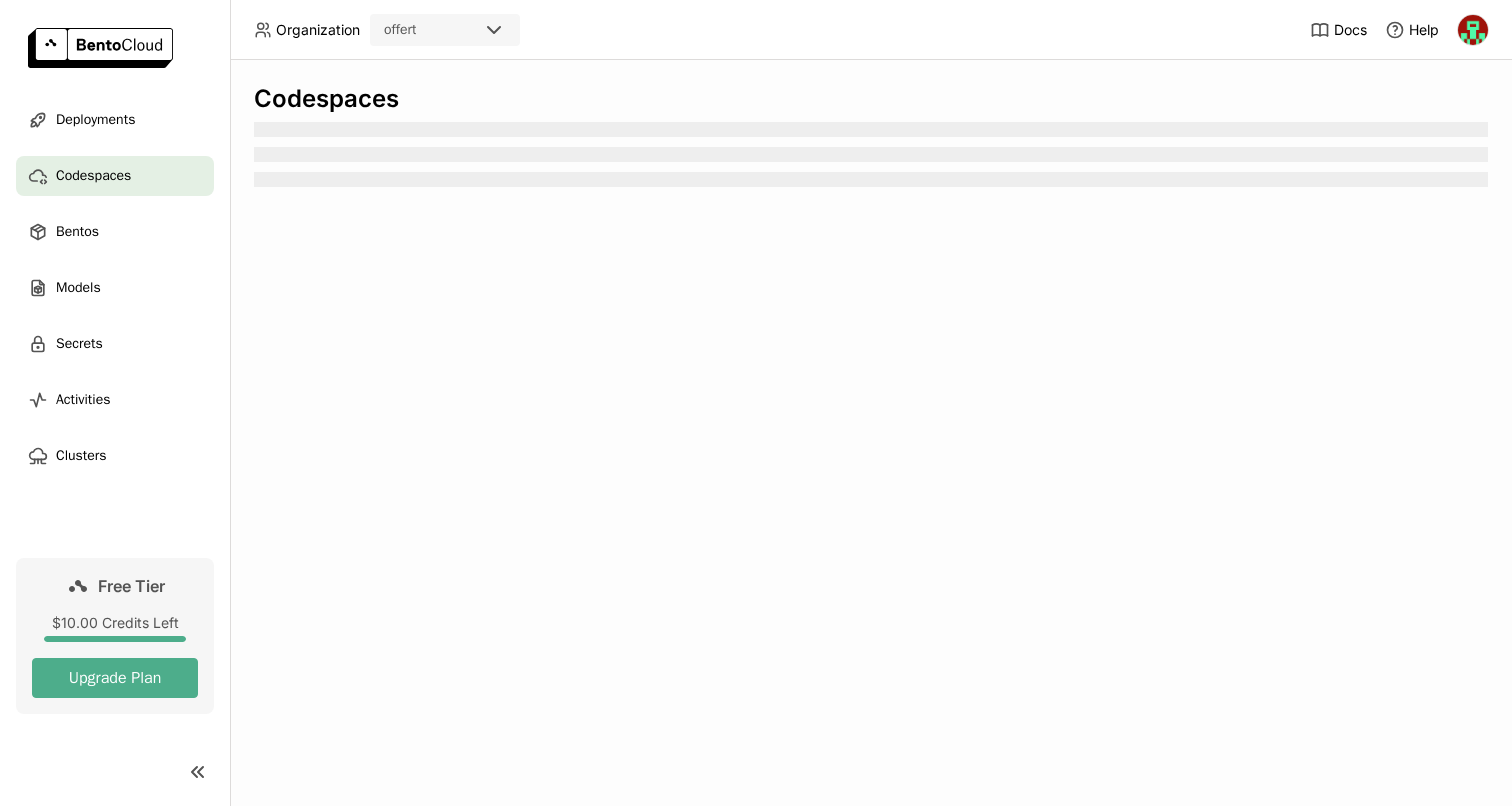scroll, scrollTop: 0, scrollLeft: 0, axis: both 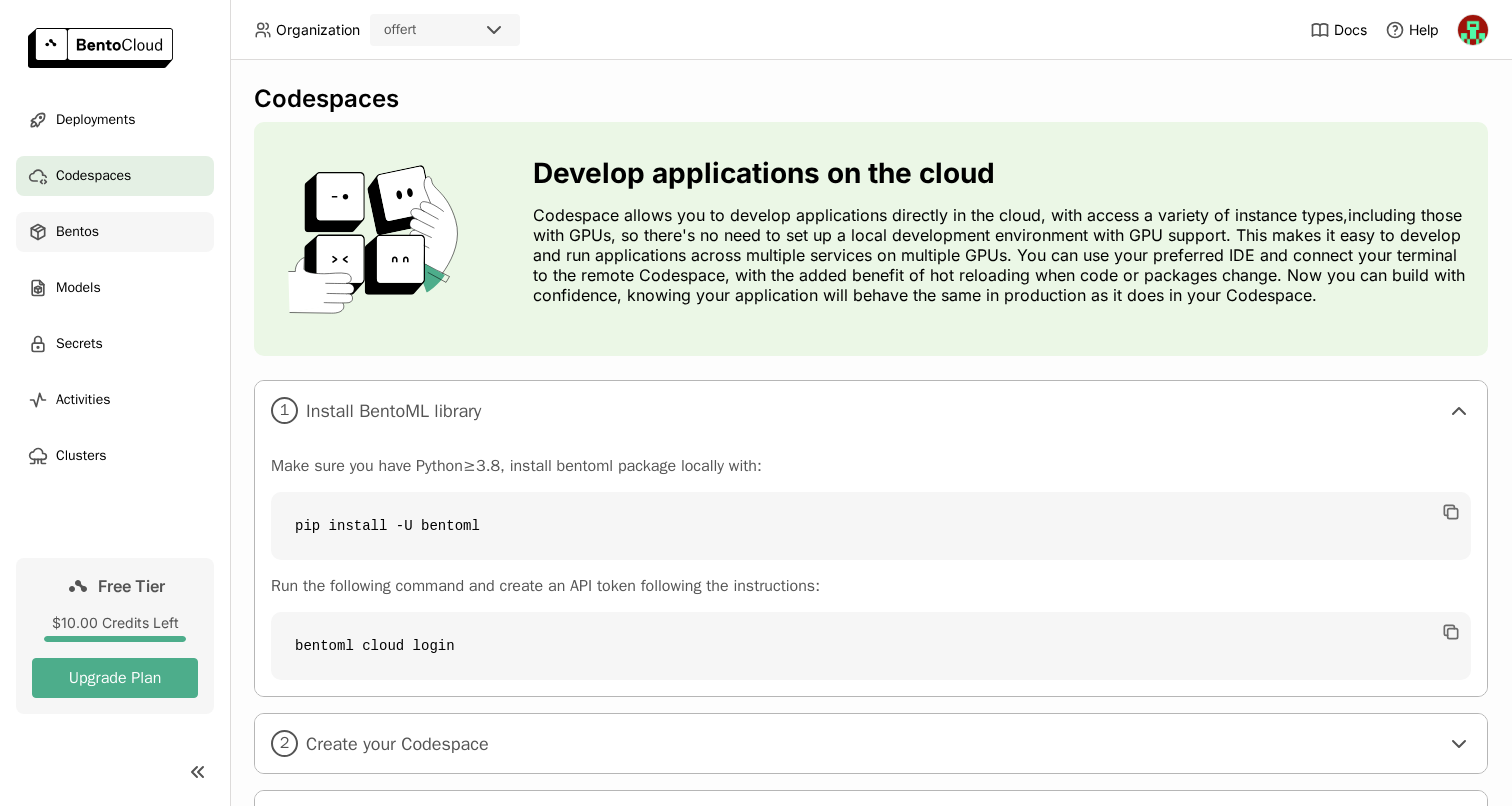 click on "Bentos" at bounding box center (115, 232) 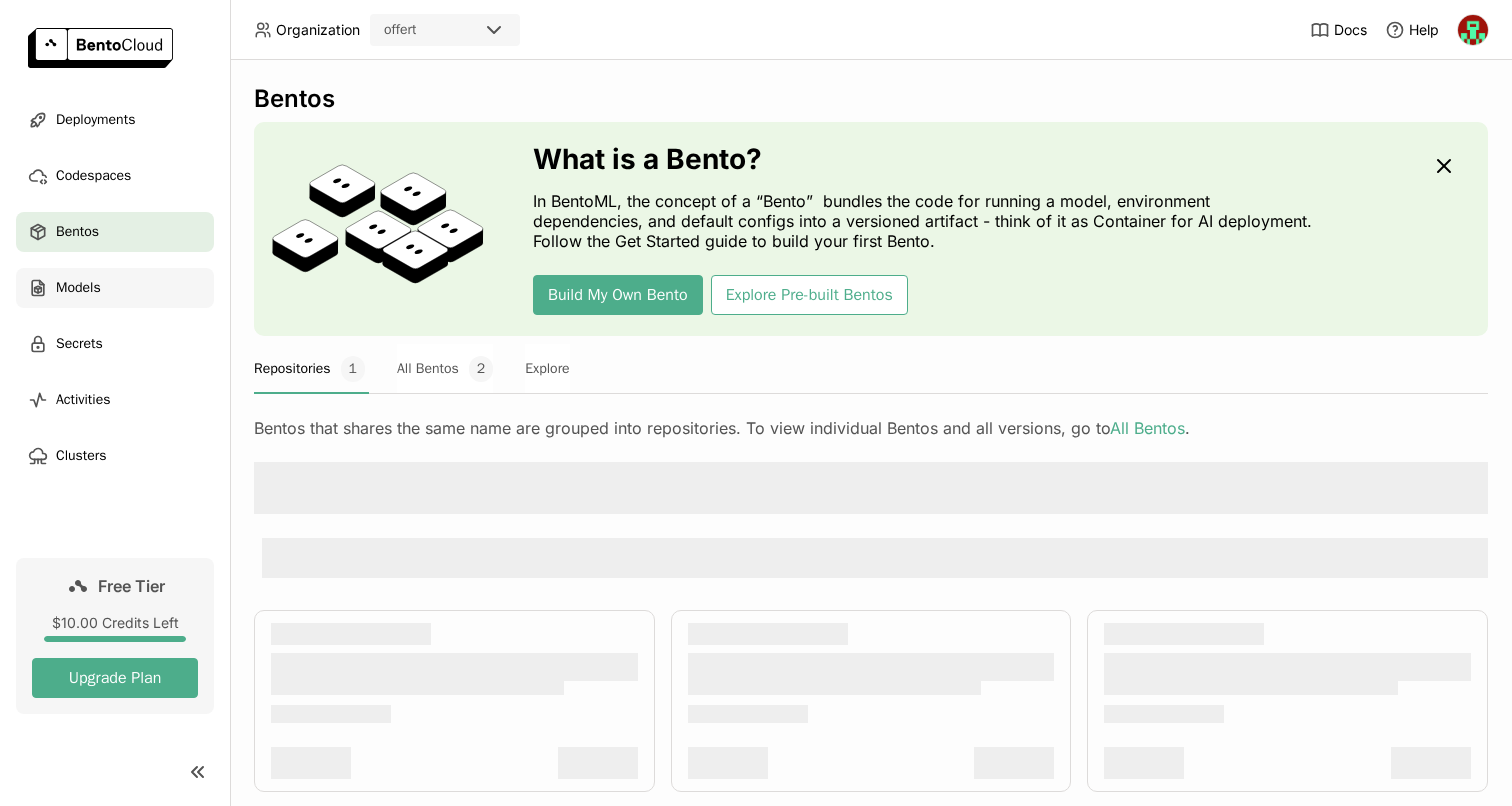 click on "Models" at bounding box center [115, 288] 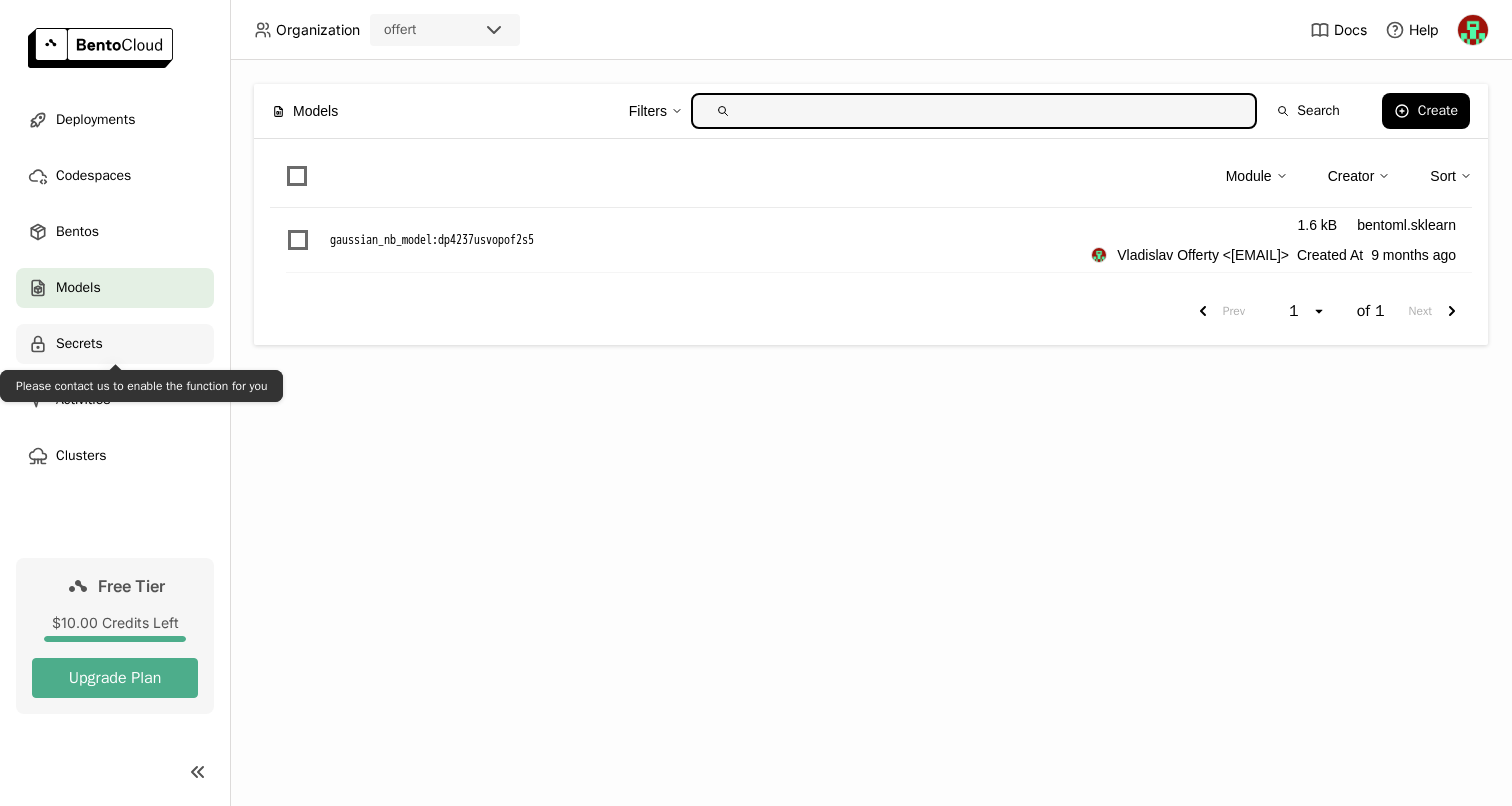 click on "Secrets" at bounding box center [115, 344] 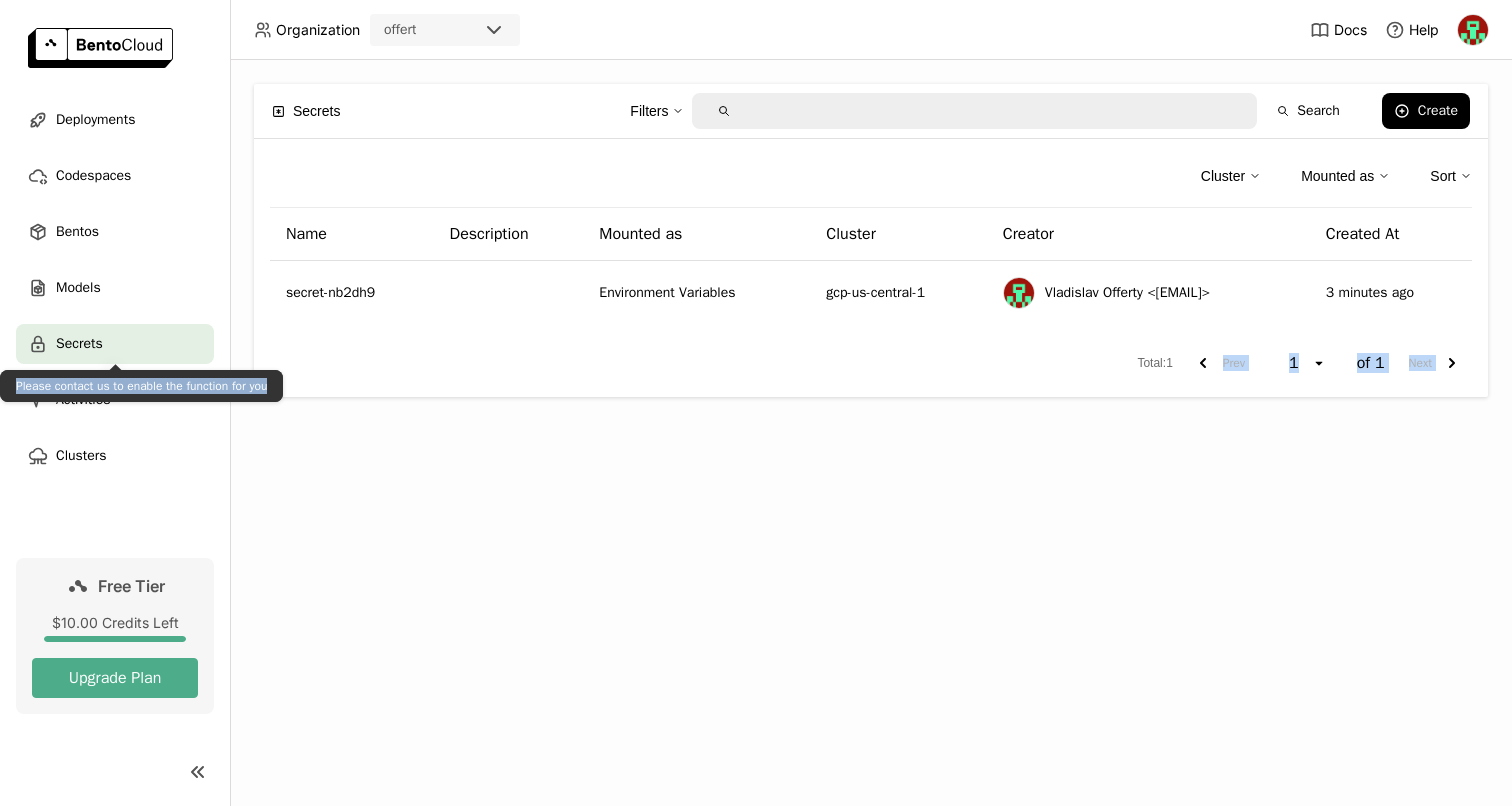 drag, startPoint x: 108, startPoint y: 398, endPoint x: 594, endPoint y: 476, distance: 492.21945 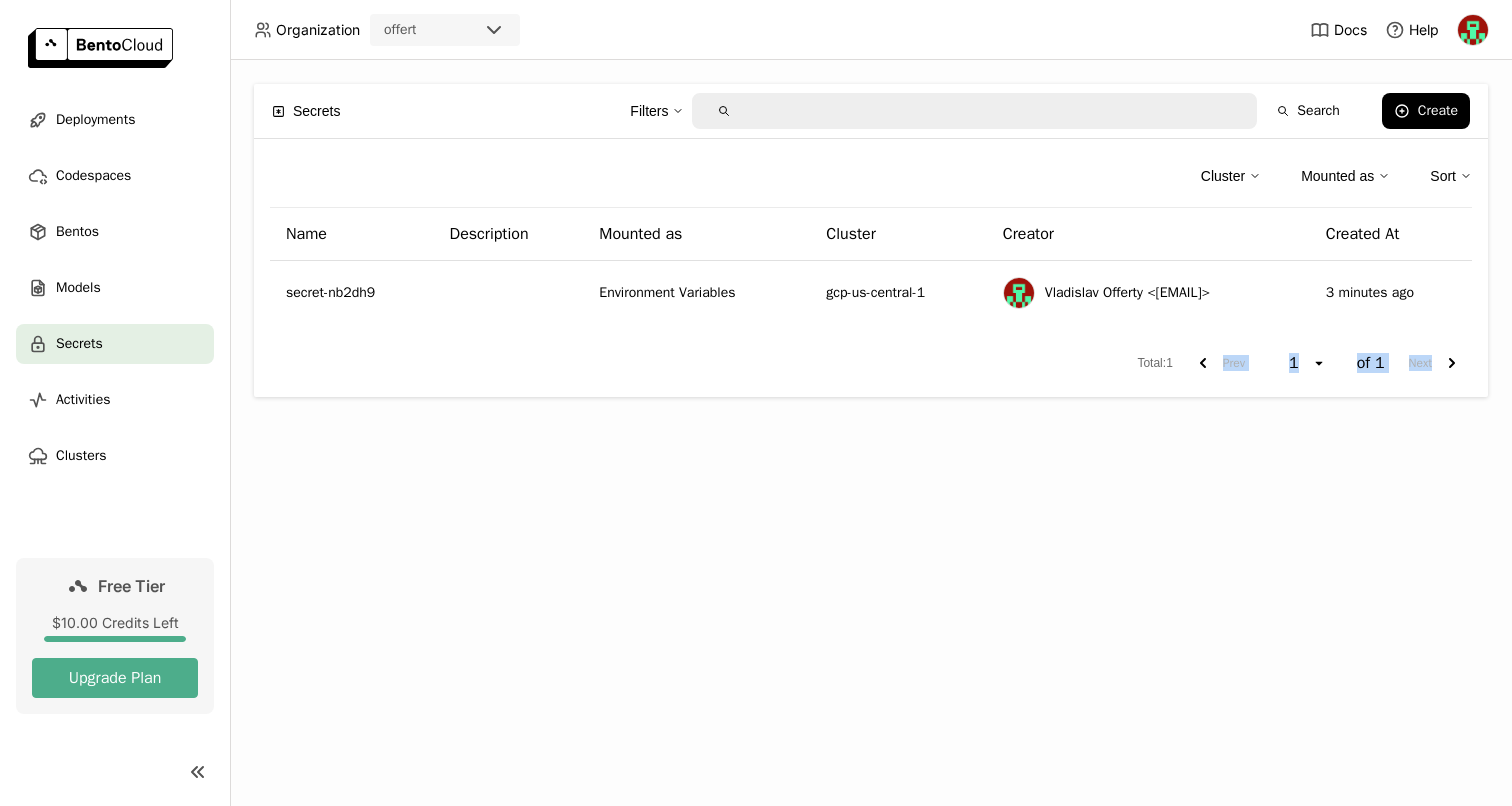 click on "Secrets Filters Search Create Cluster Mounted as Sort Name Description Mounted as Cluster Creator Created At secret-nb2dh9 Environment Variables gcp-us-central-1 Vladislav Offerty <[EMAIL]> 3 minutes ago Total : 1 Prev 1 open of 1 Next" at bounding box center [871, 433] 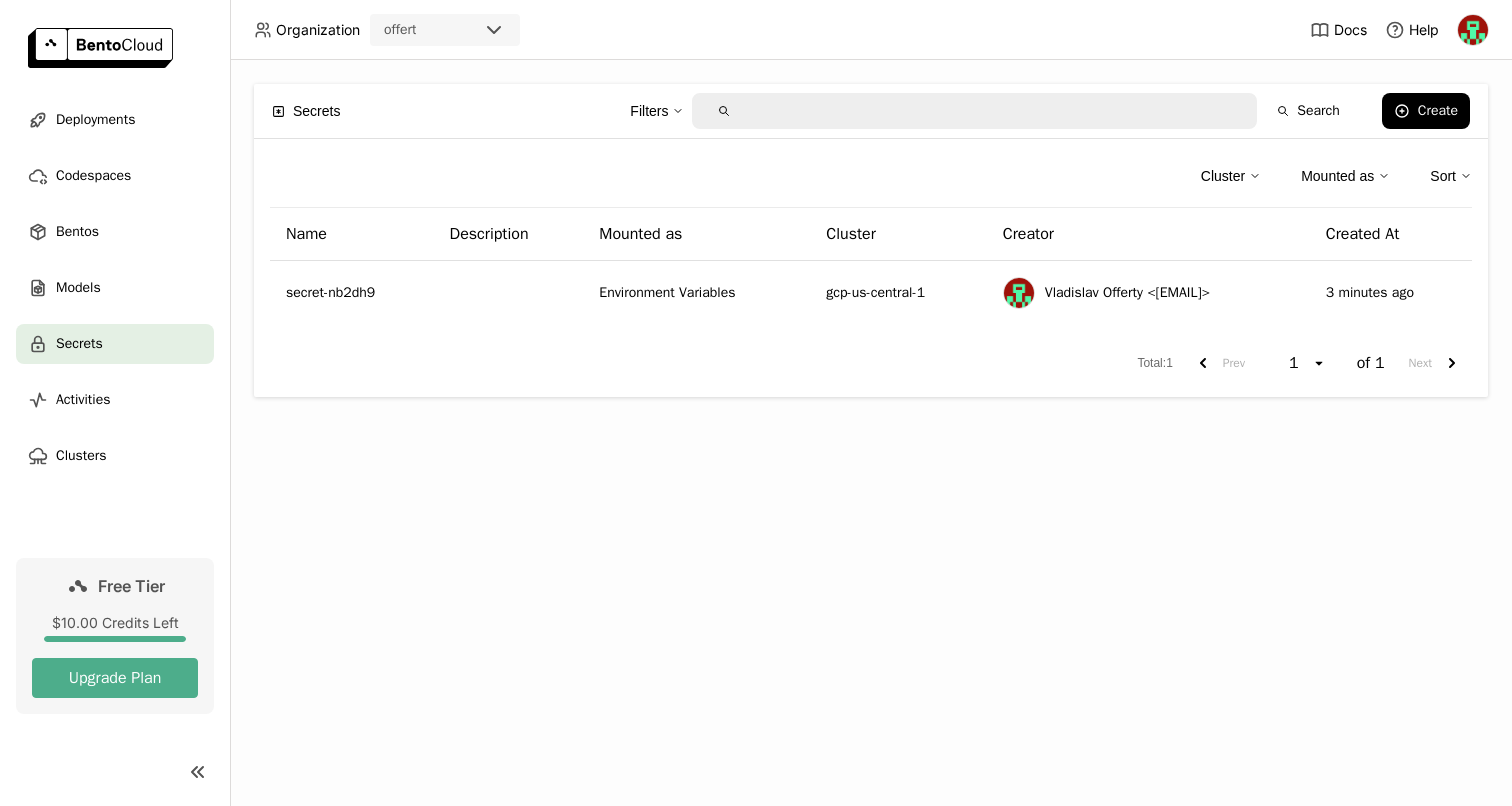drag, startPoint x: 1418, startPoint y: 114, endPoint x: 614, endPoint y: 509, distance: 895.7907 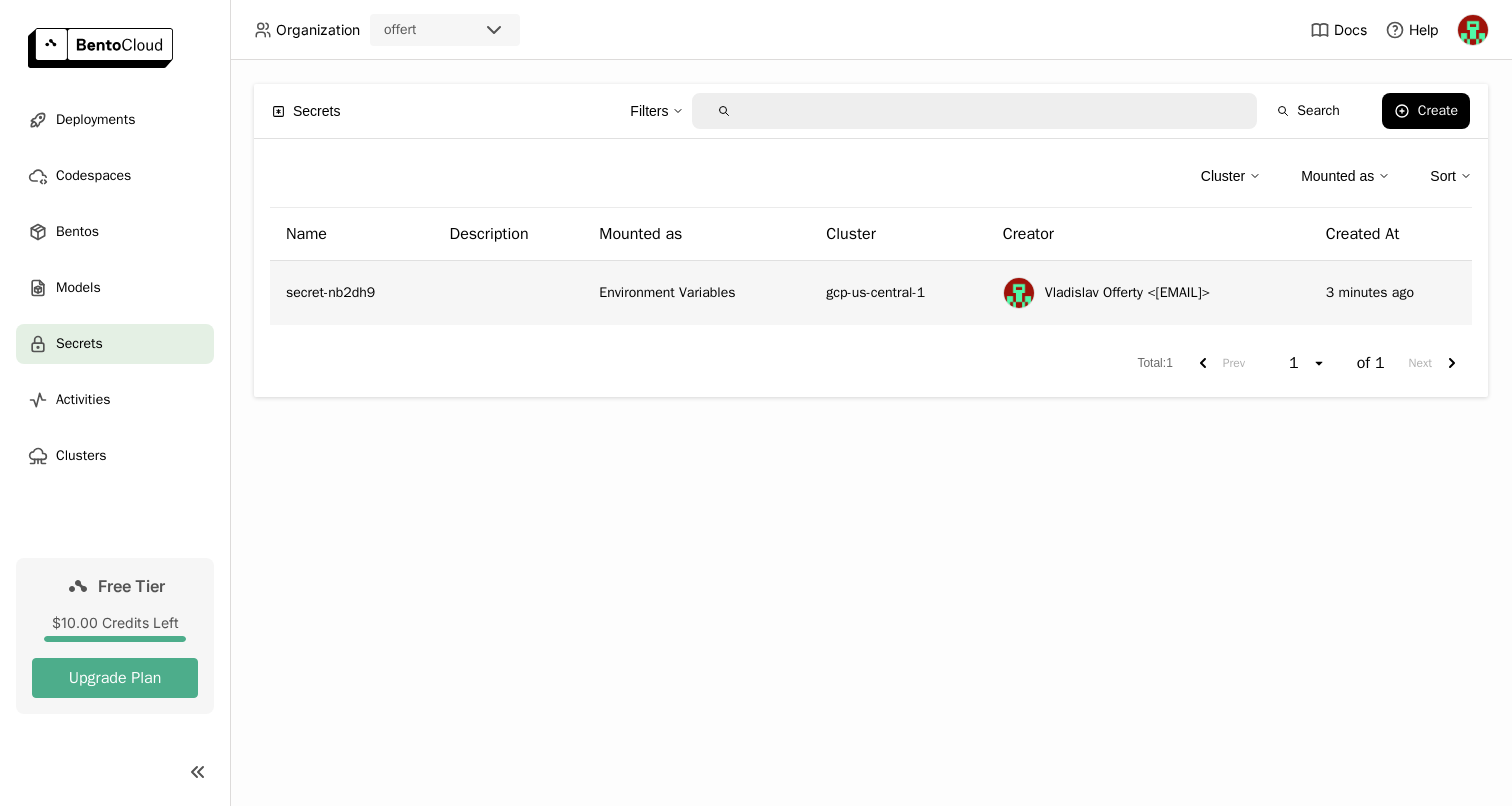 click on "Environment Variables" at bounding box center [696, 293] 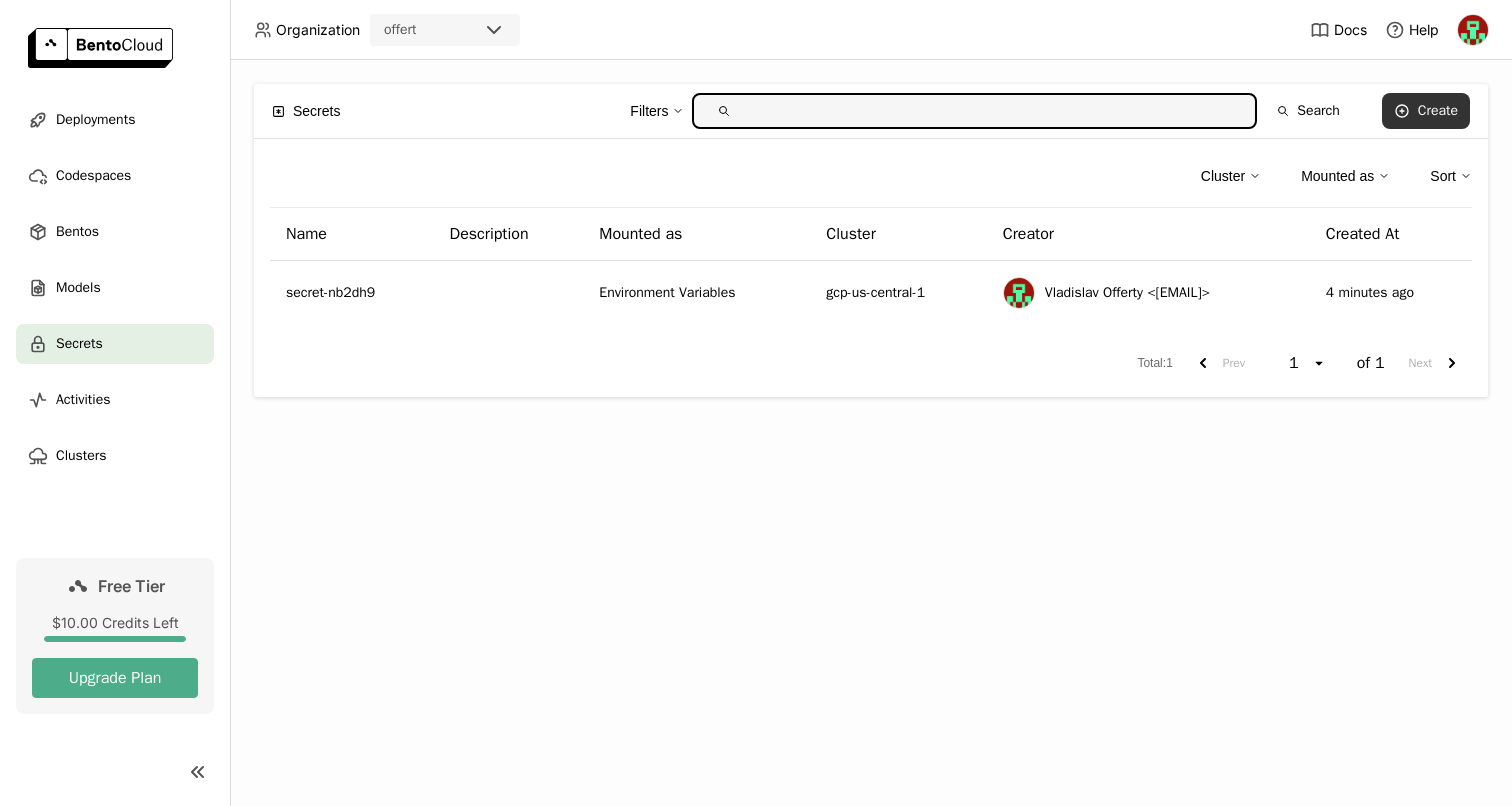 click on "Create" at bounding box center (1426, 111) 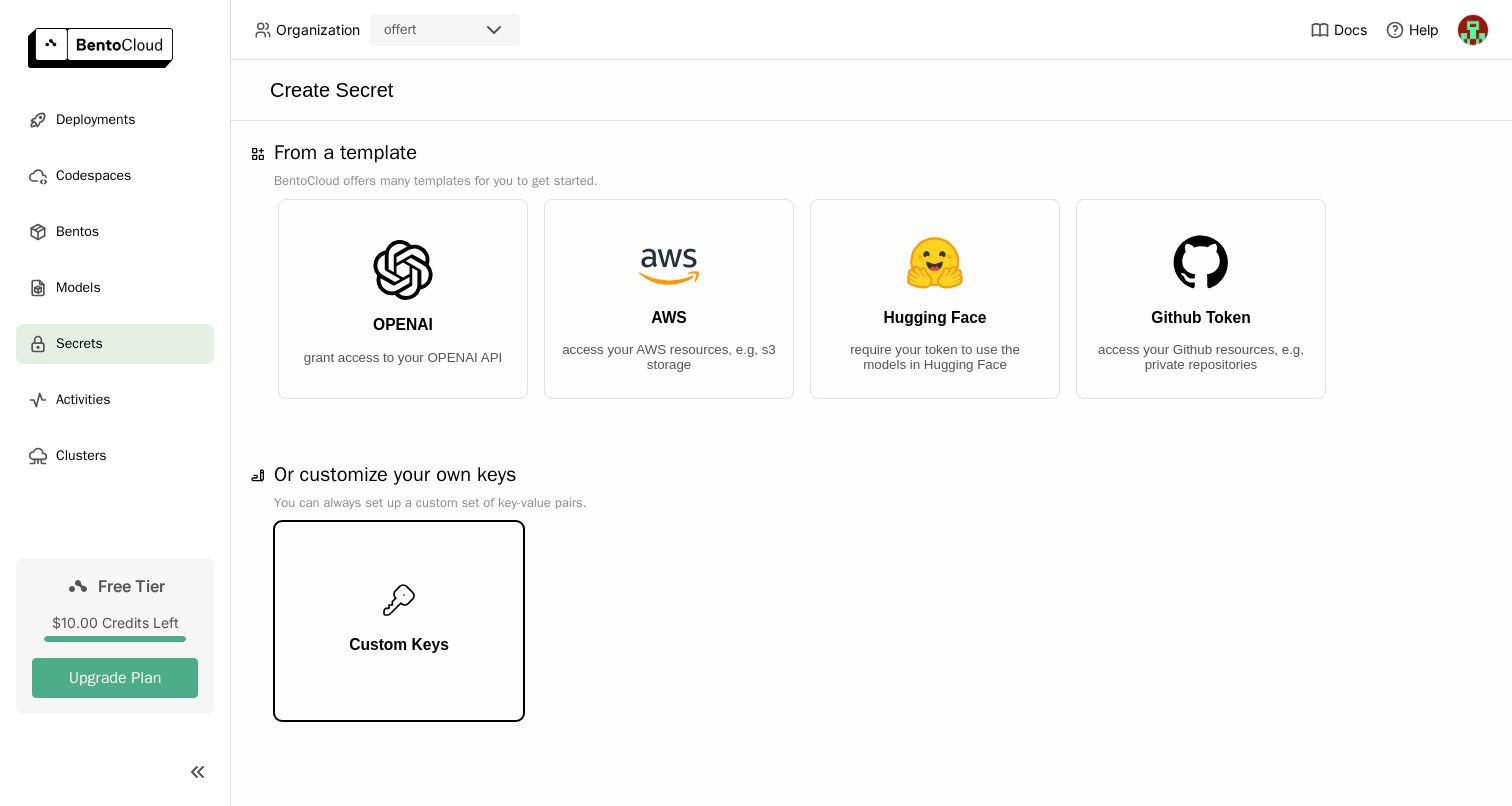 click on "Custom Keys" at bounding box center (399, 621) 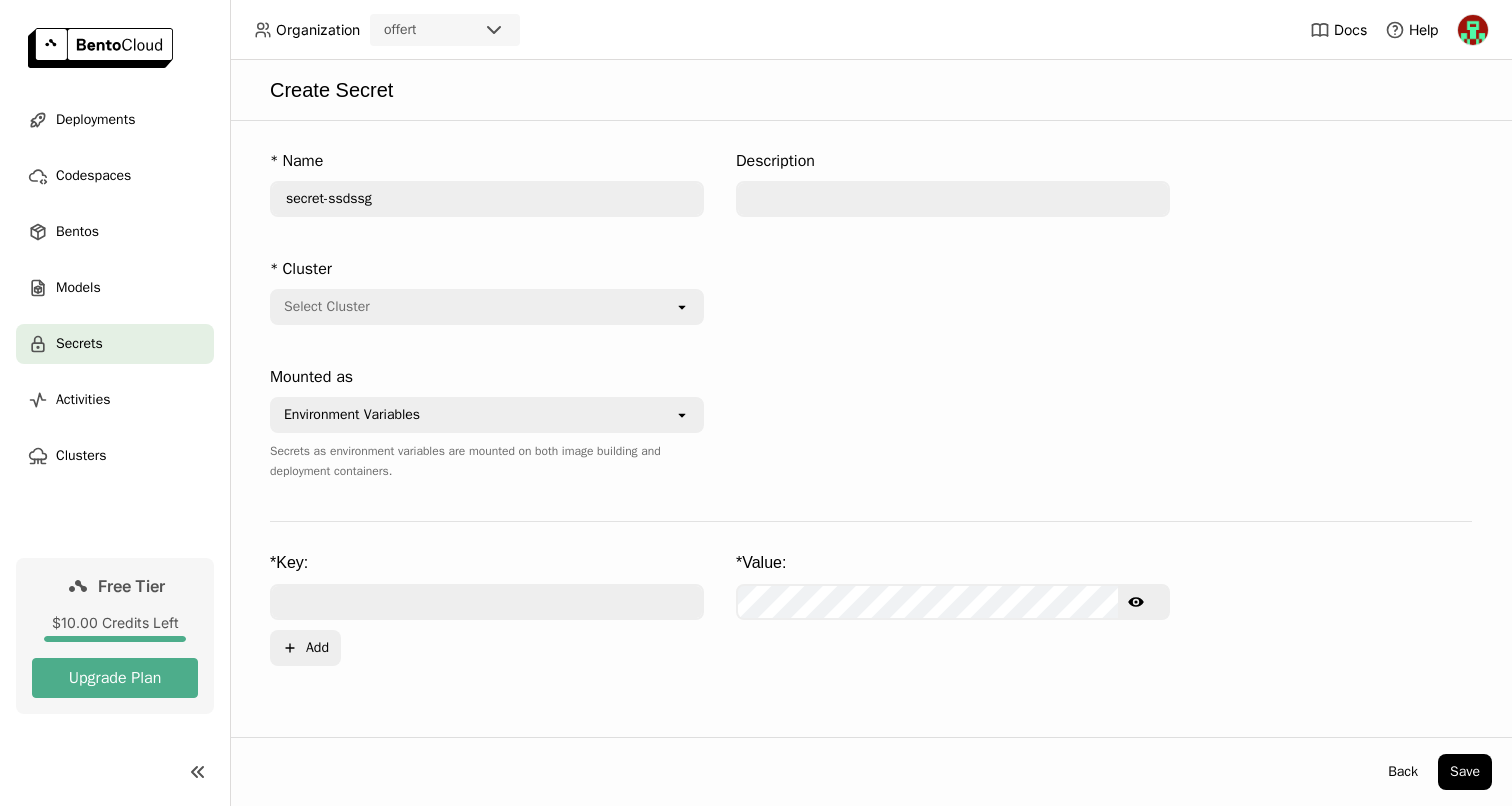 click on "Environment Variables" at bounding box center [473, 415] 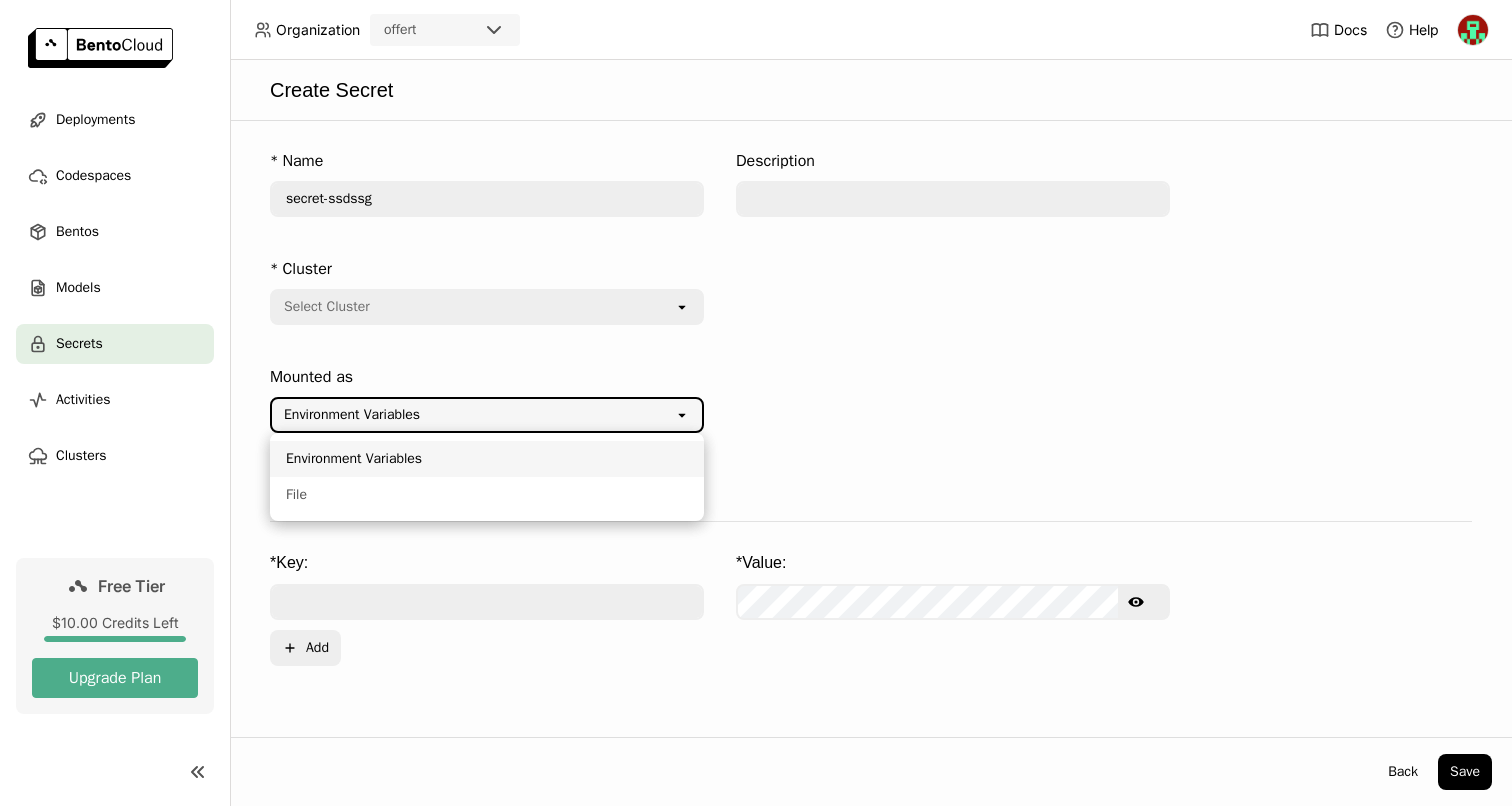 click at bounding box center (953, 435) 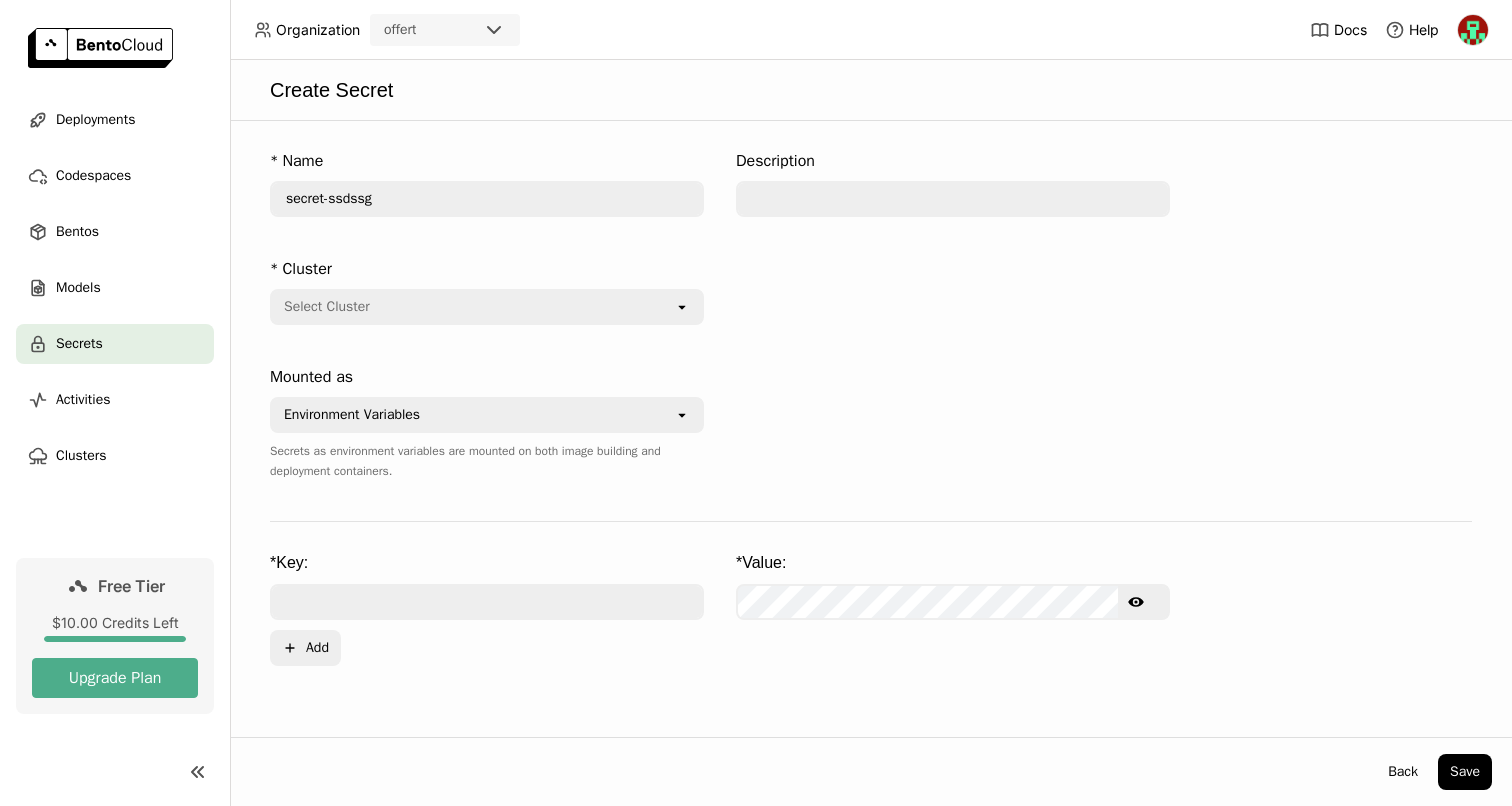 click on "open" at bounding box center (688, 415) 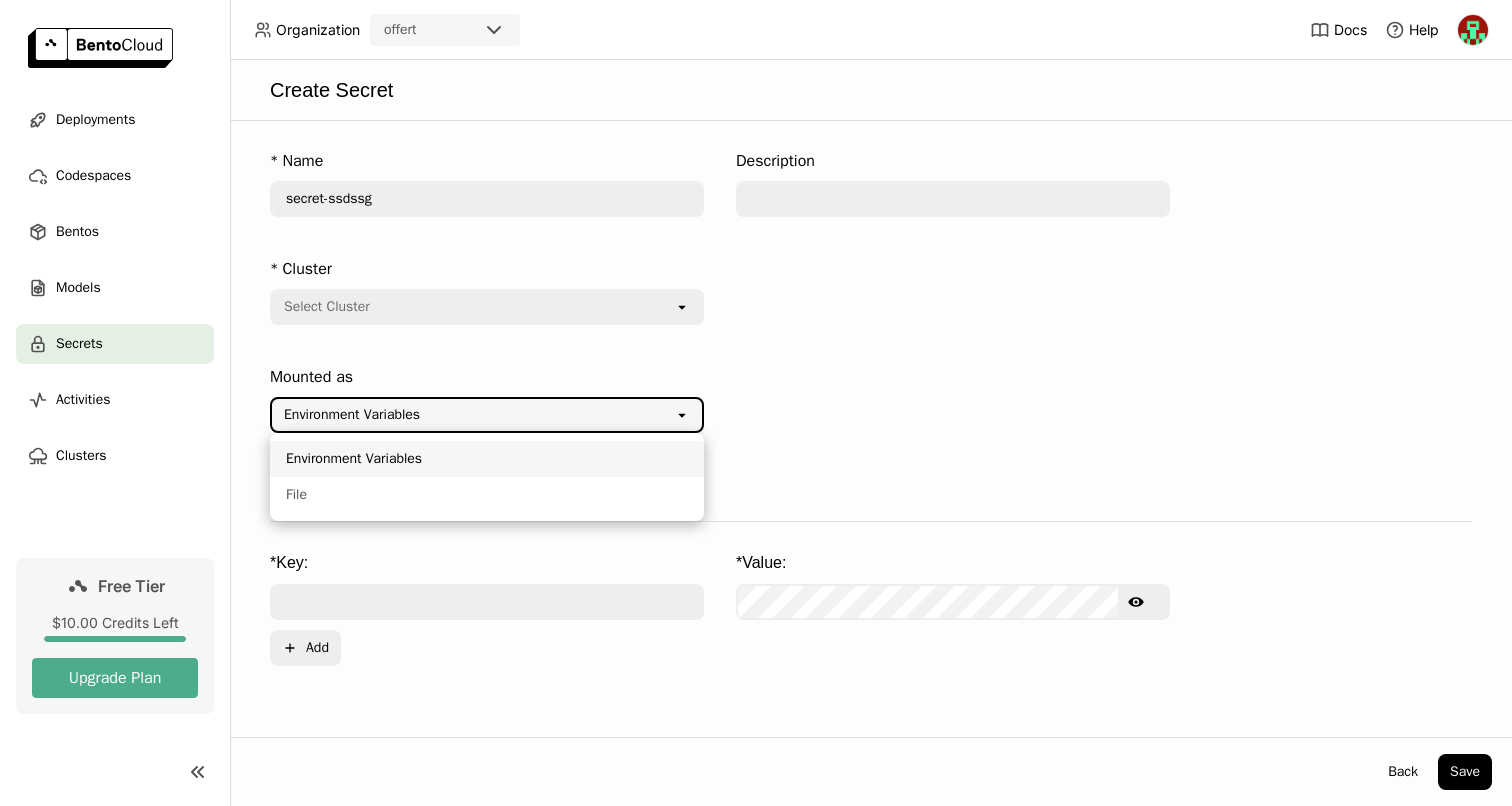 click at bounding box center (953, 435) 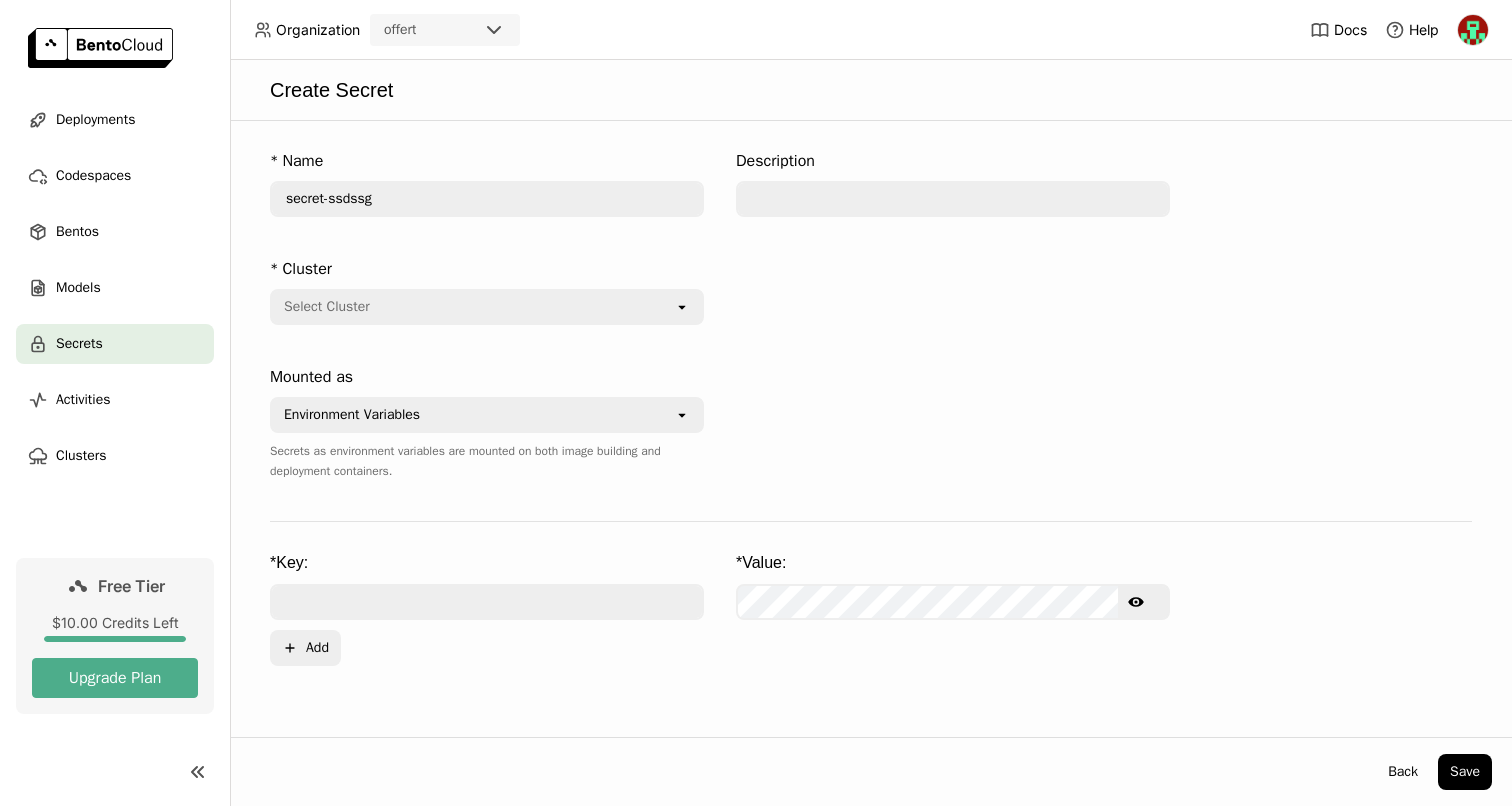 click on "Environment Variables open" at bounding box center [487, 415] 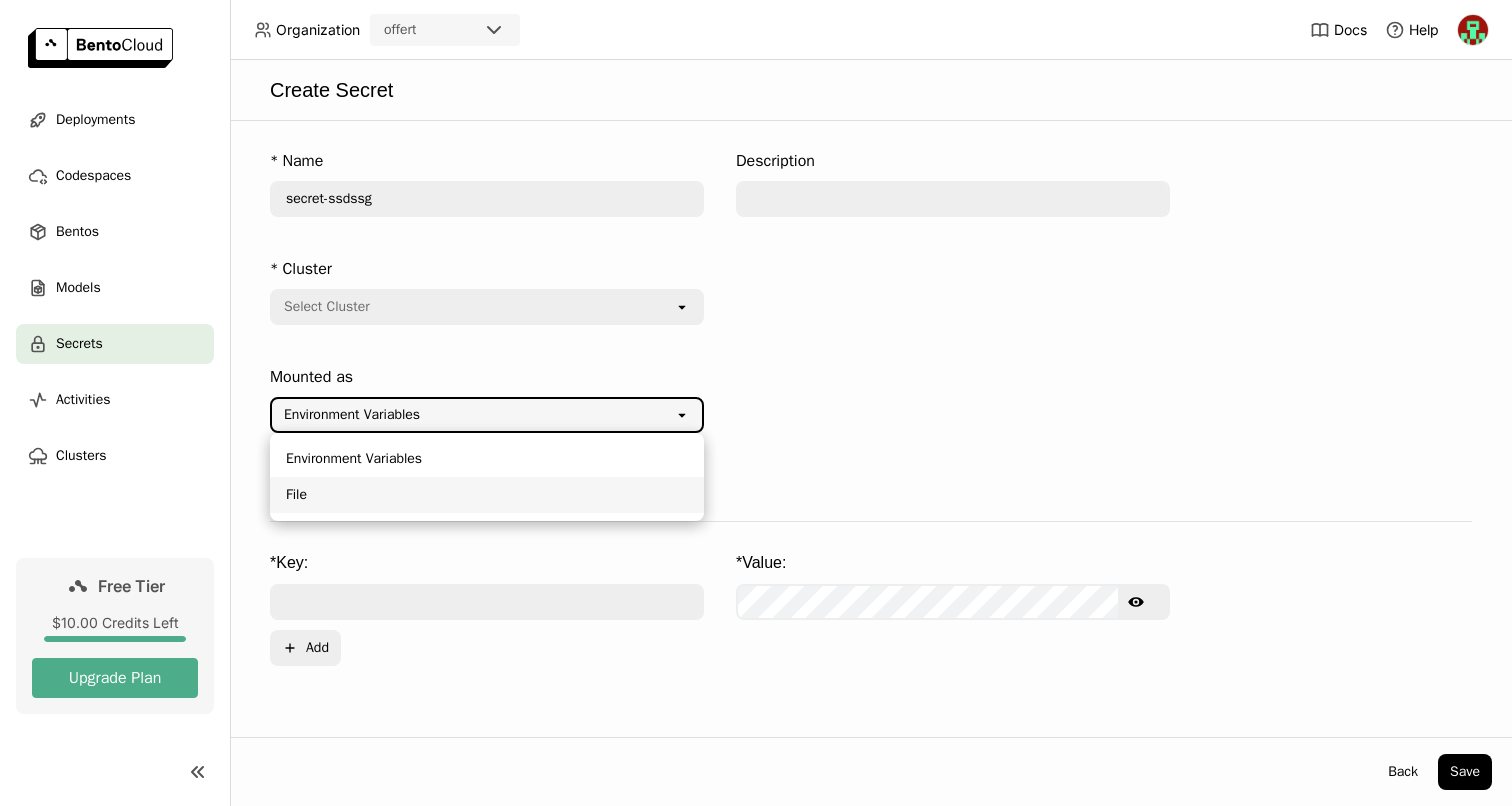 click on "File" at bounding box center [487, 495] 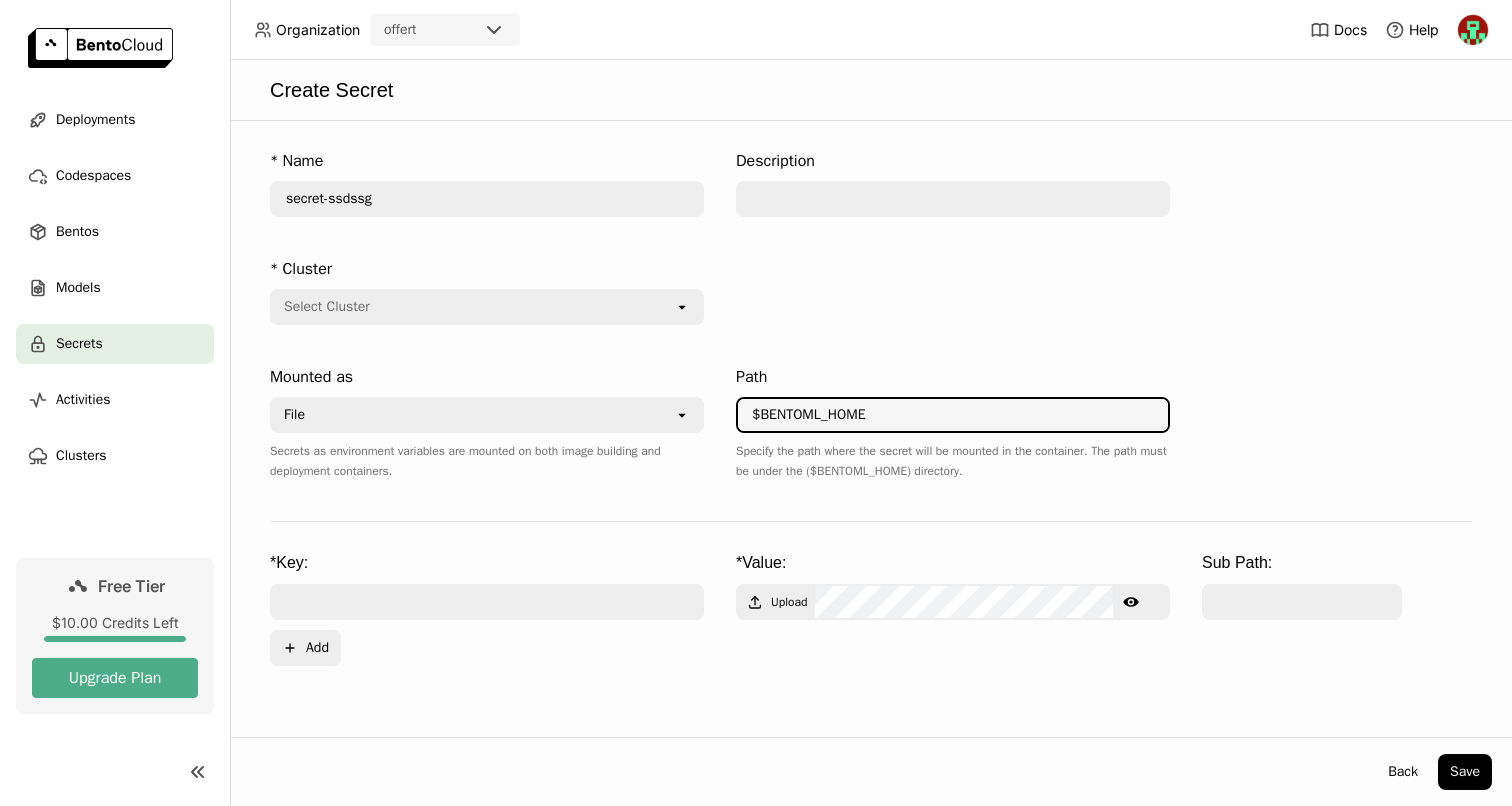 click on "$BENTOML_HOME" at bounding box center (953, 415) 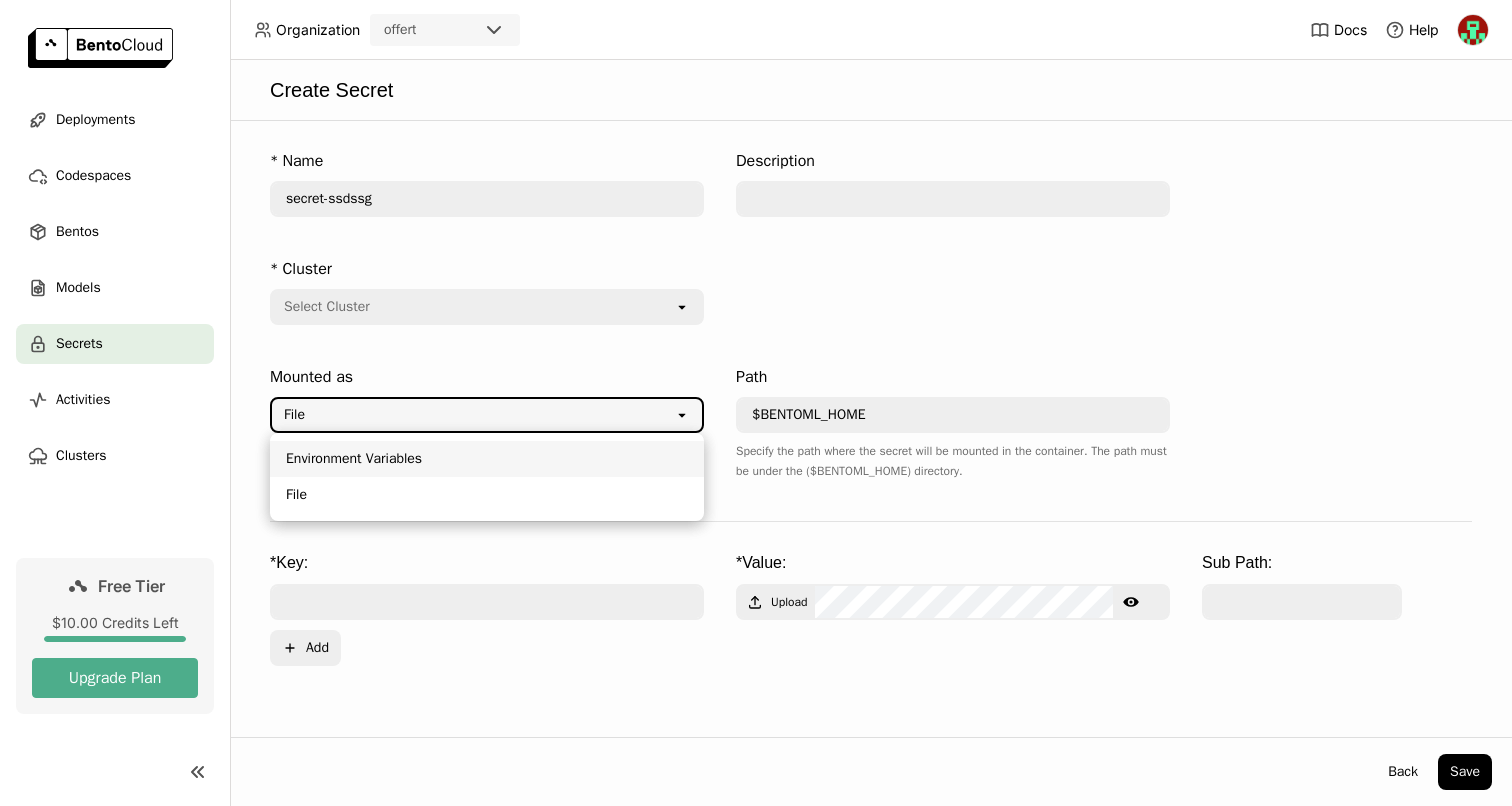 click on "Environment Variables" at bounding box center [487, 459] 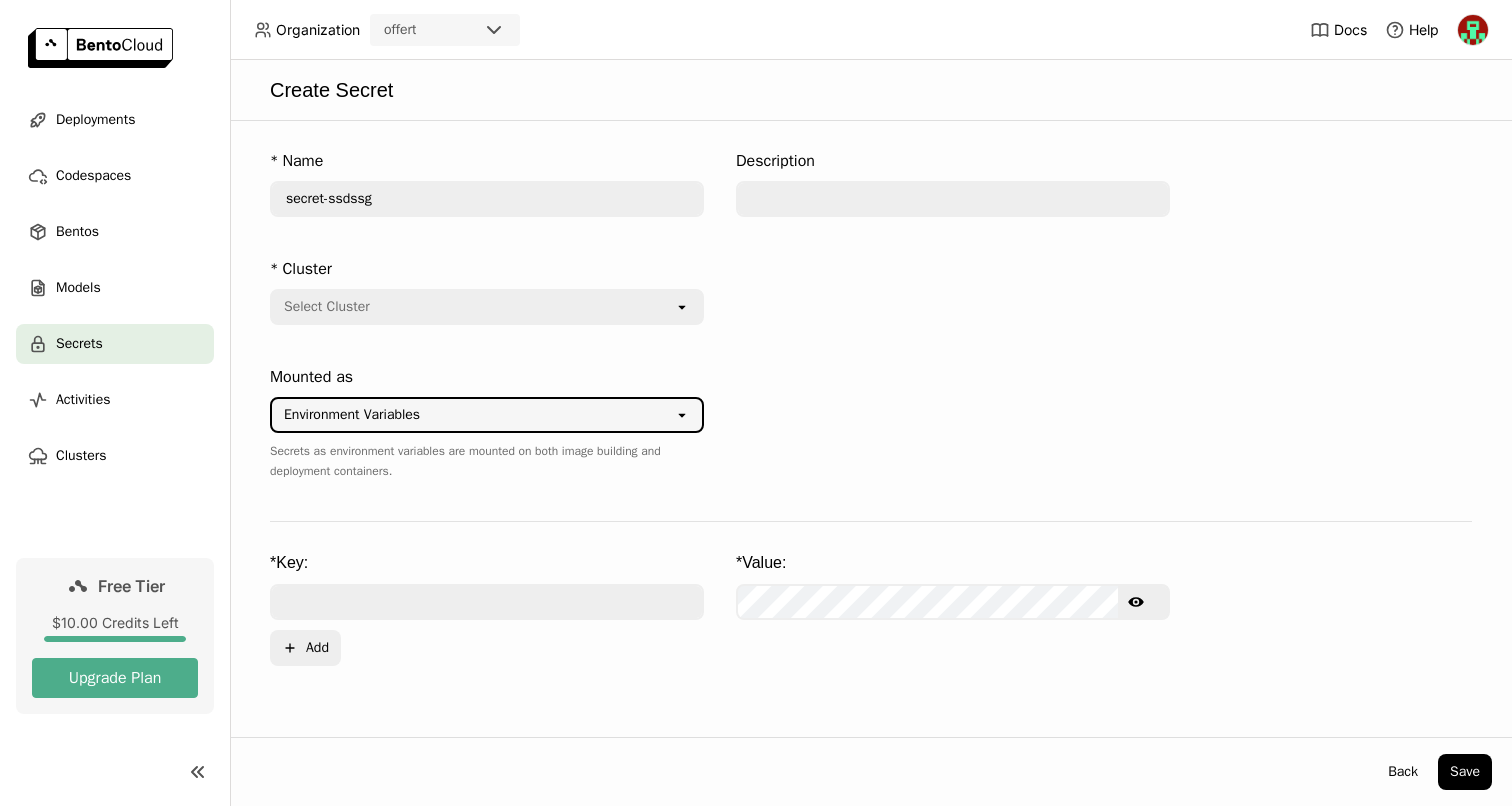 click on "Select Cluster" at bounding box center (473, 307) 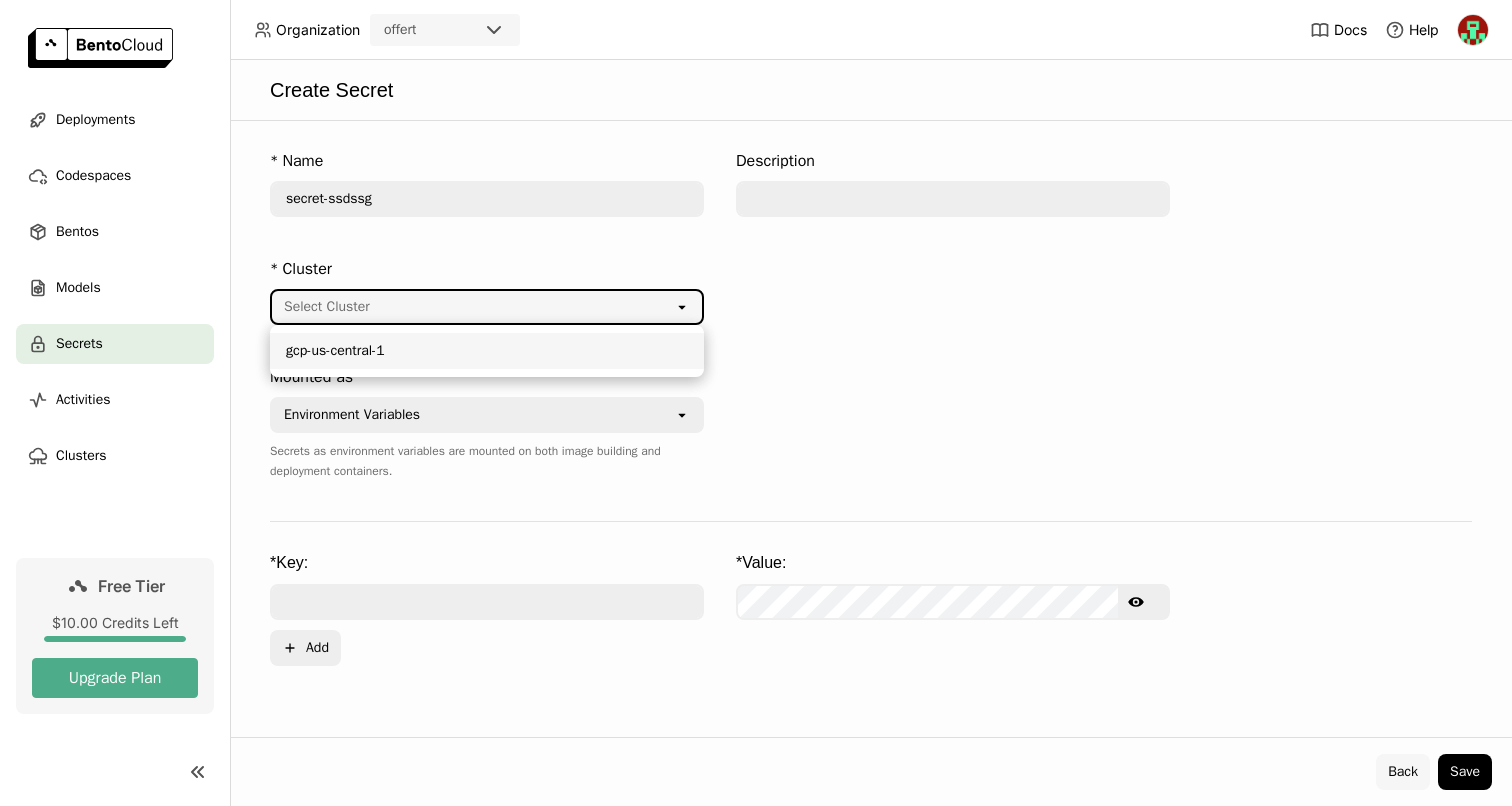 click on "Back" at bounding box center (1403, 772) 